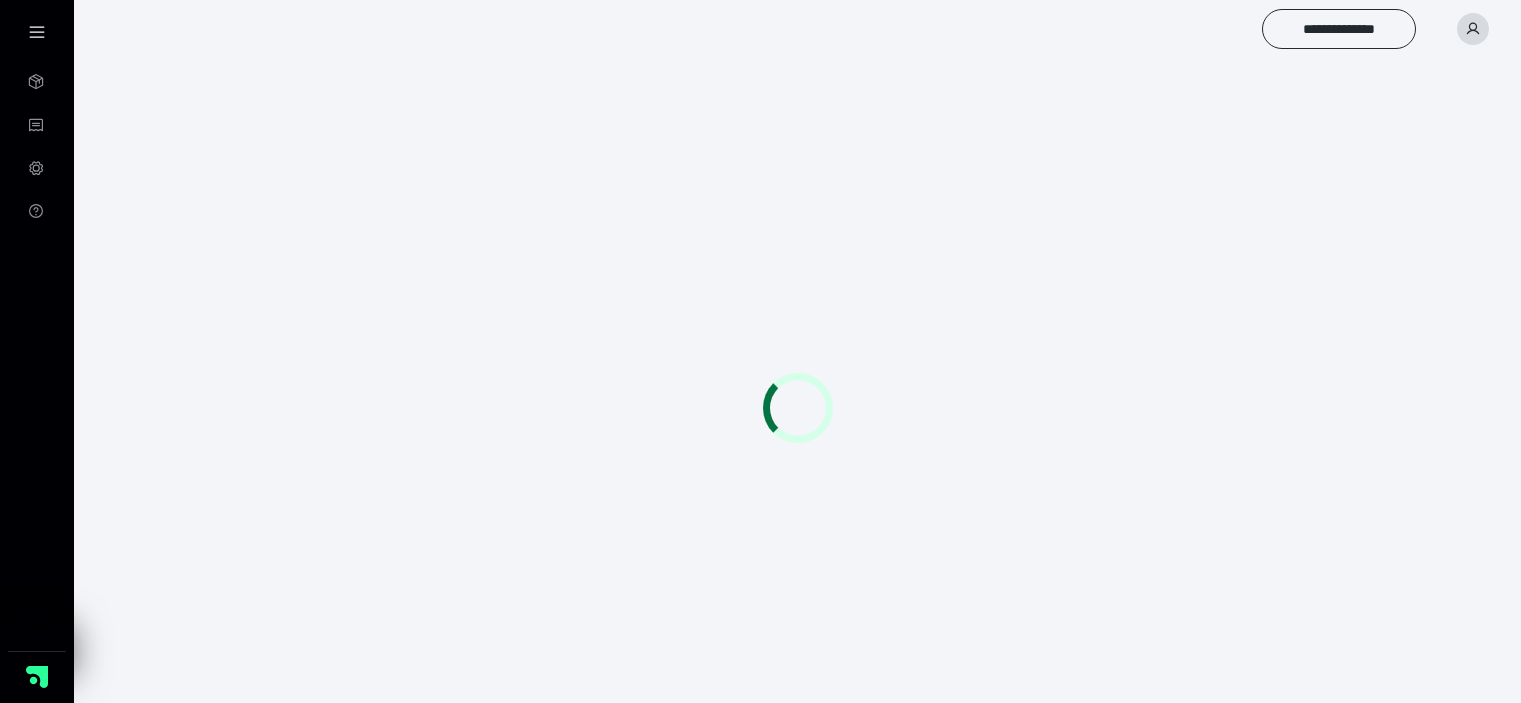 scroll, scrollTop: 0, scrollLeft: 0, axis: both 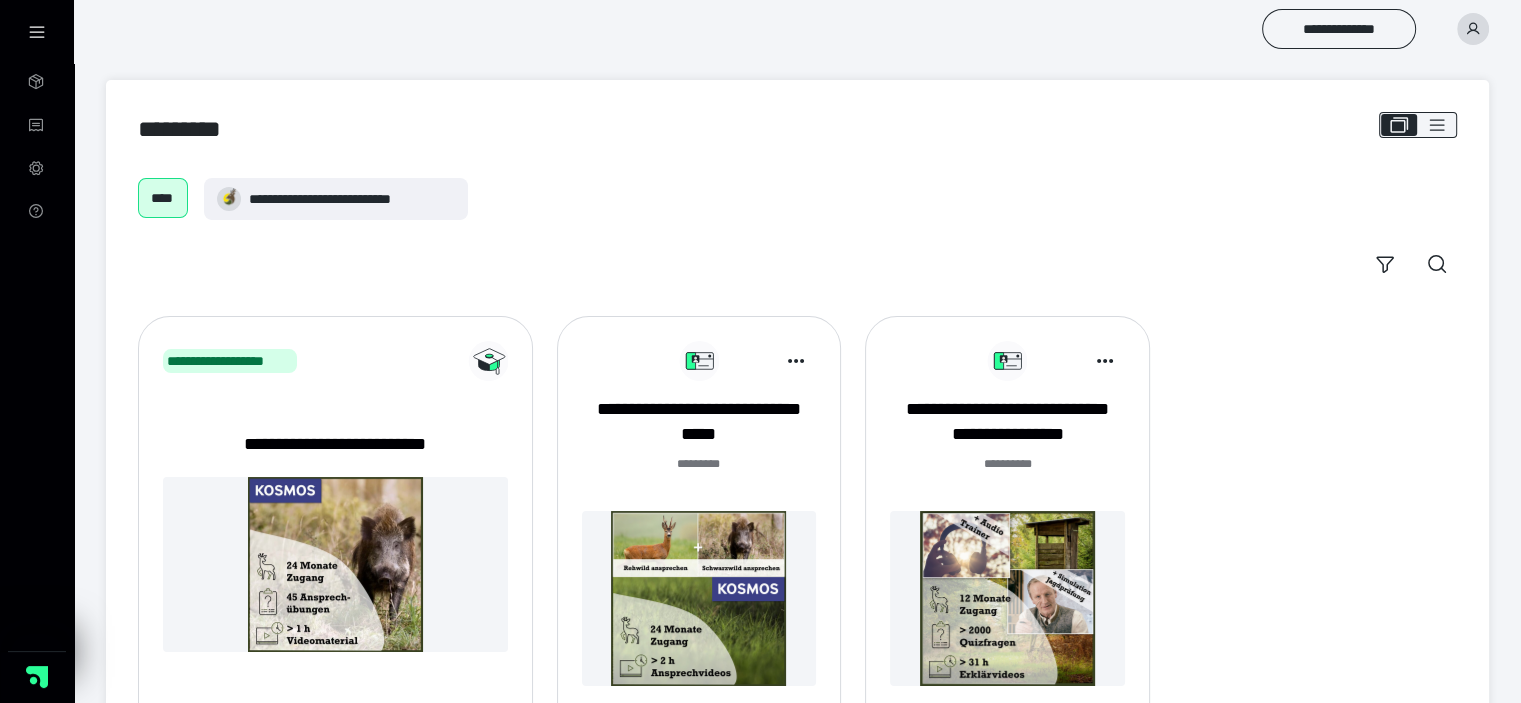 click at bounding box center [1007, 598] 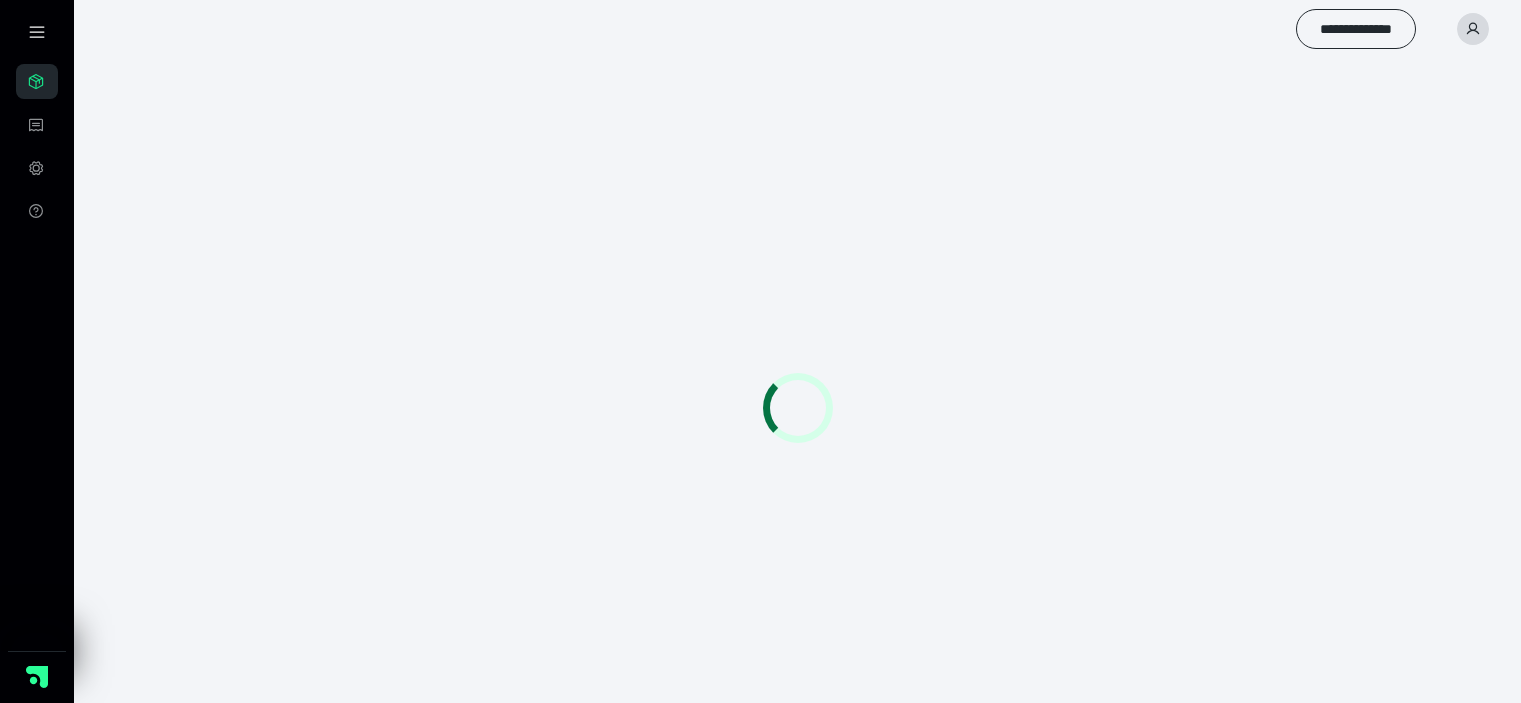 scroll, scrollTop: 0, scrollLeft: 0, axis: both 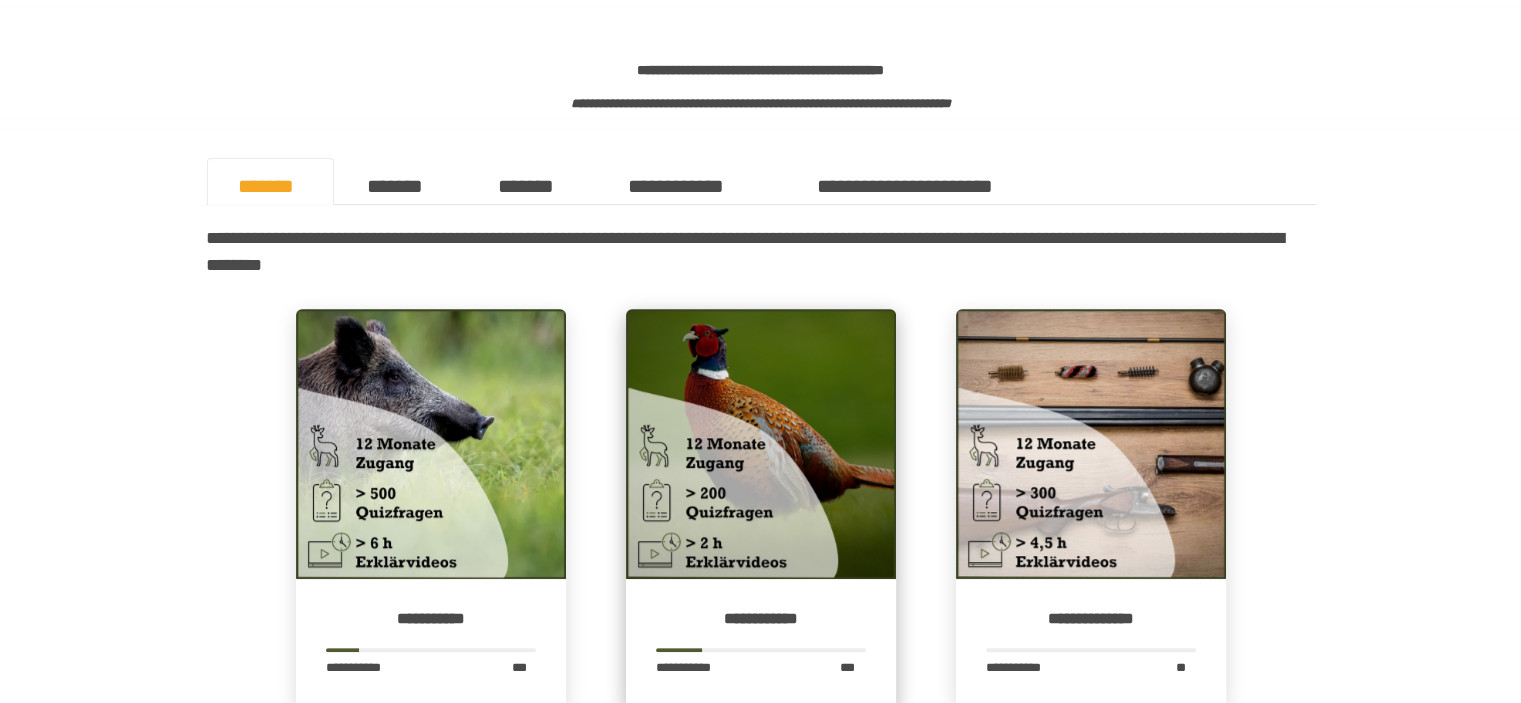 click at bounding box center (761, 444) 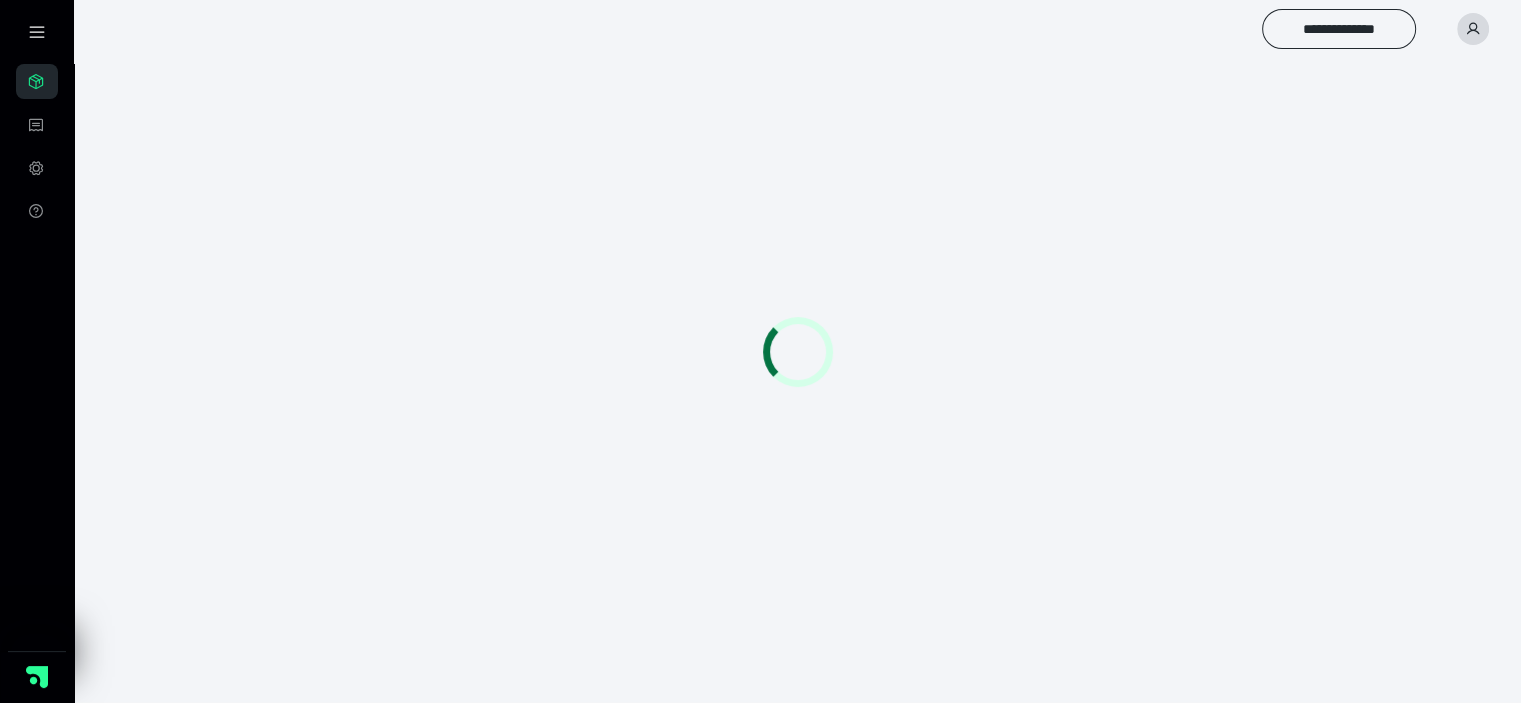 scroll, scrollTop: 0, scrollLeft: 0, axis: both 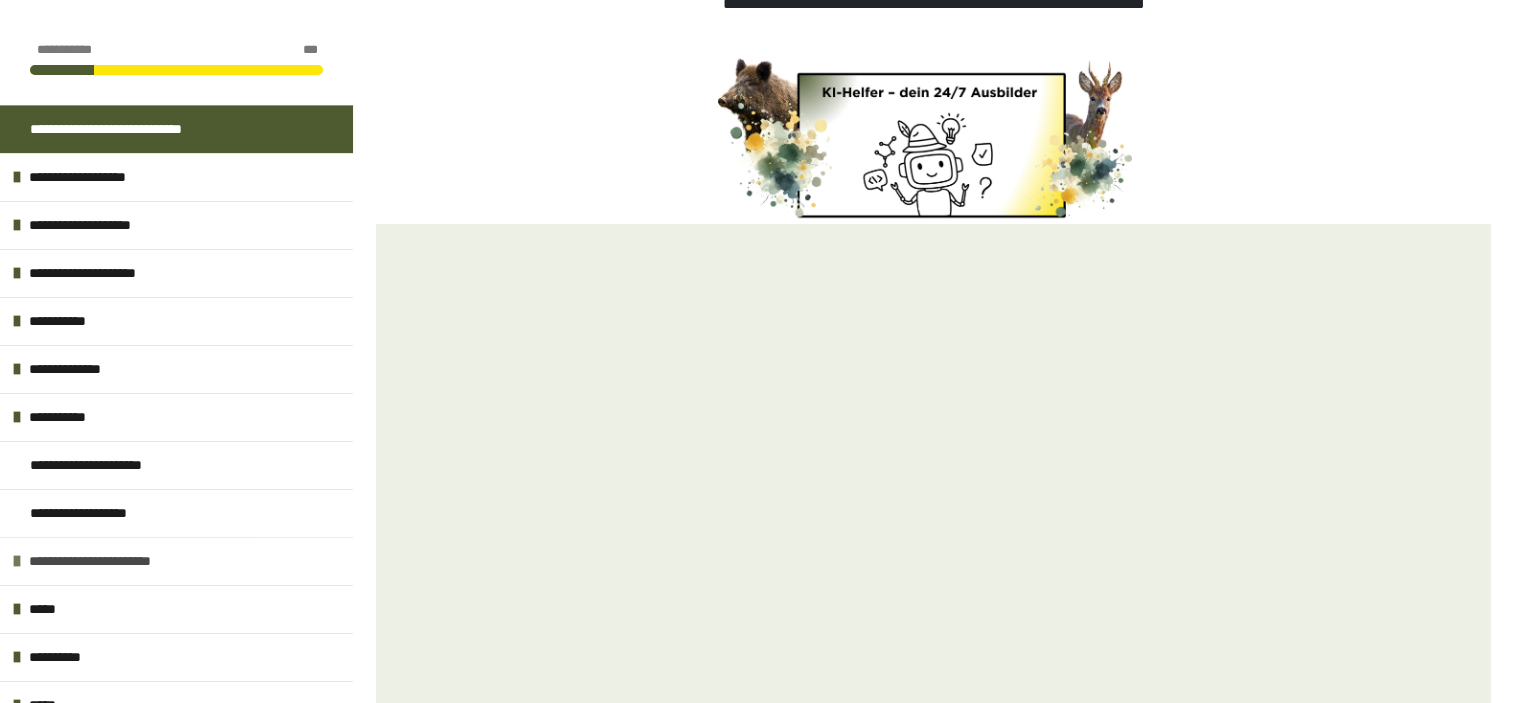 click on "**********" at bounding box center (119, 561) 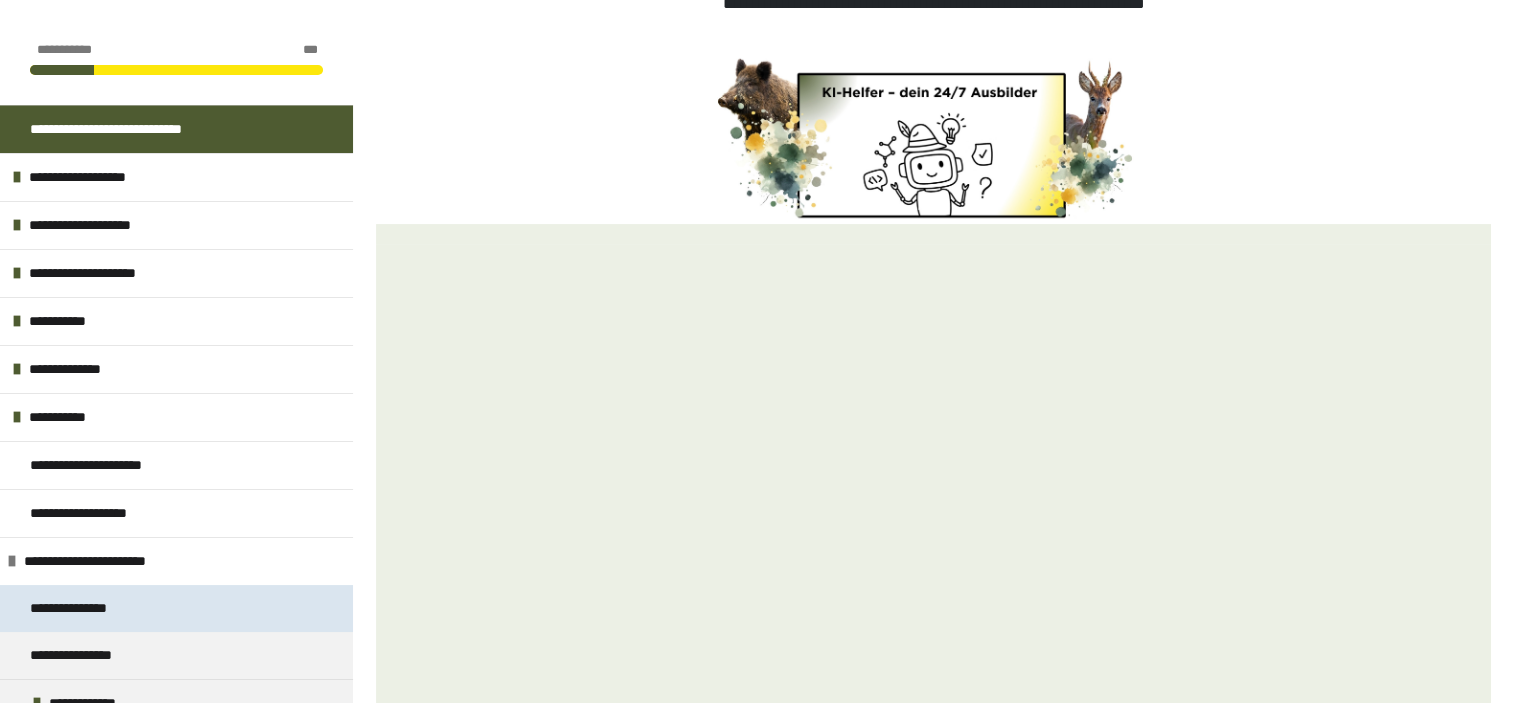 click on "**********" at bounding box center [87, 608] 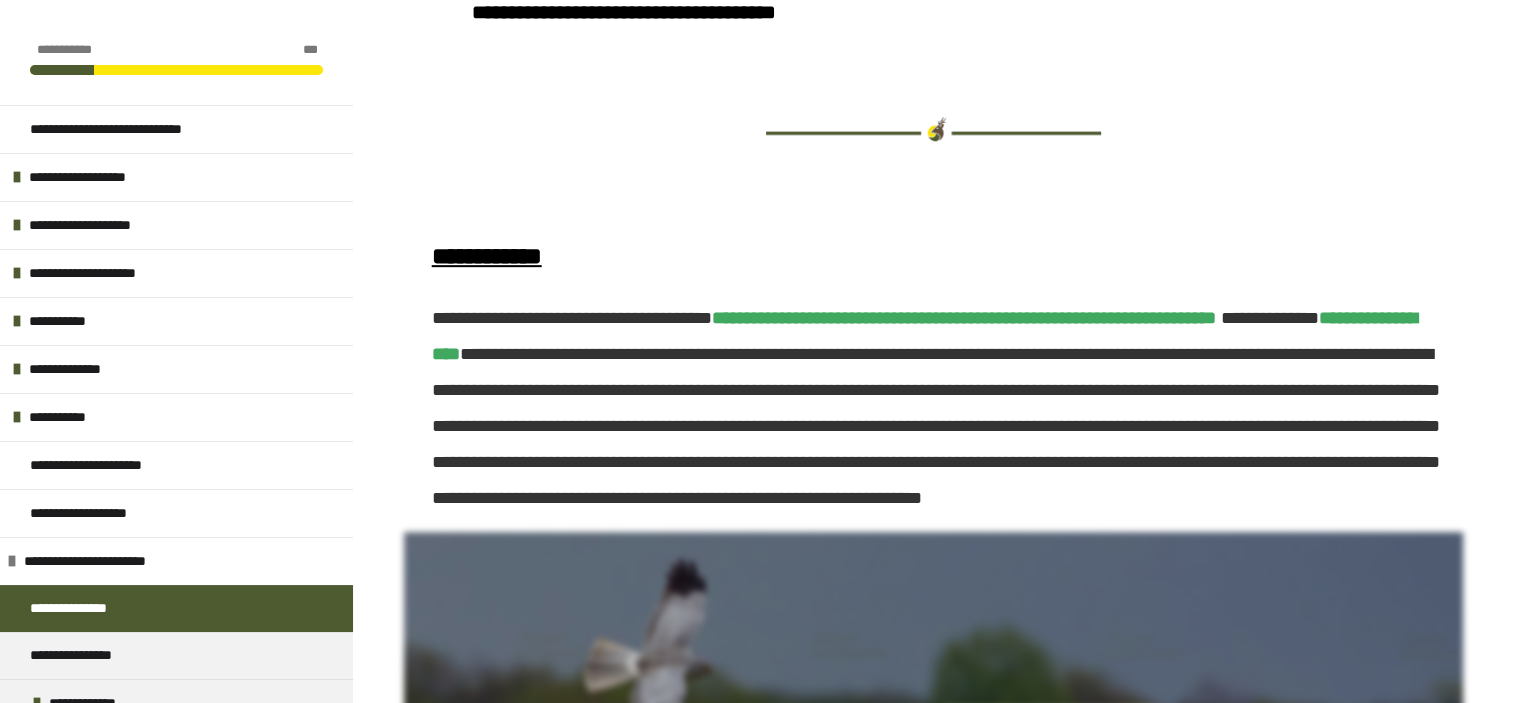 scroll, scrollTop: 911, scrollLeft: 0, axis: vertical 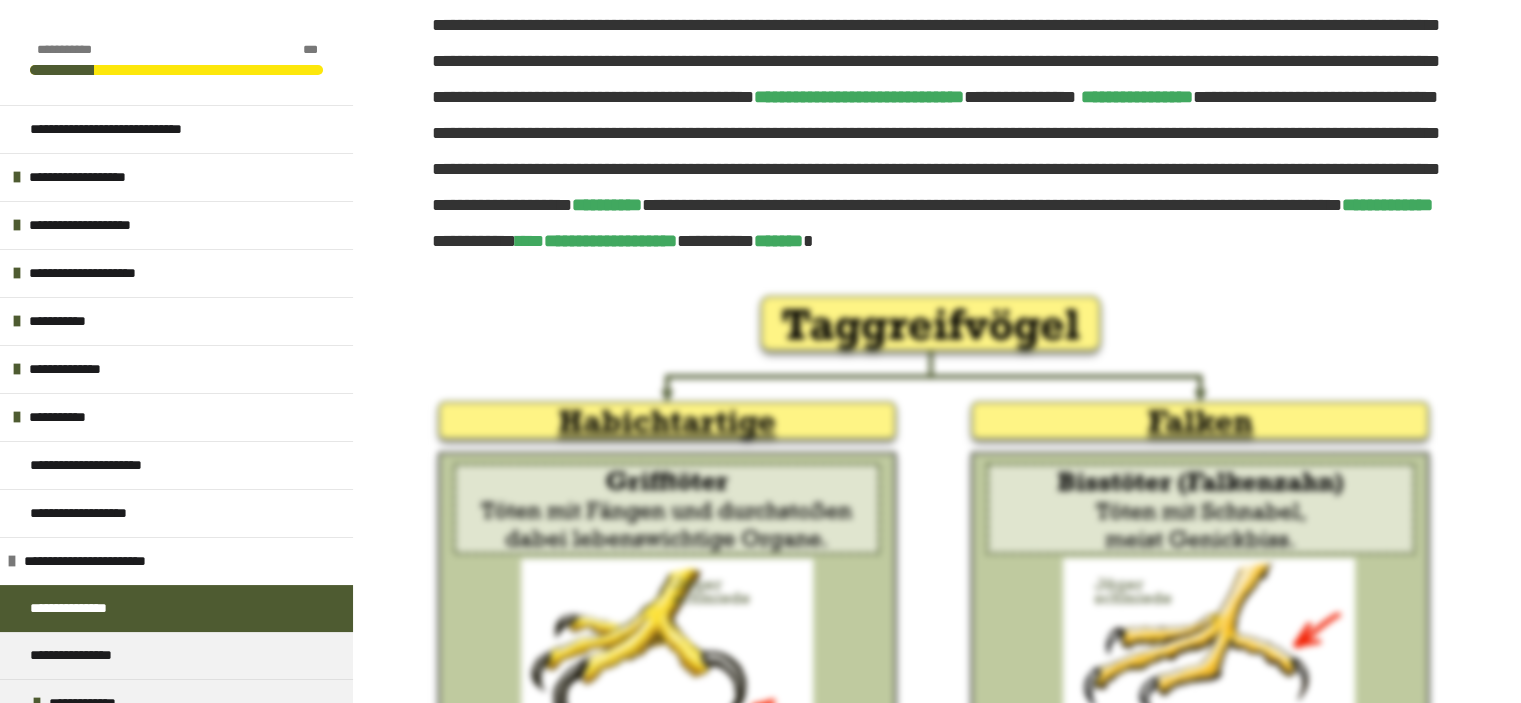 click 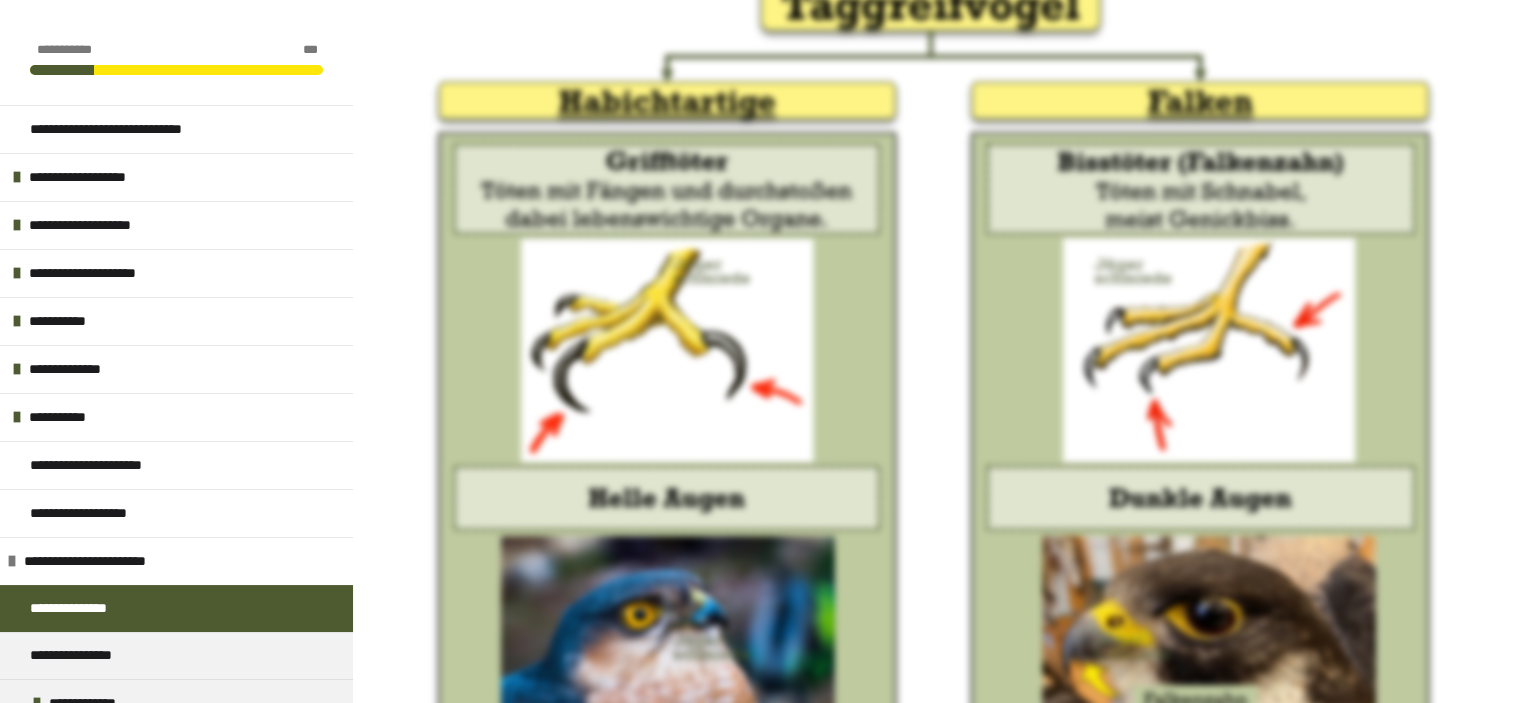 scroll, scrollTop: 10218, scrollLeft: 0, axis: vertical 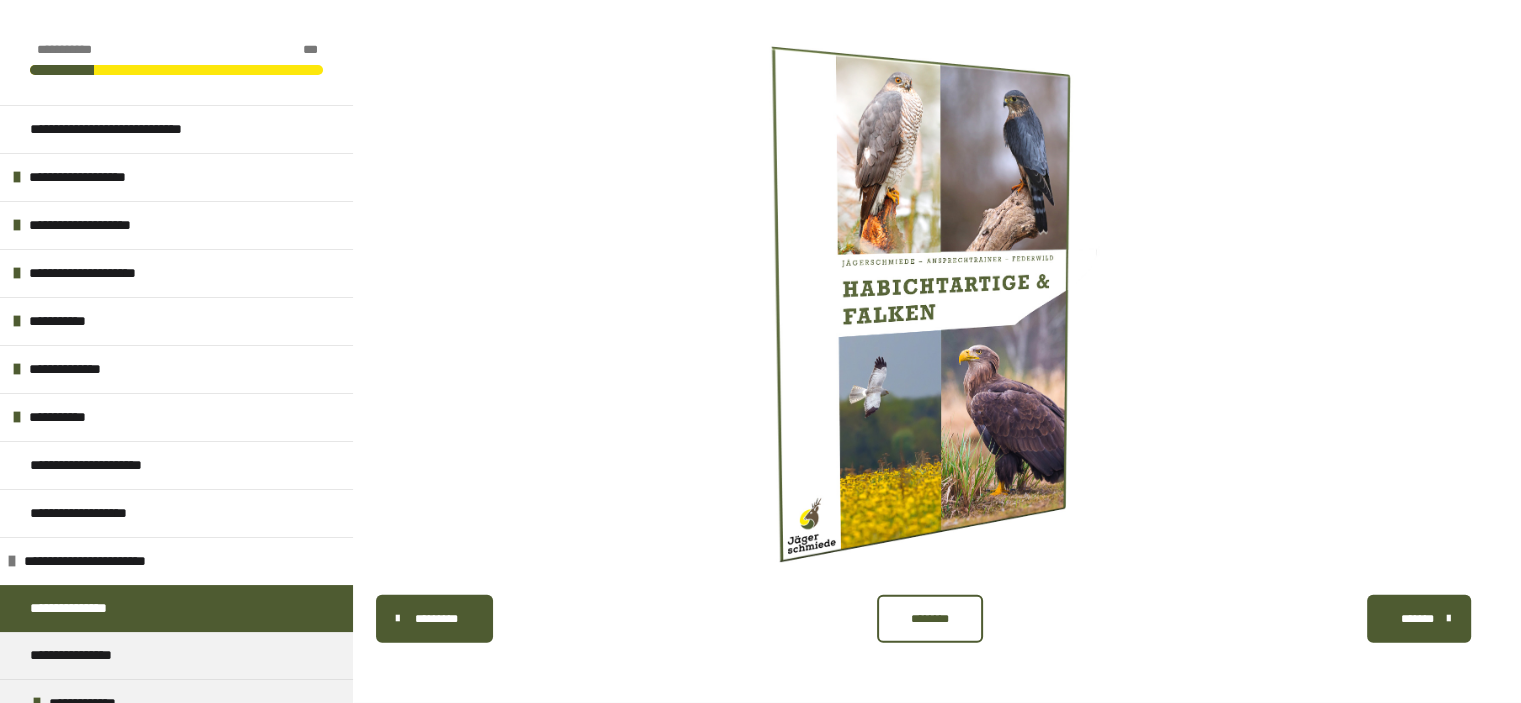 click on "**********" at bounding box center (612, -7) 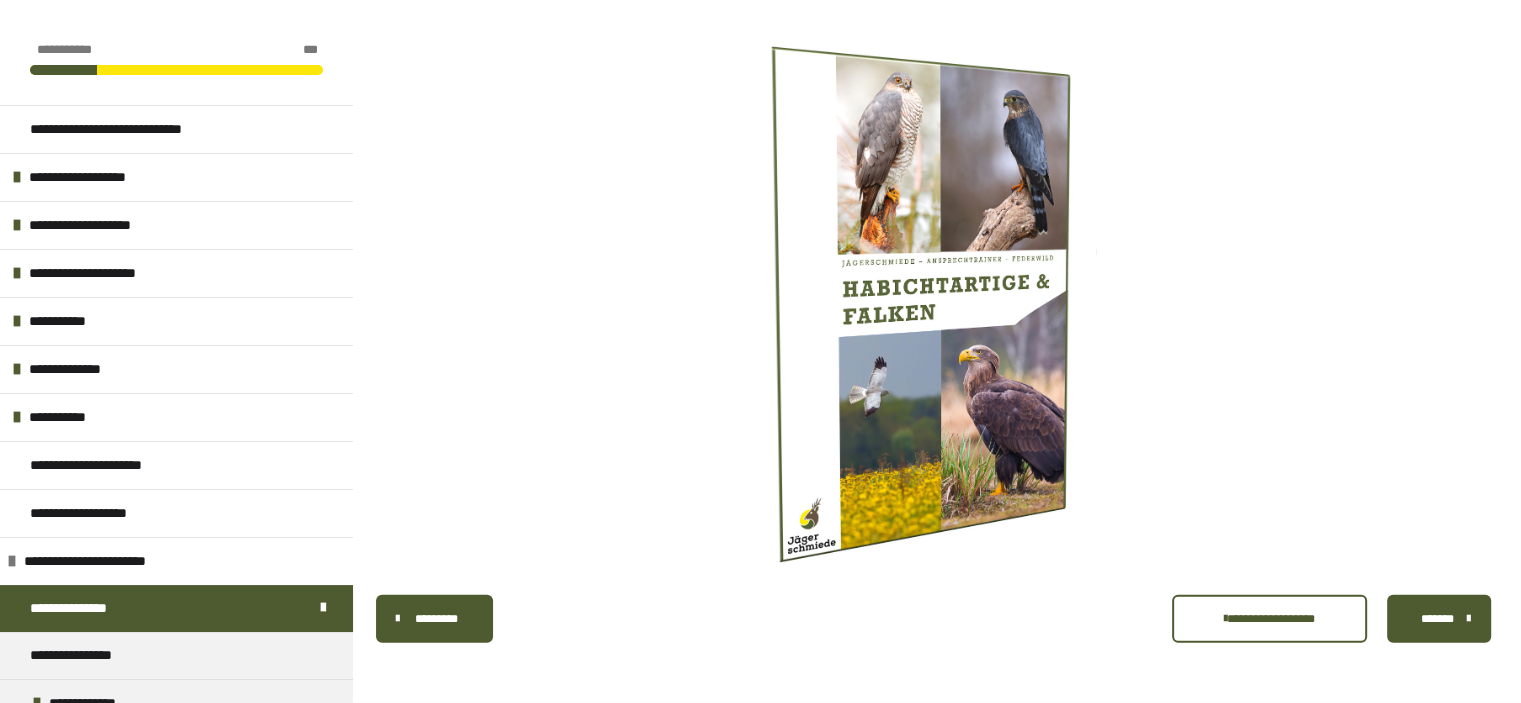 click on "*******" at bounding box center [1437, 619] 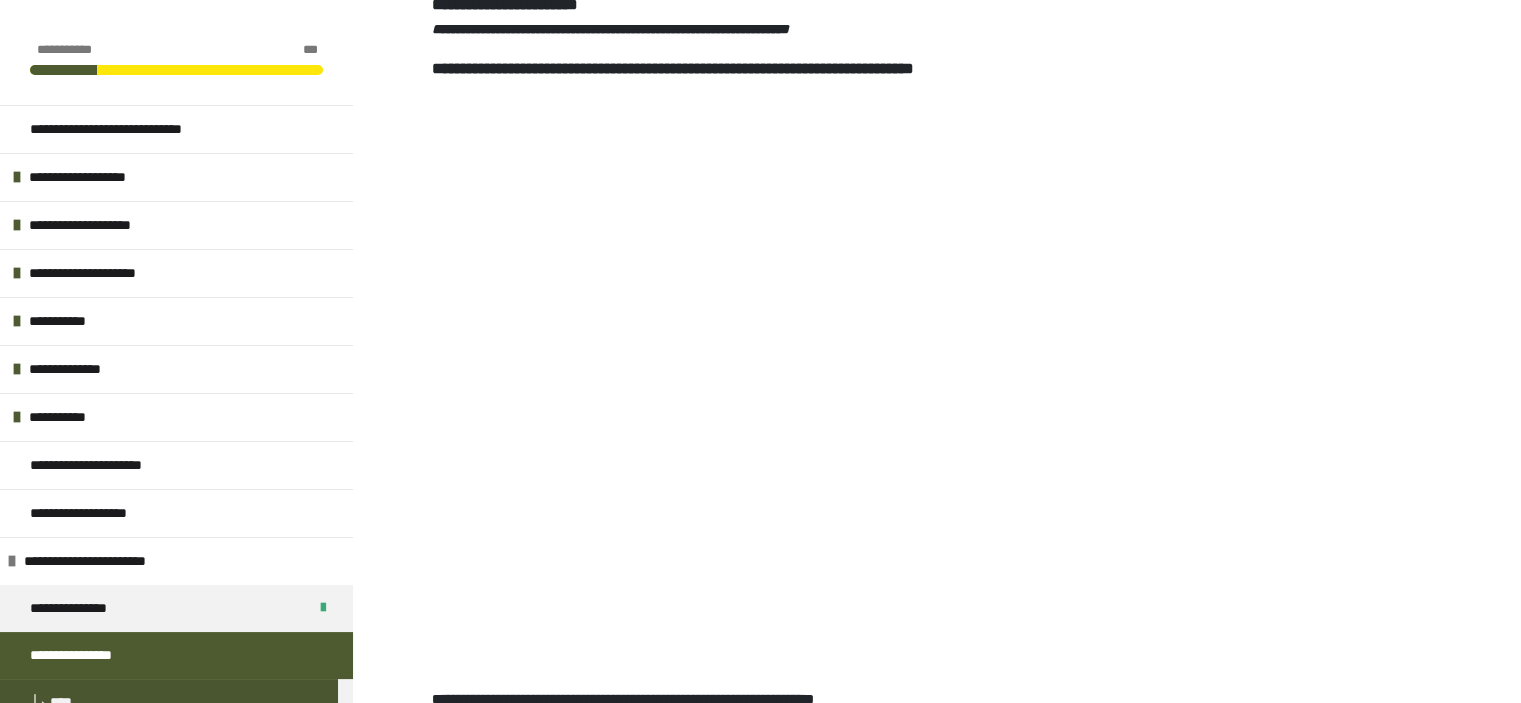 scroll, scrollTop: 625, scrollLeft: 0, axis: vertical 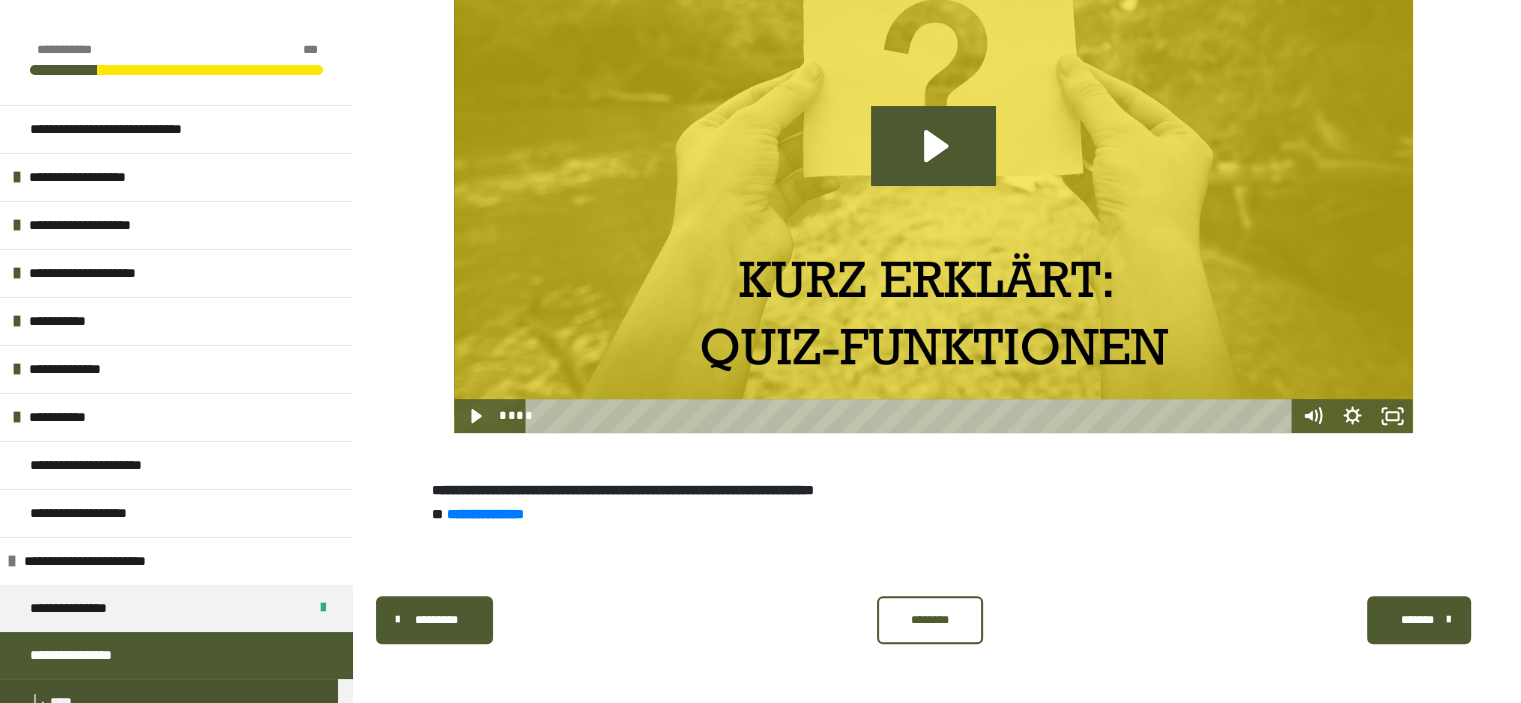 click on "********" at bounding box center (930, 620) 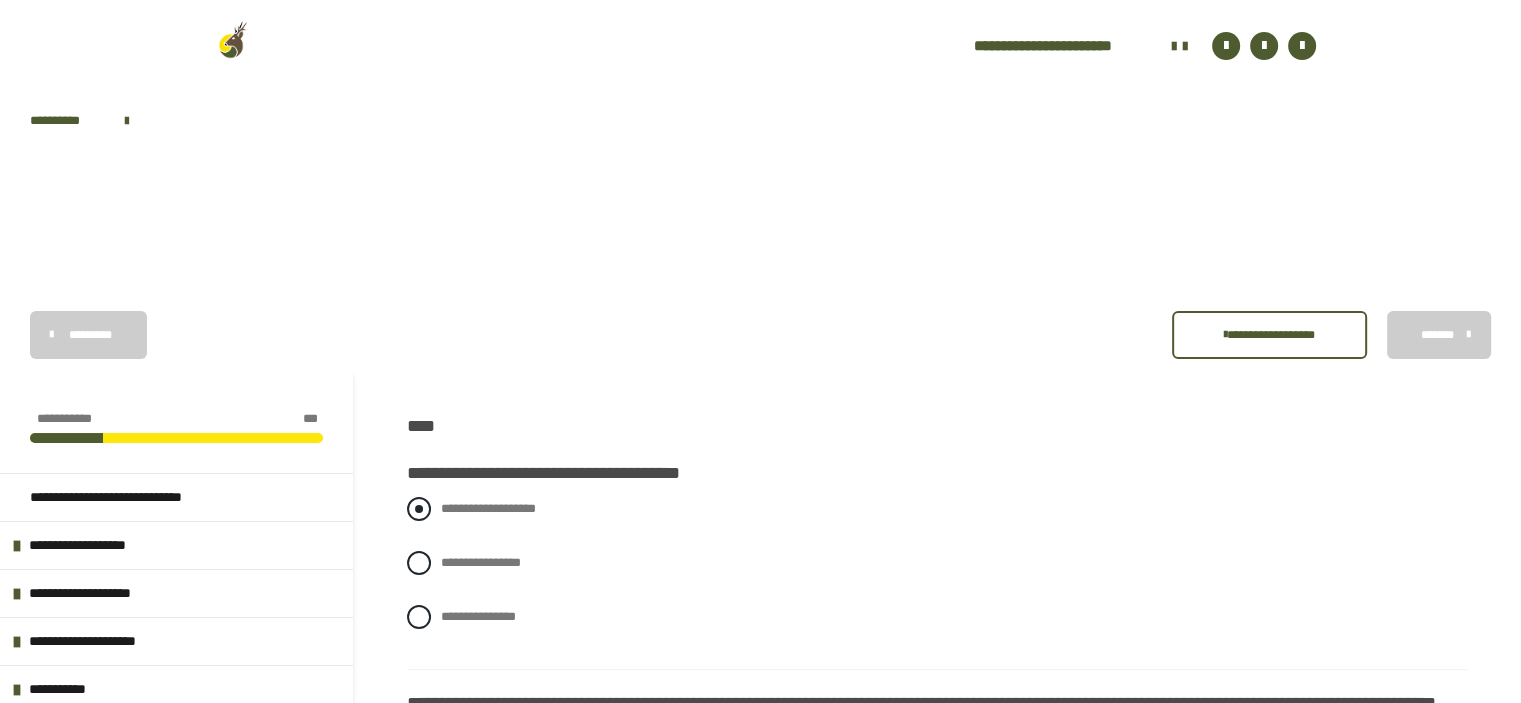 click at bounding box center [419, 509] 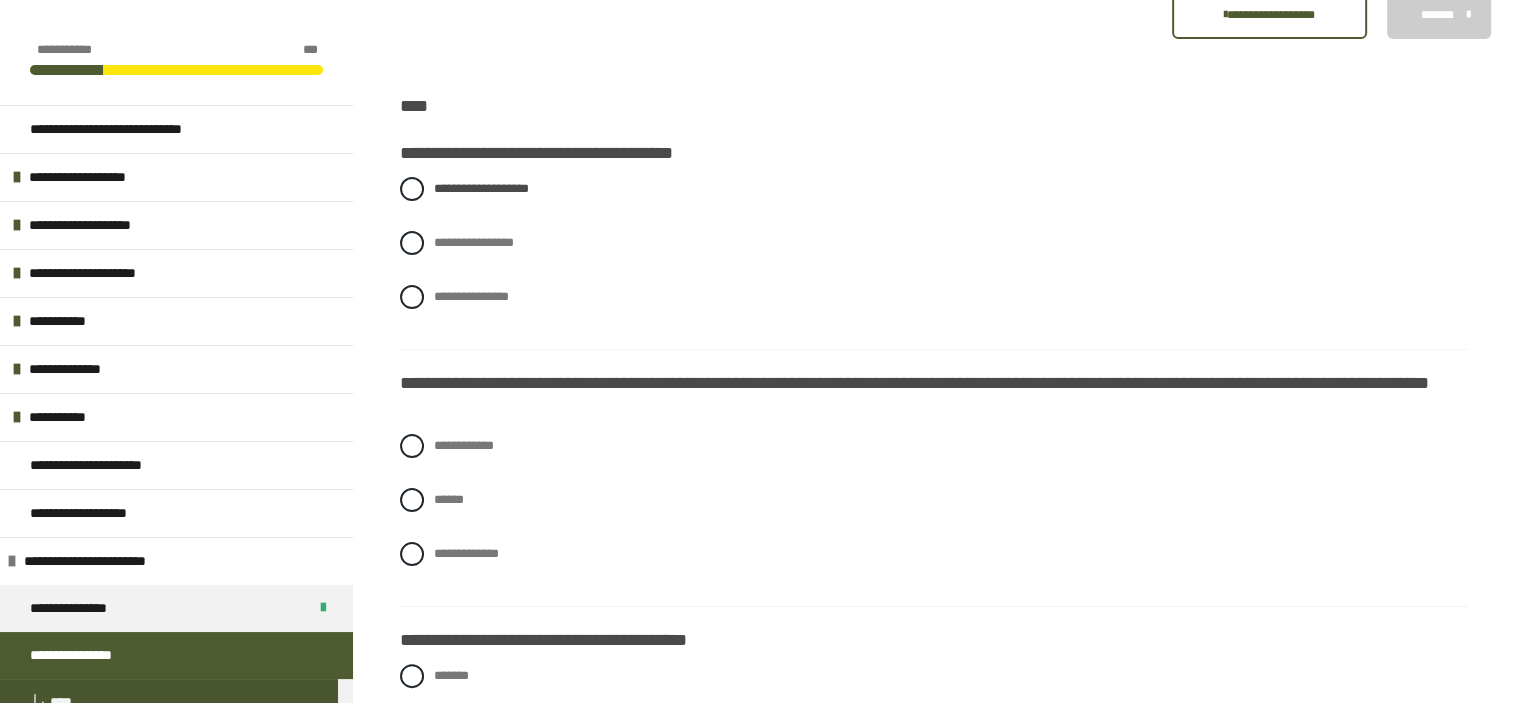 scroll, scrollTop: 372, scrollLeft: 0, axis: vertical 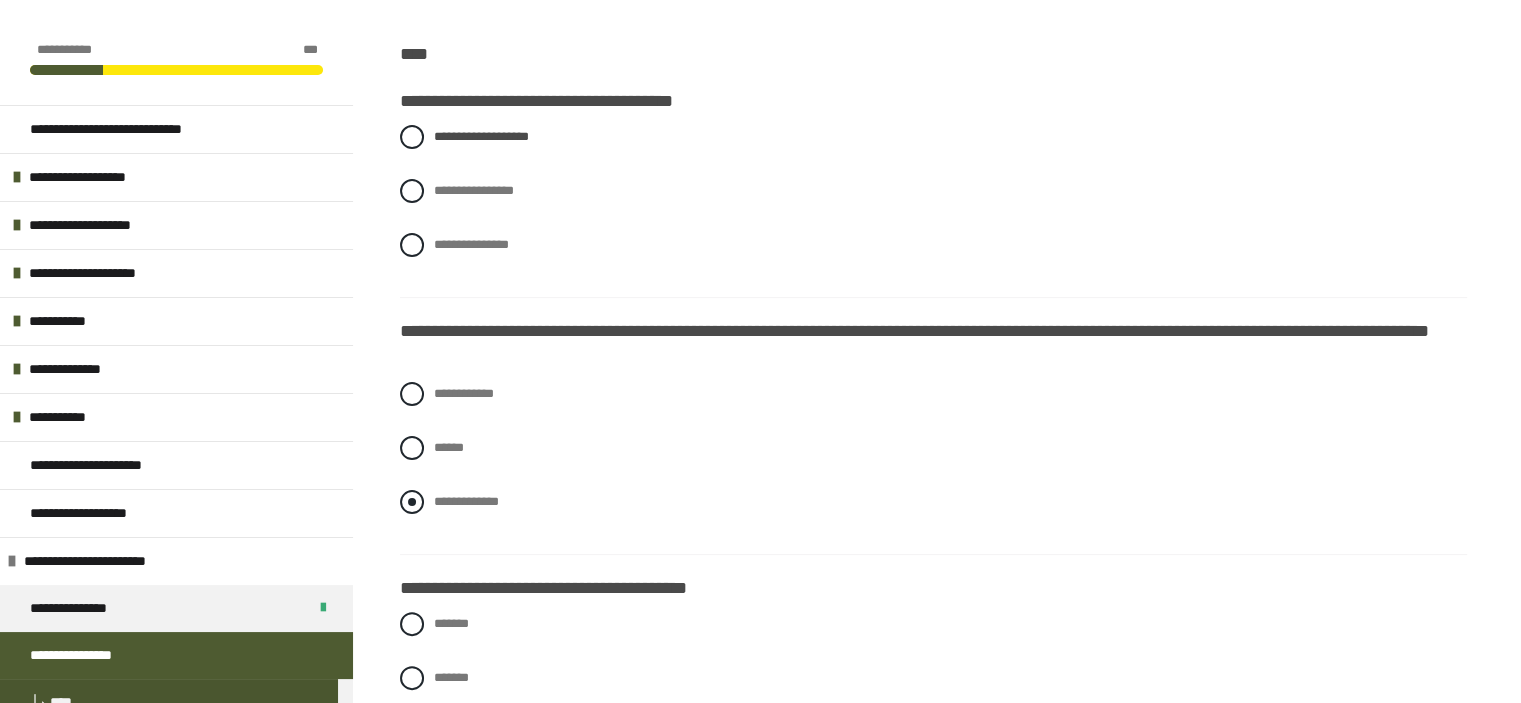 click at bounding box center [412, 502] 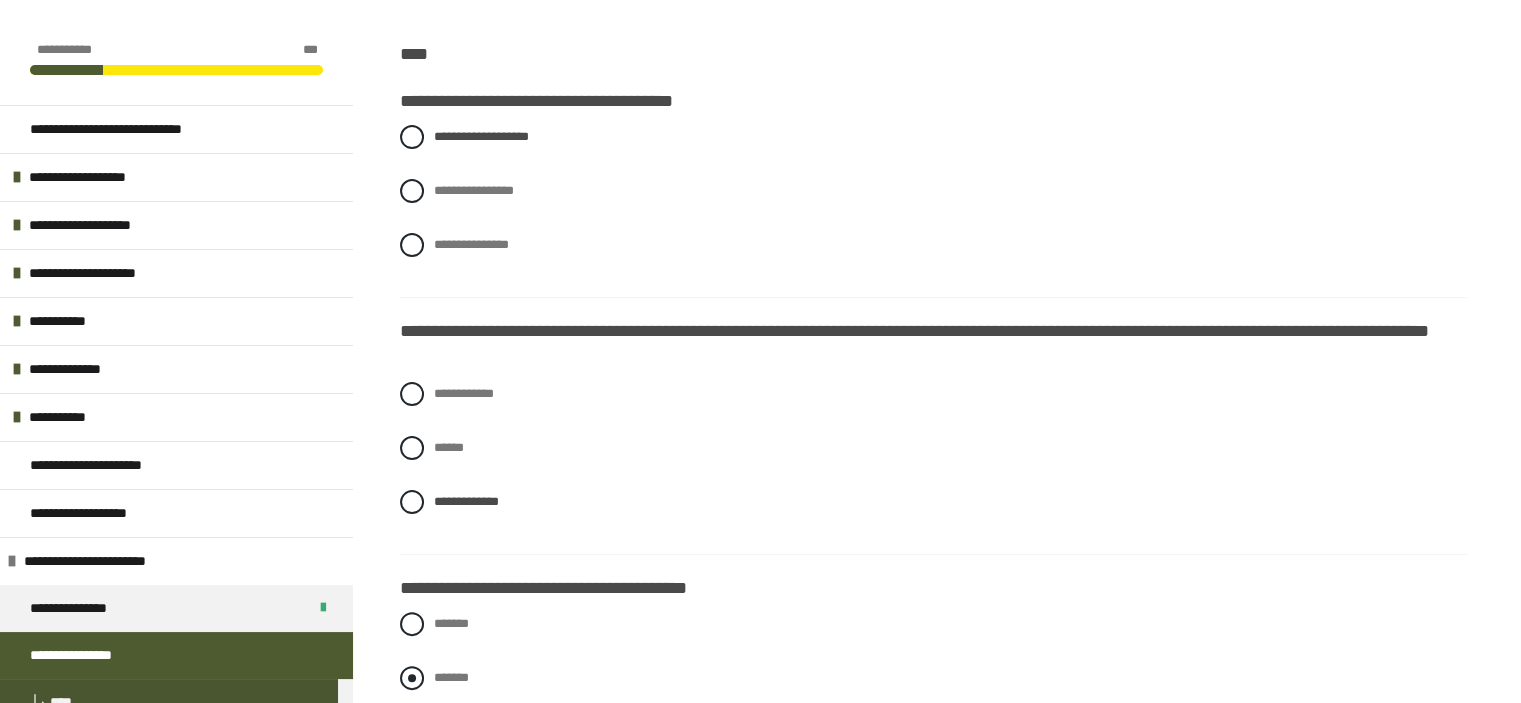 click at bounding box center [412, 678] 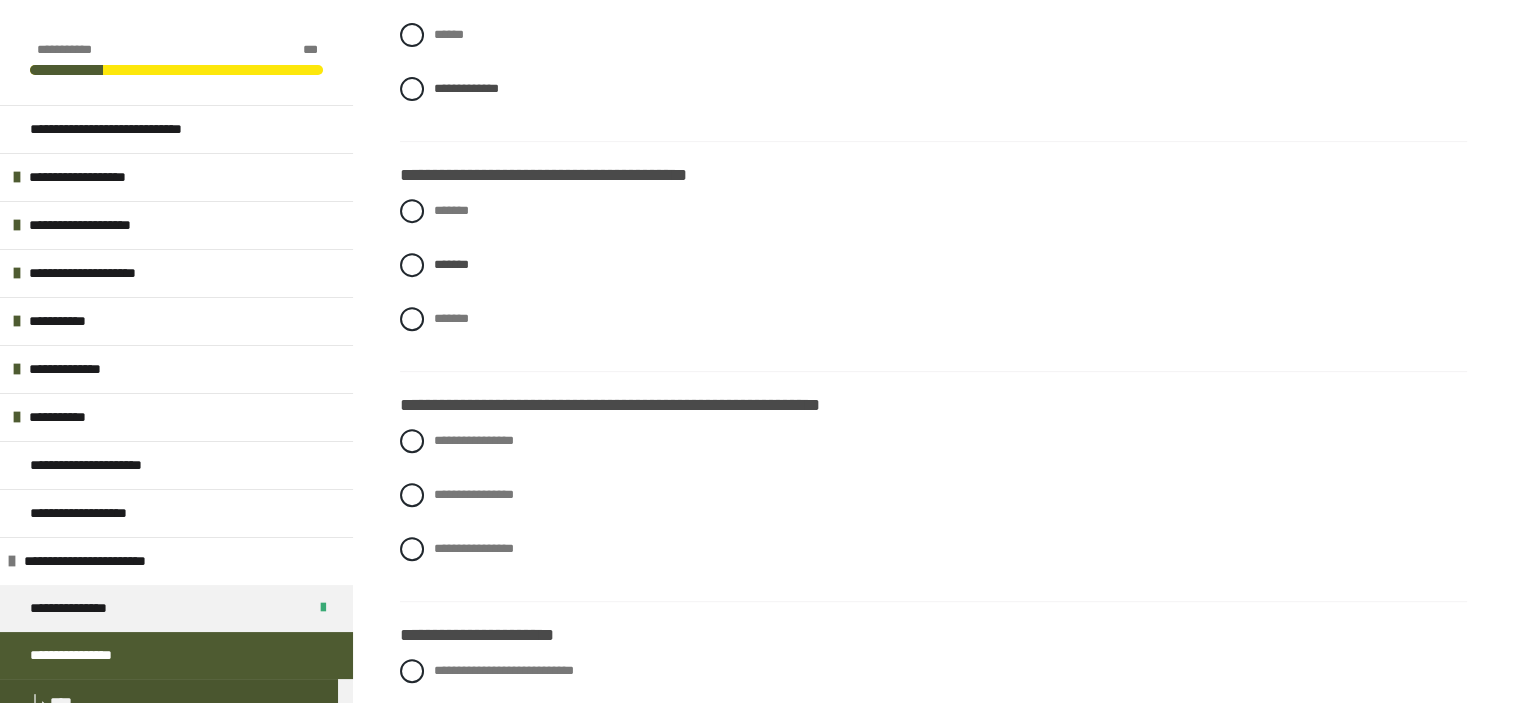 scroll, scrollTop: 812, scrollLeft: 0, axis: vertical 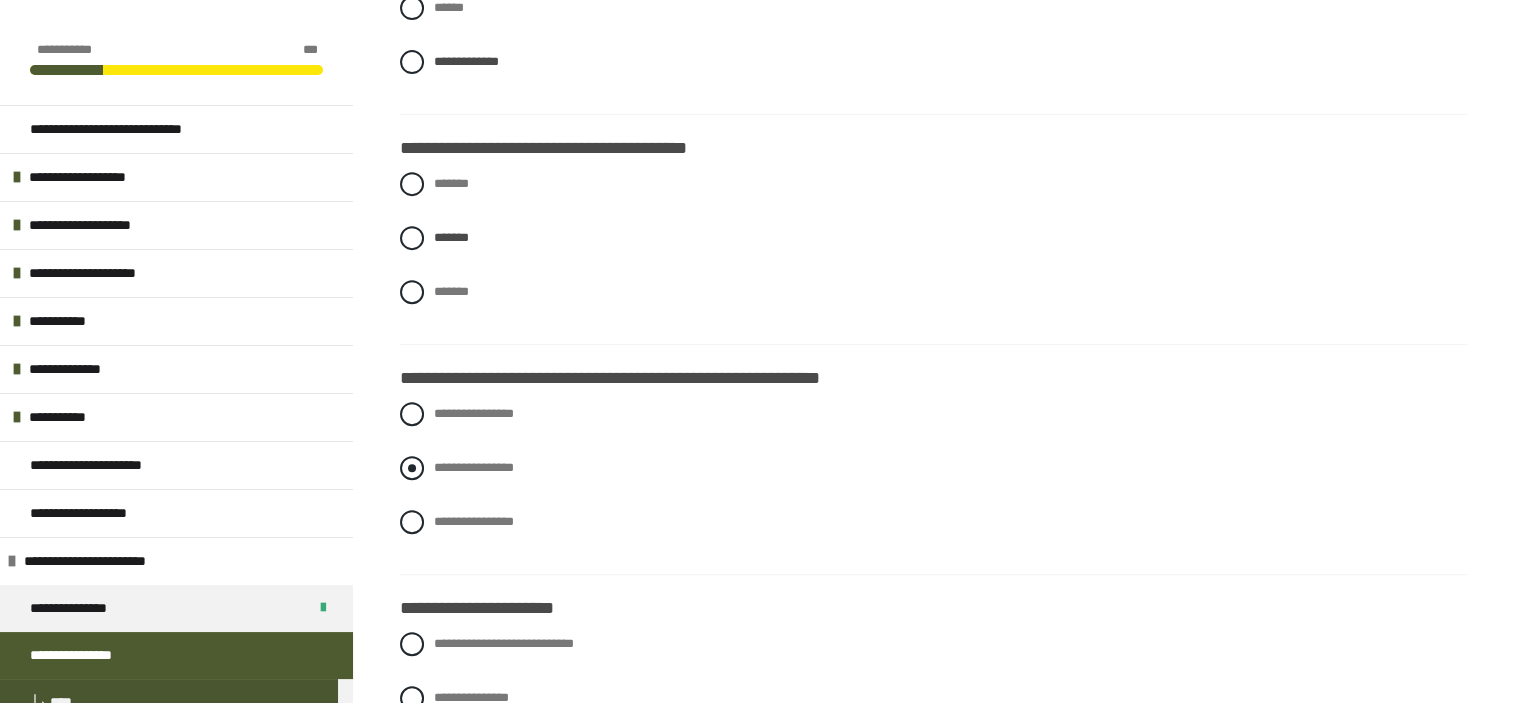 click at bounding box center [412, 468] 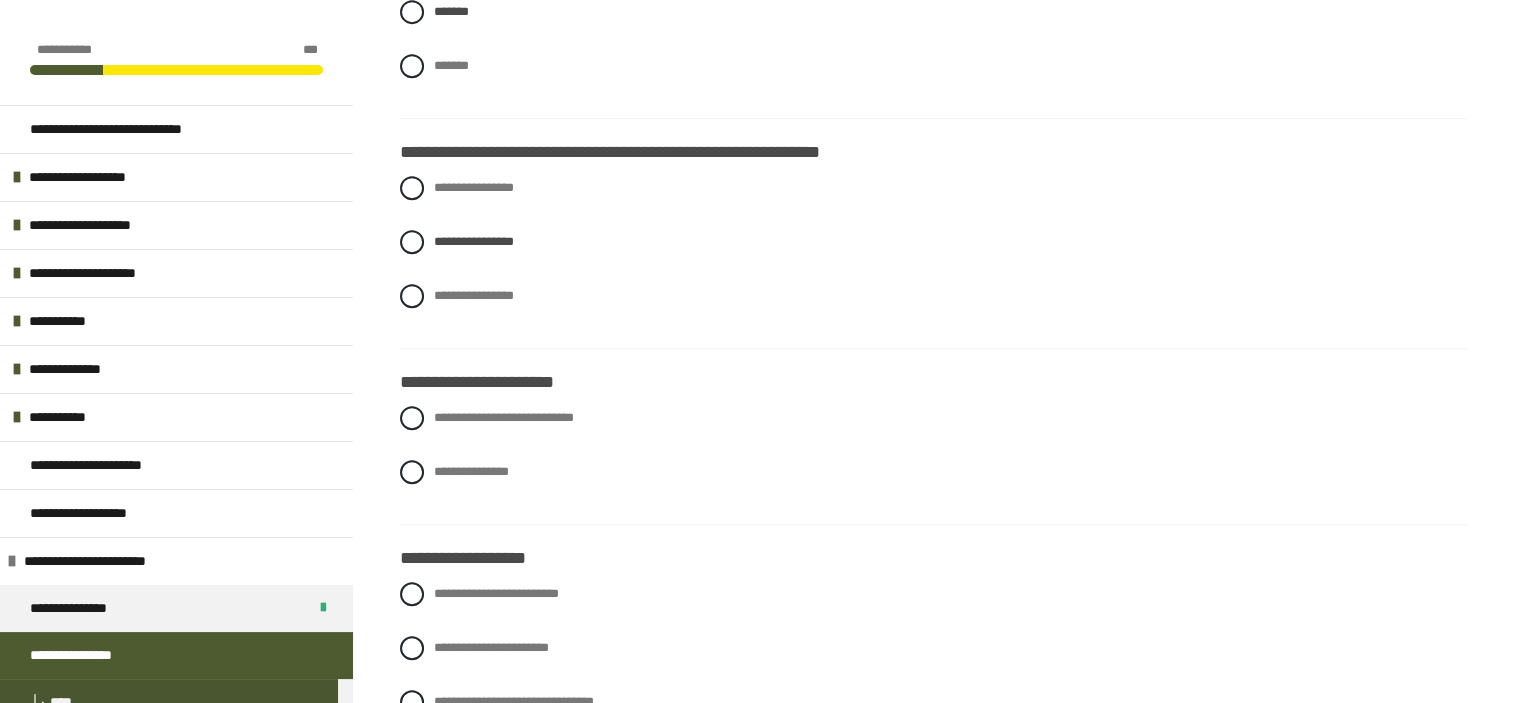 scroll, scrollTop: 1051, scrollLeft: 0, axis: vertical 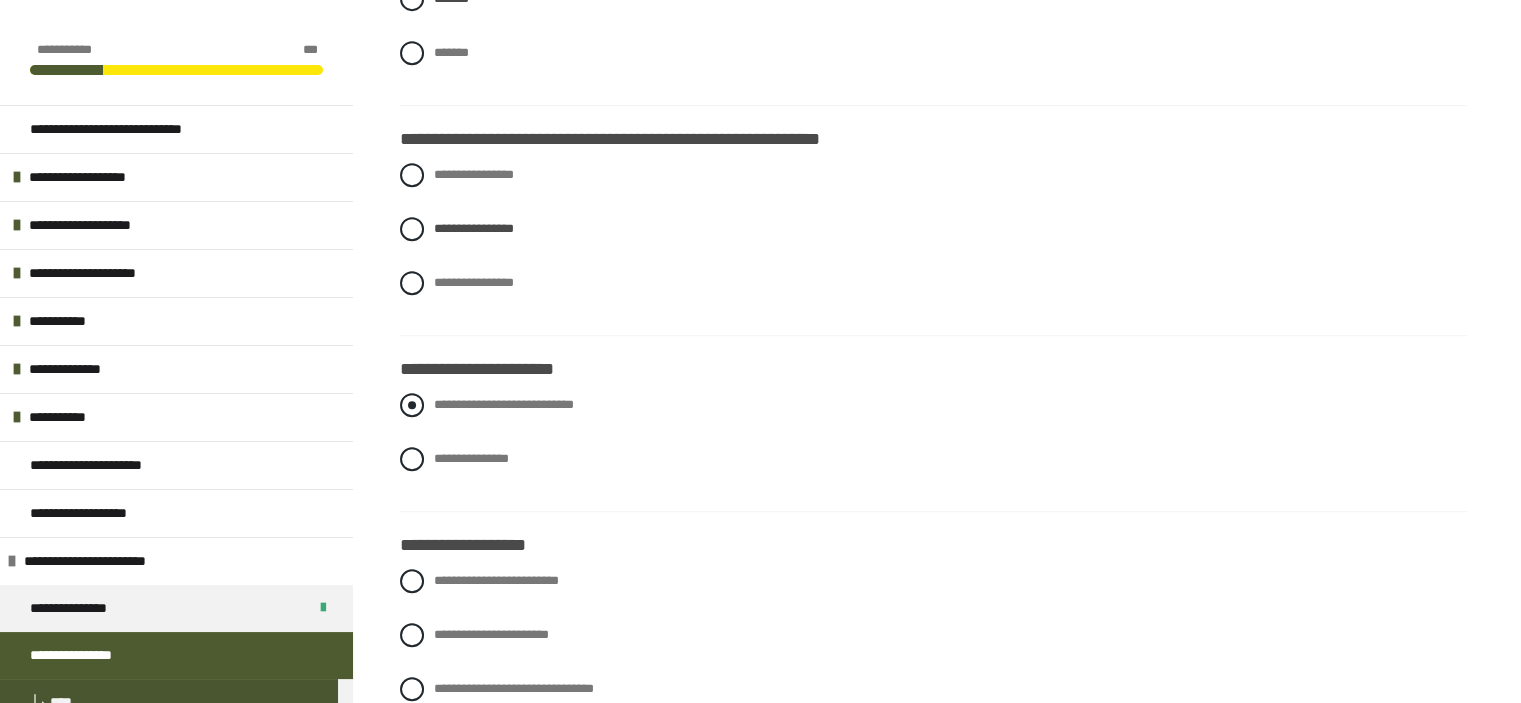 click at bounding box center (412, 405) 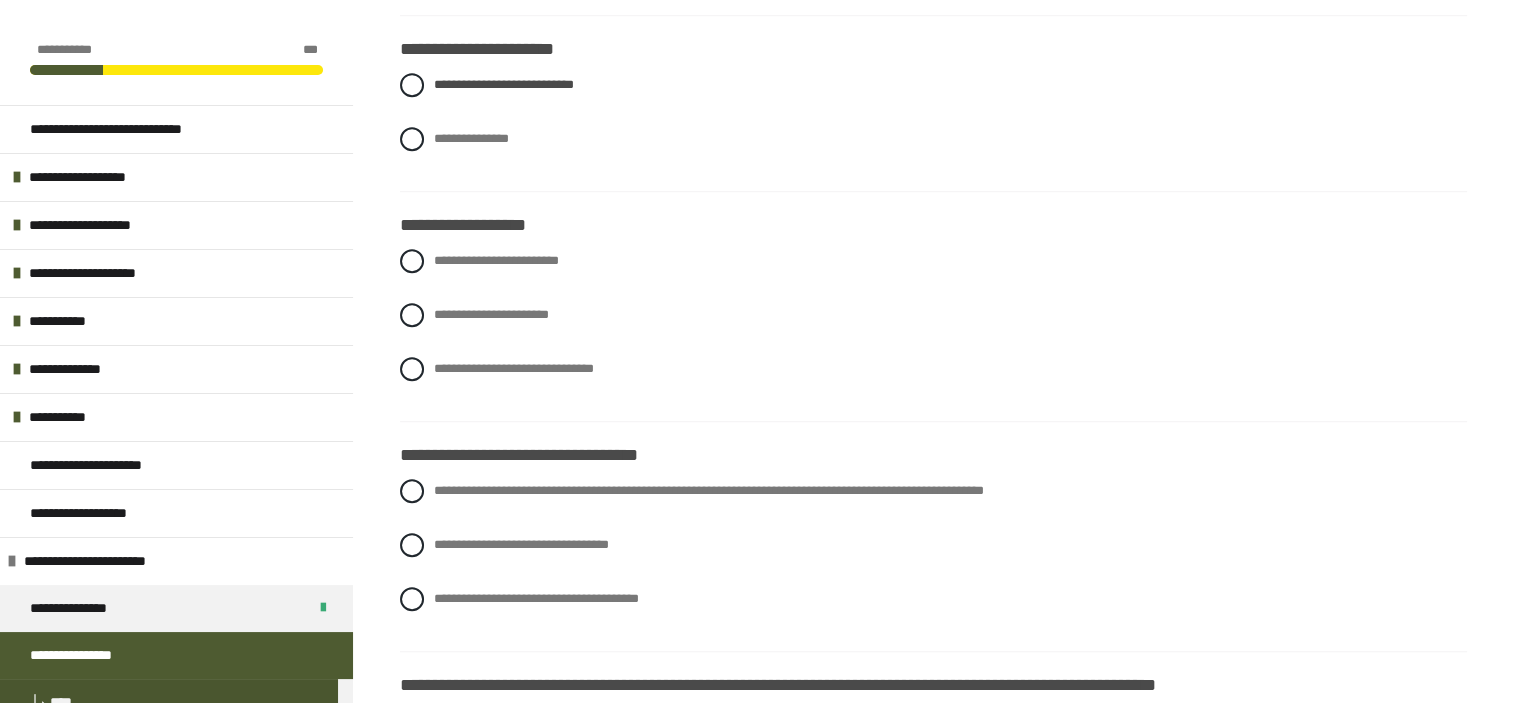 scroll, scrollTop: 1411, scrollLeft: 0, axis: vertical 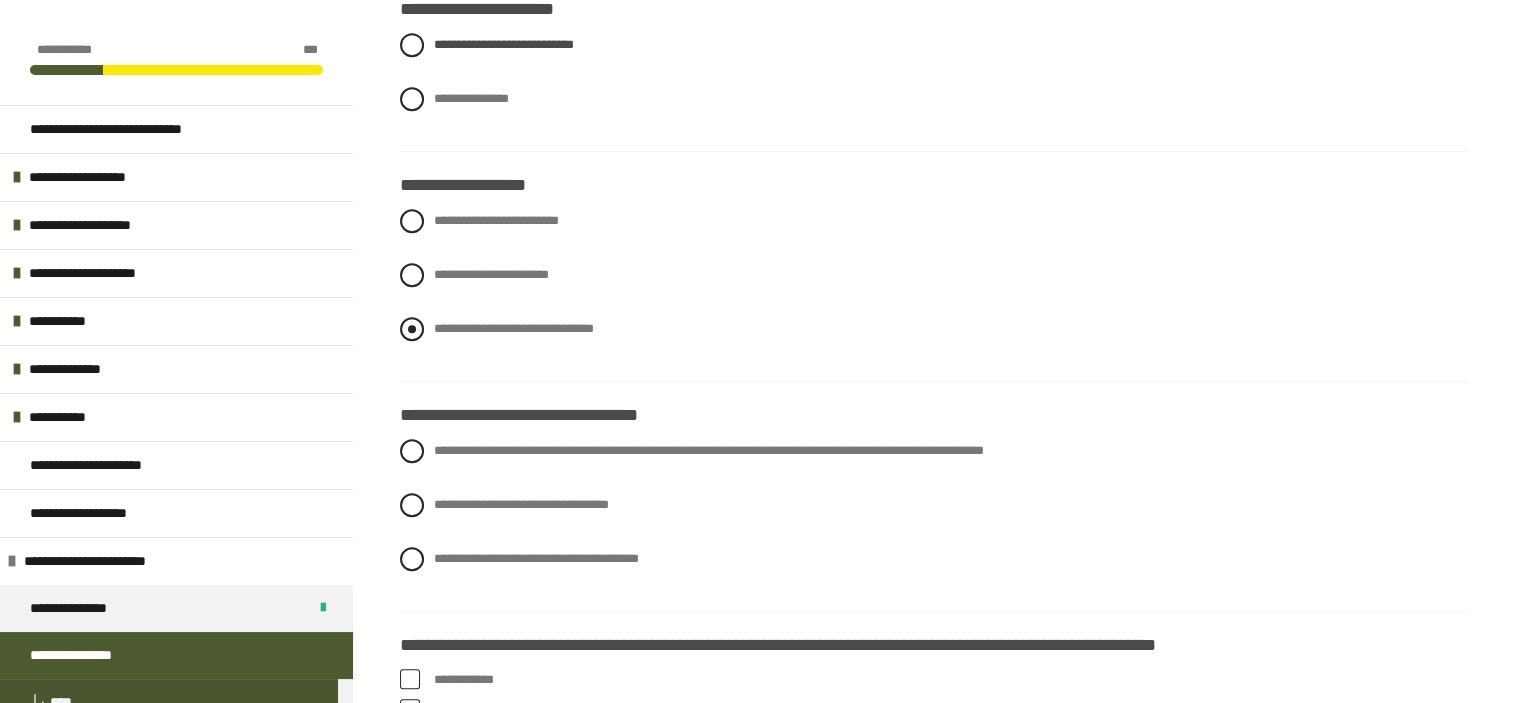 click at bounding box center [412, 329] 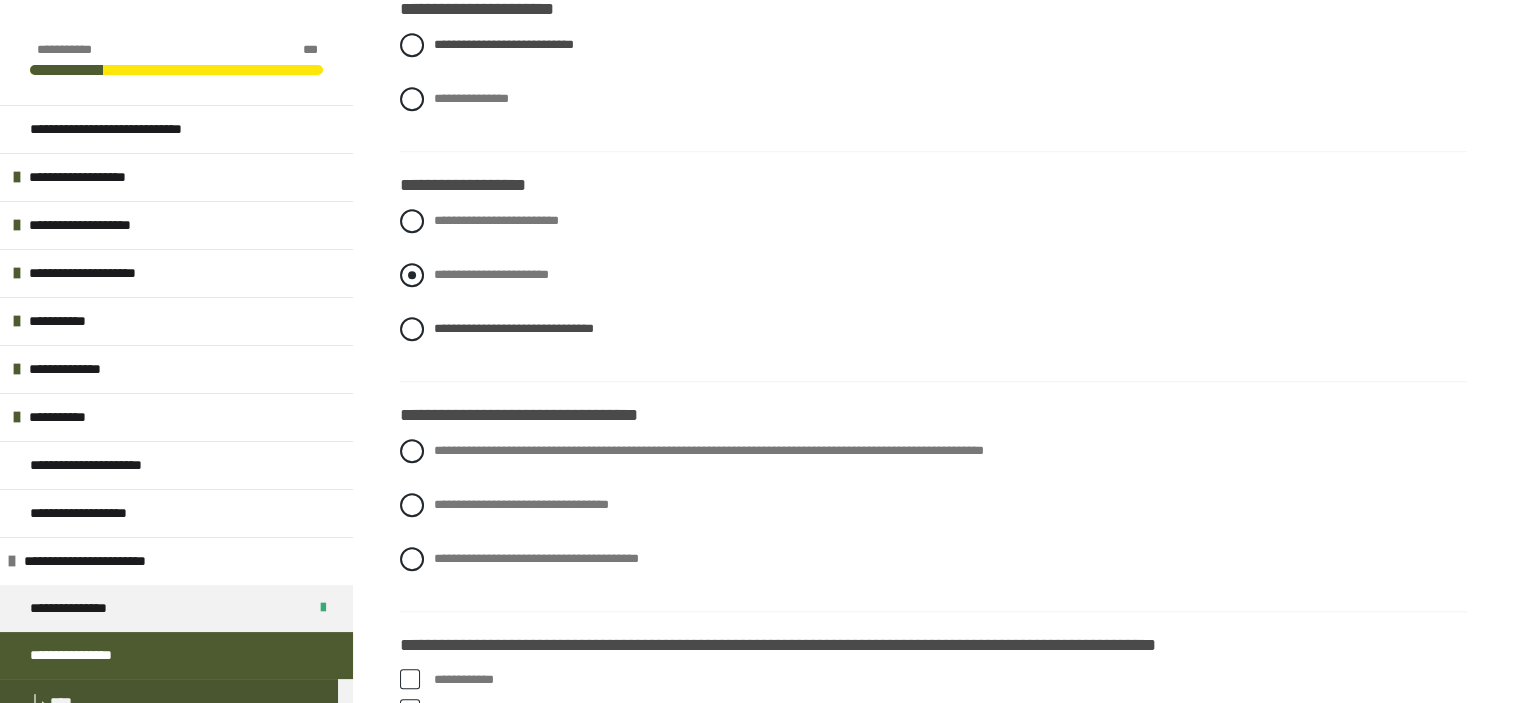 click at bounding box center (412, 275) 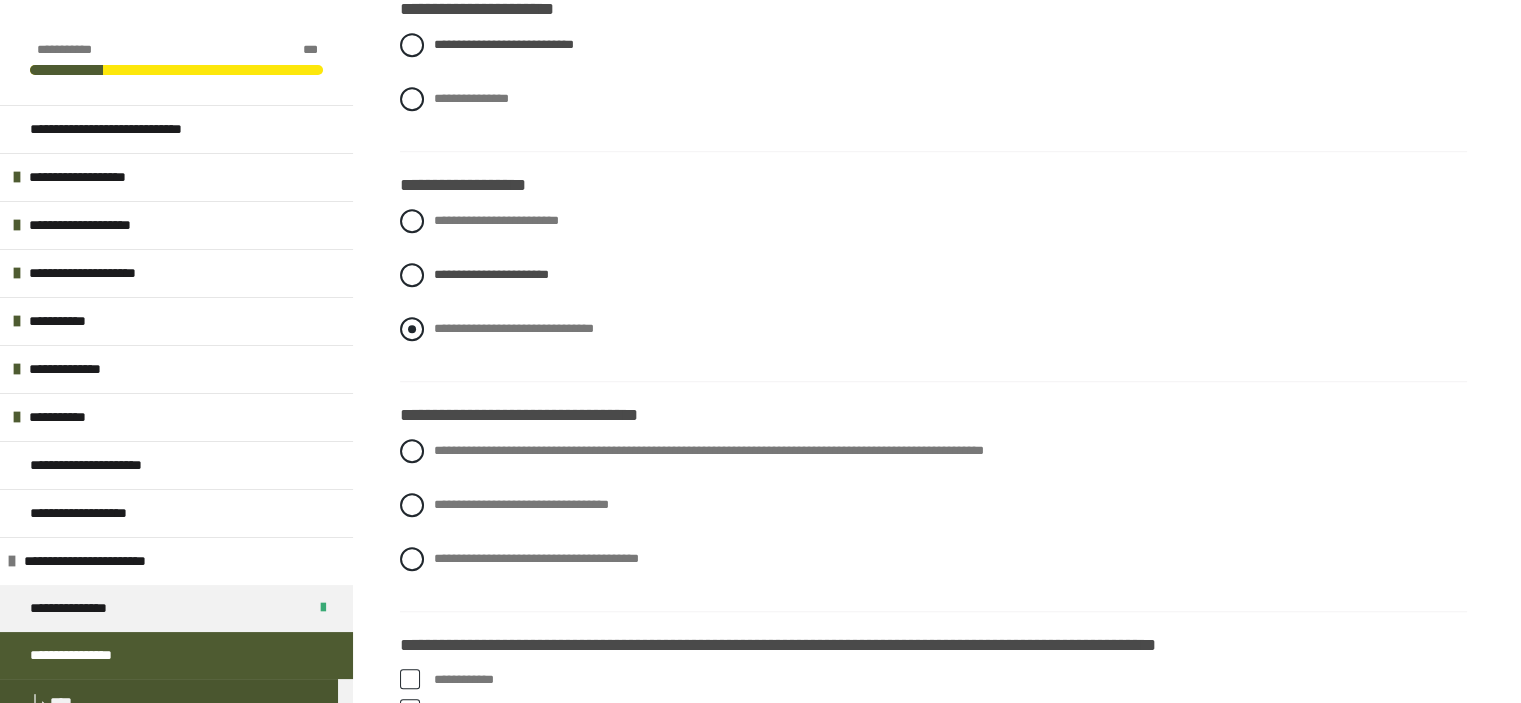 click at bounding box center [412, 329] 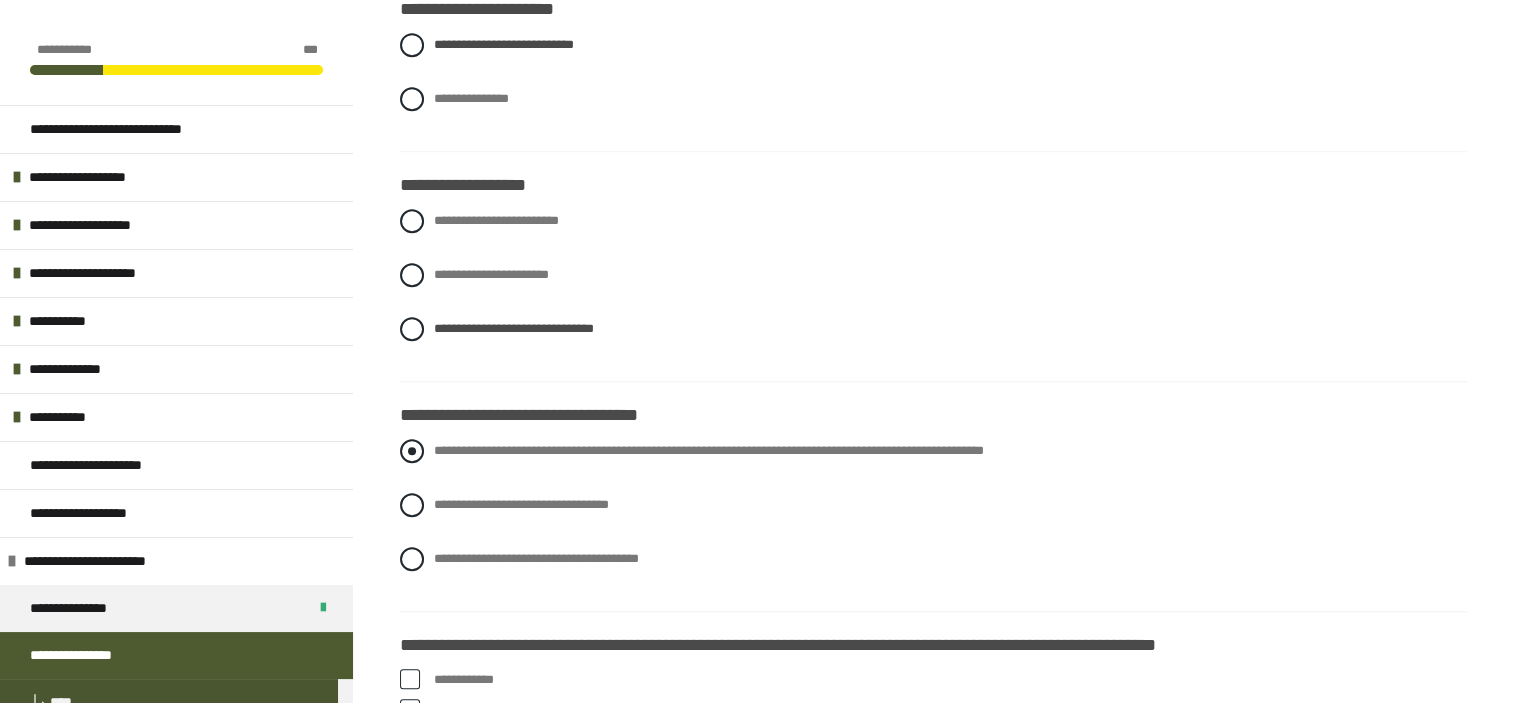 click at bounding box center (412, 451) 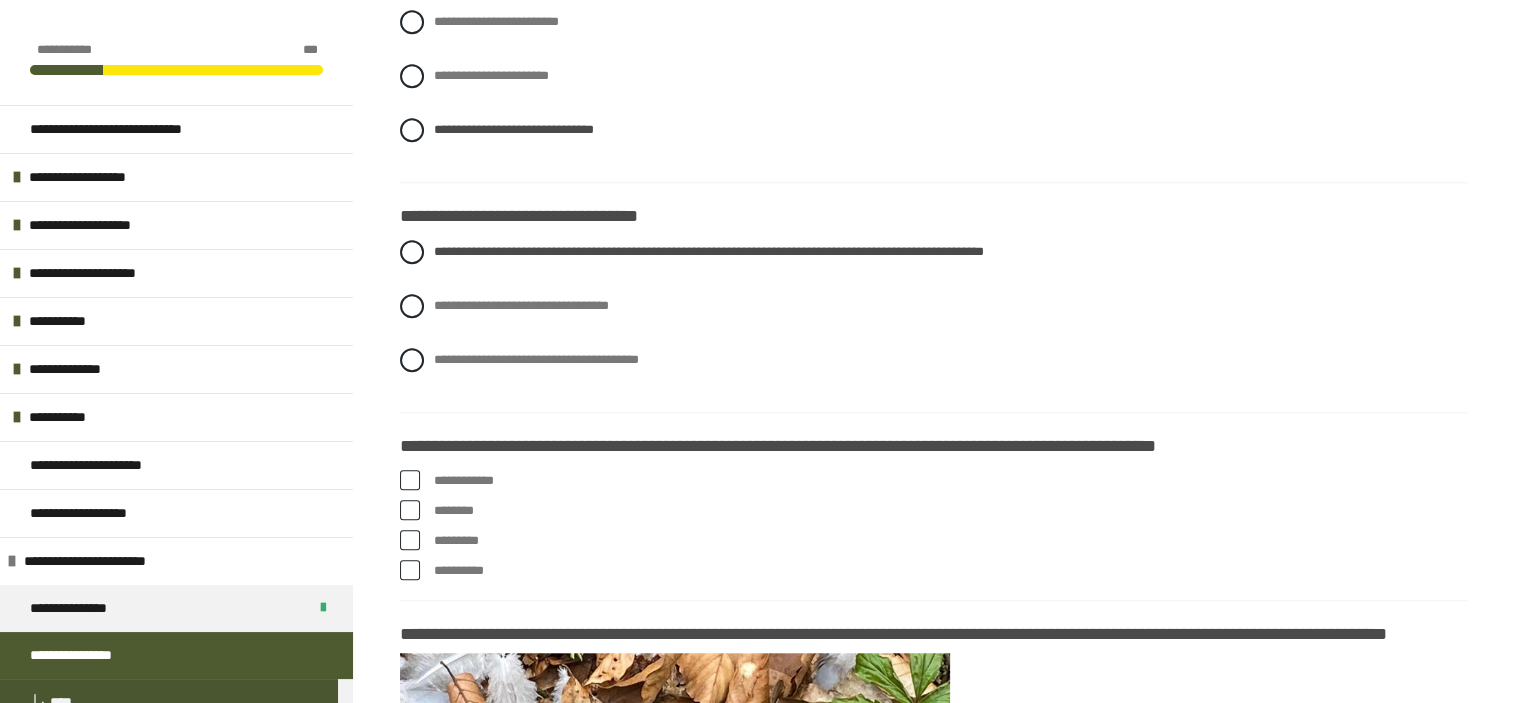 scroll, scrollTop: 1704, scrollLeft: 0, axis: vertical 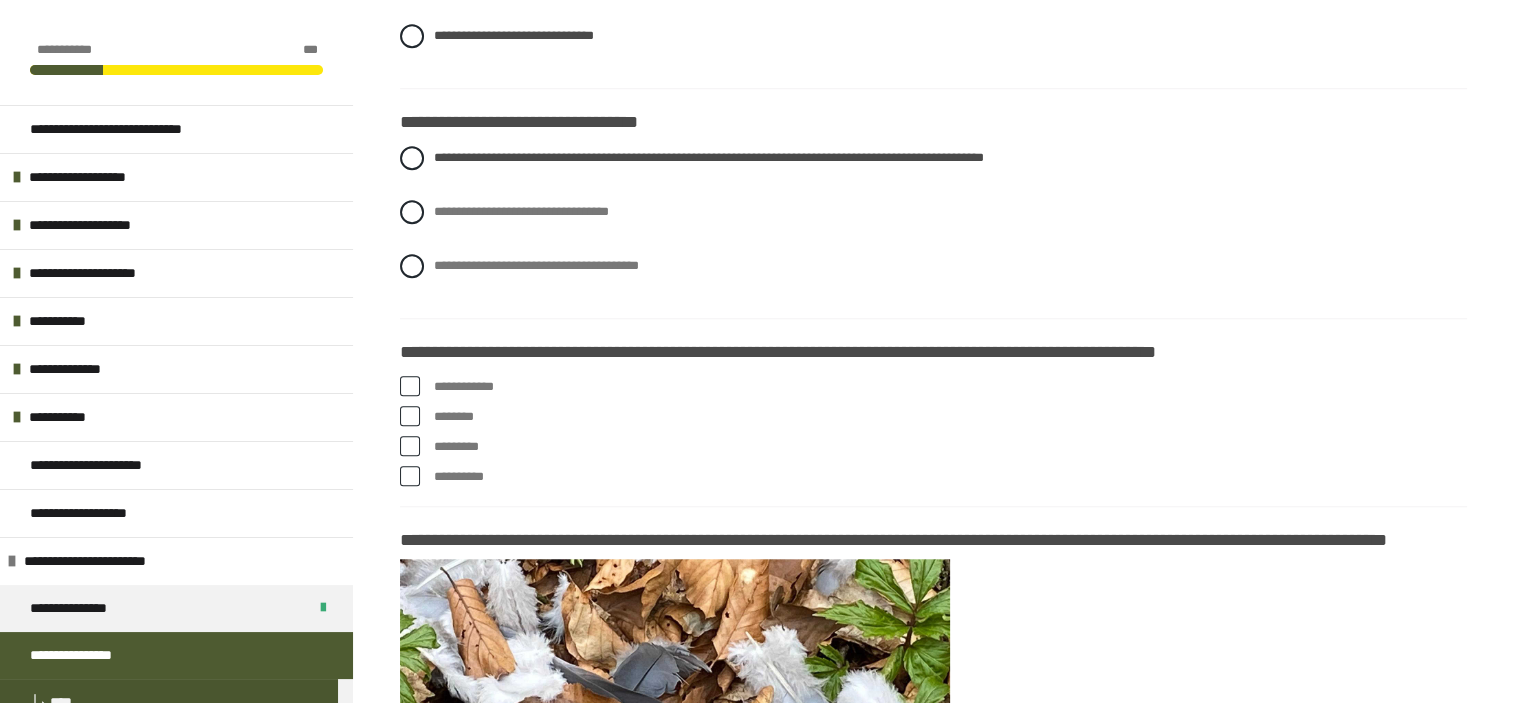 click at bounding box center (410, 386) 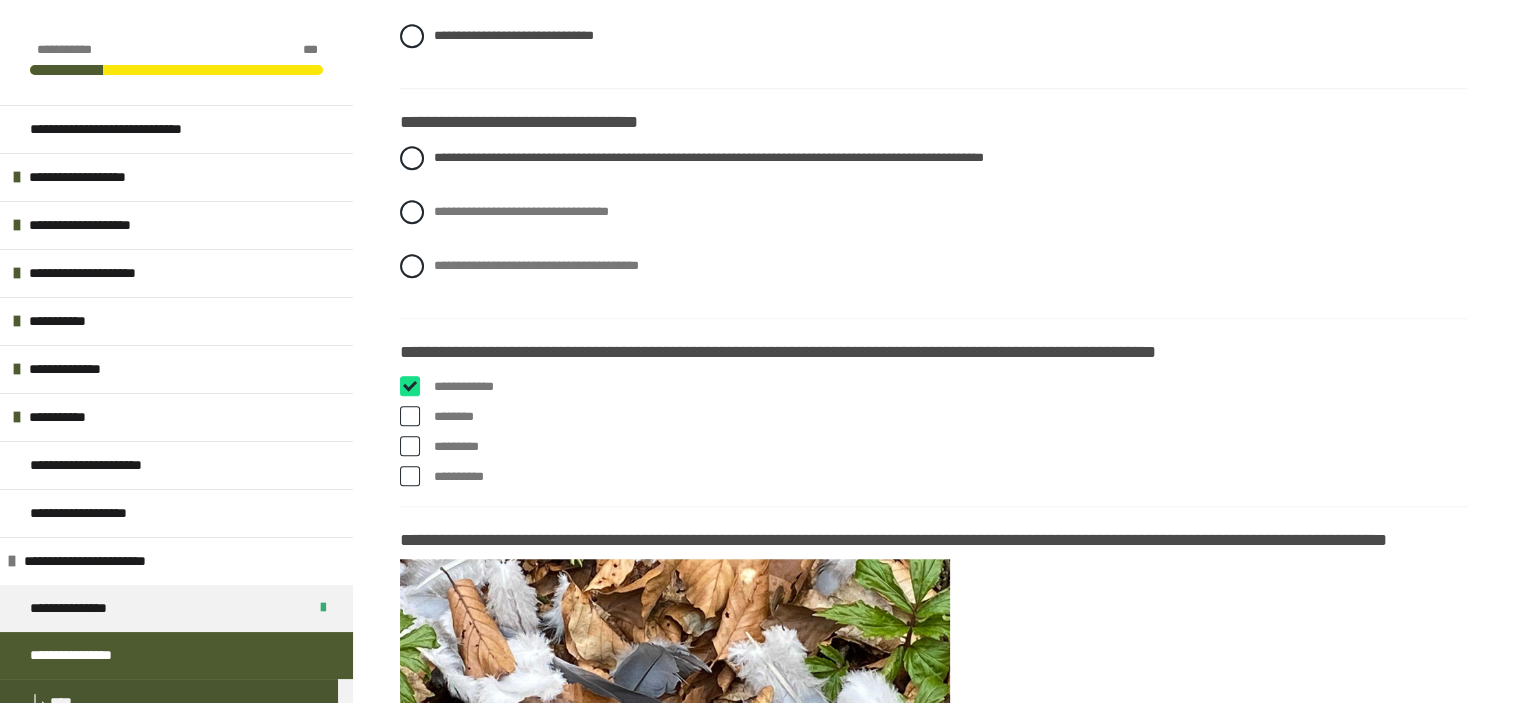 checkbox on "****" 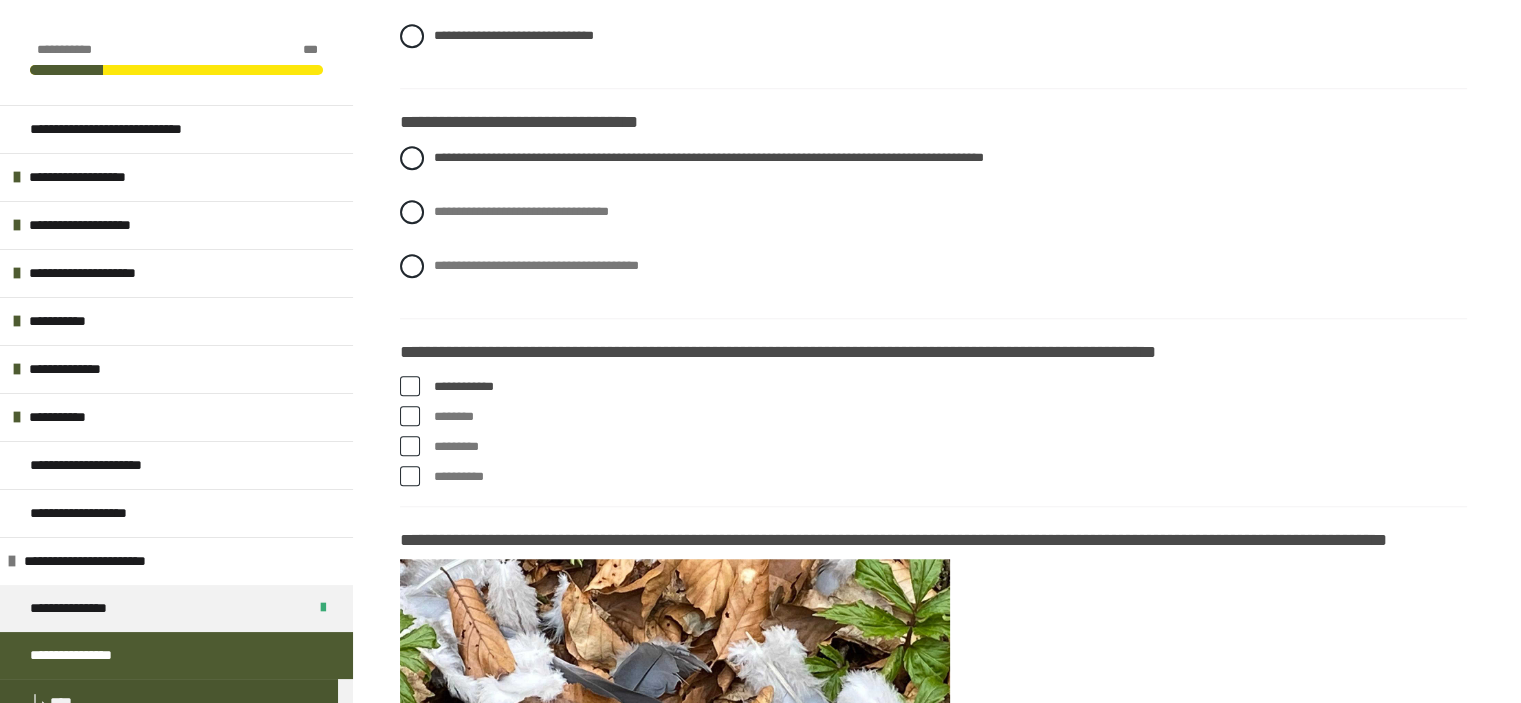 click at bounding box center [410, 416] 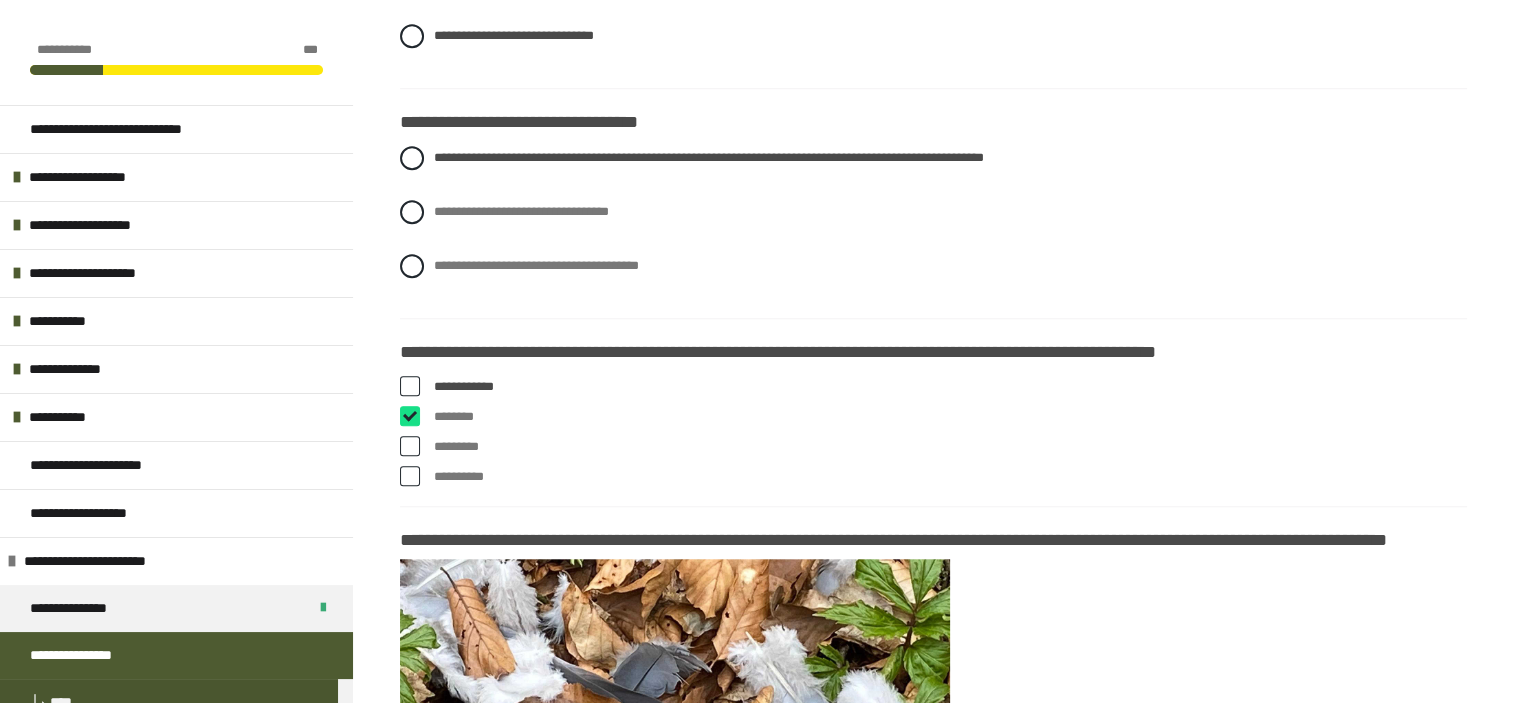 checkbox on "****" 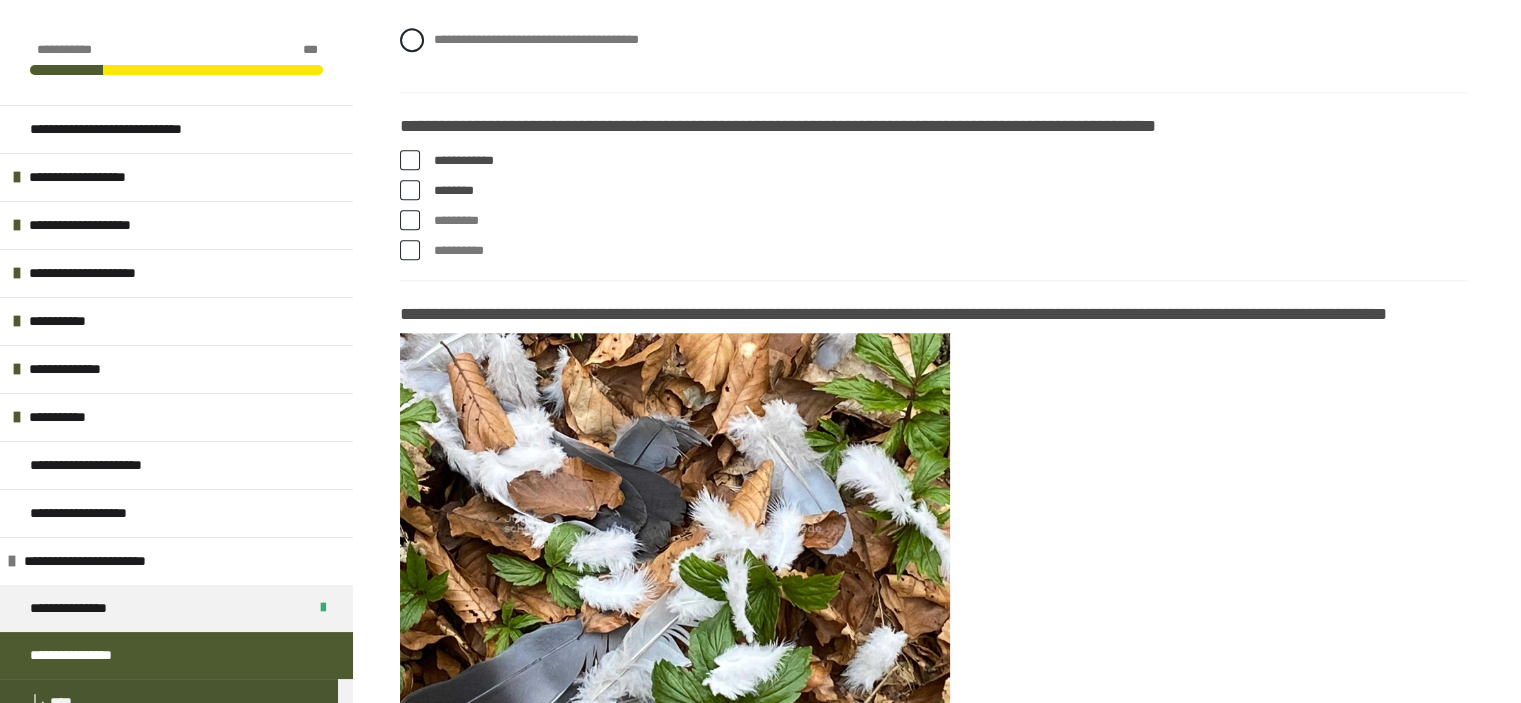scroll, scrollTop: 1970, scrollLeft: 0, axis: vertical 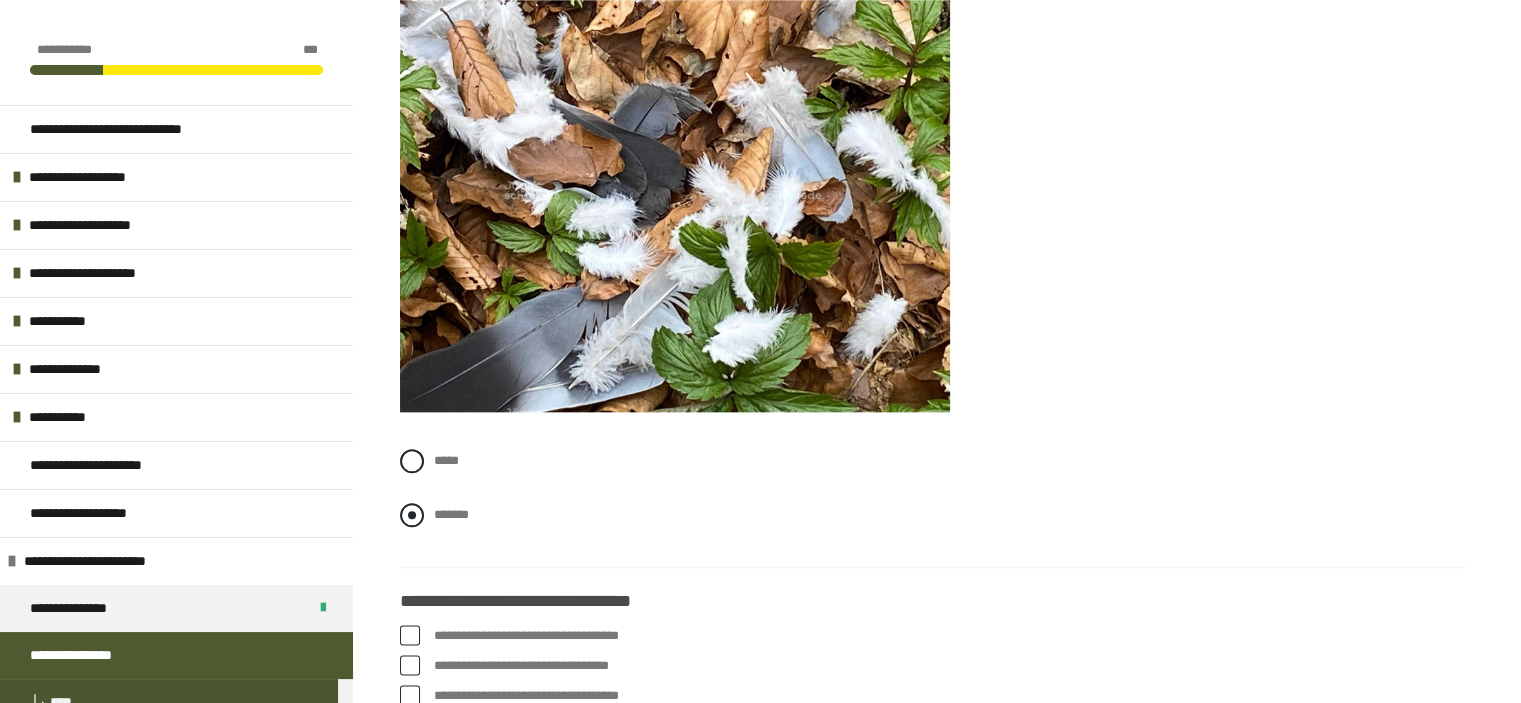 click at bounding box center (412, 515) 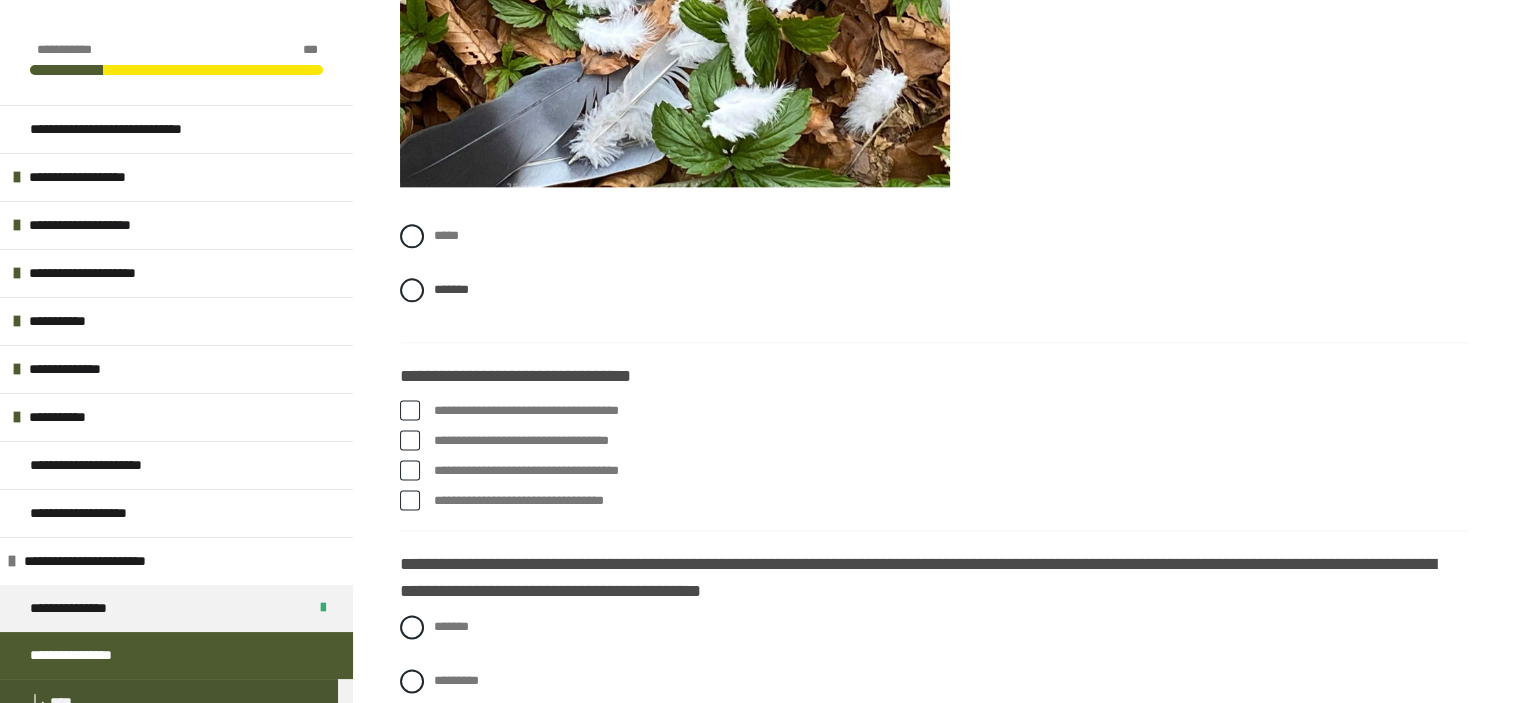 scroll, scrollTop: 2568, scrollLeft: 0, axis: vertical 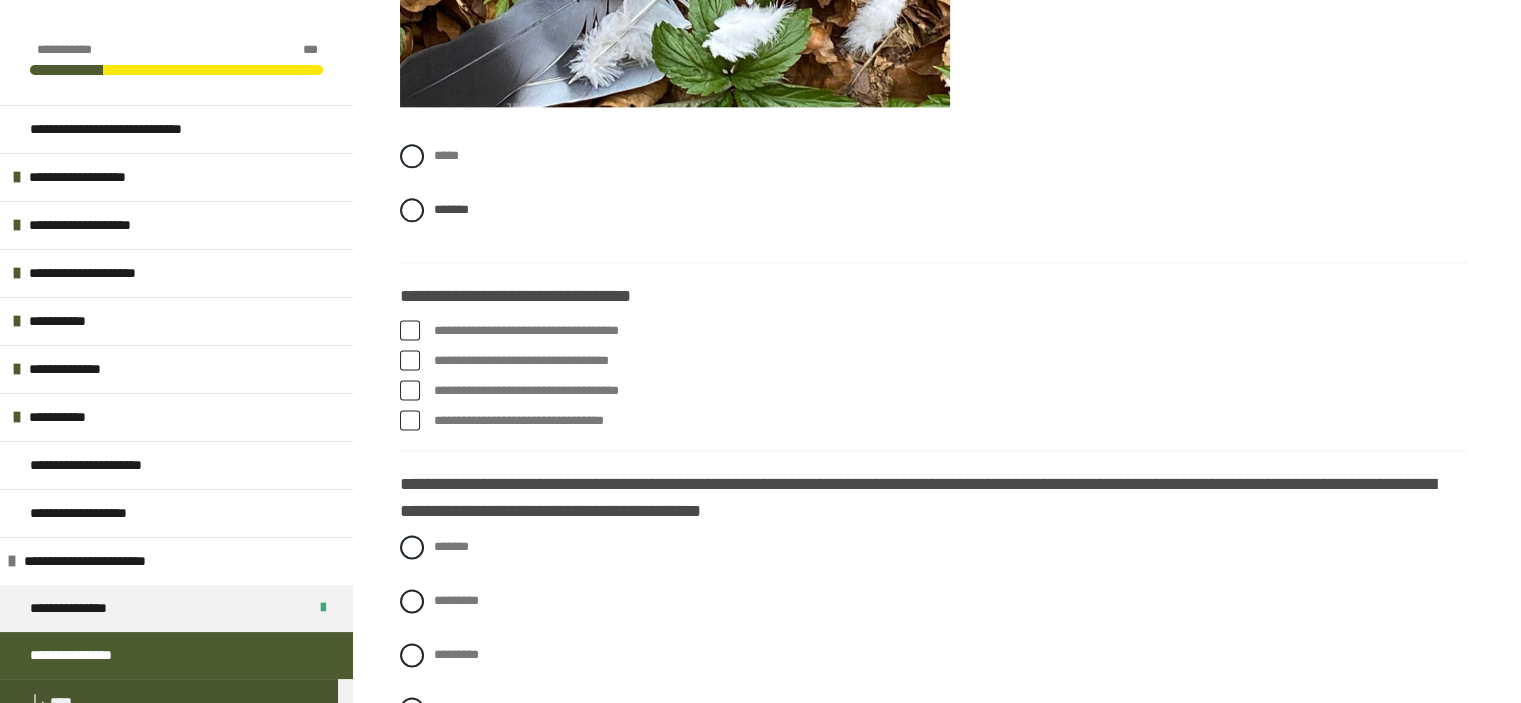 click at bounding box center [410, 360] 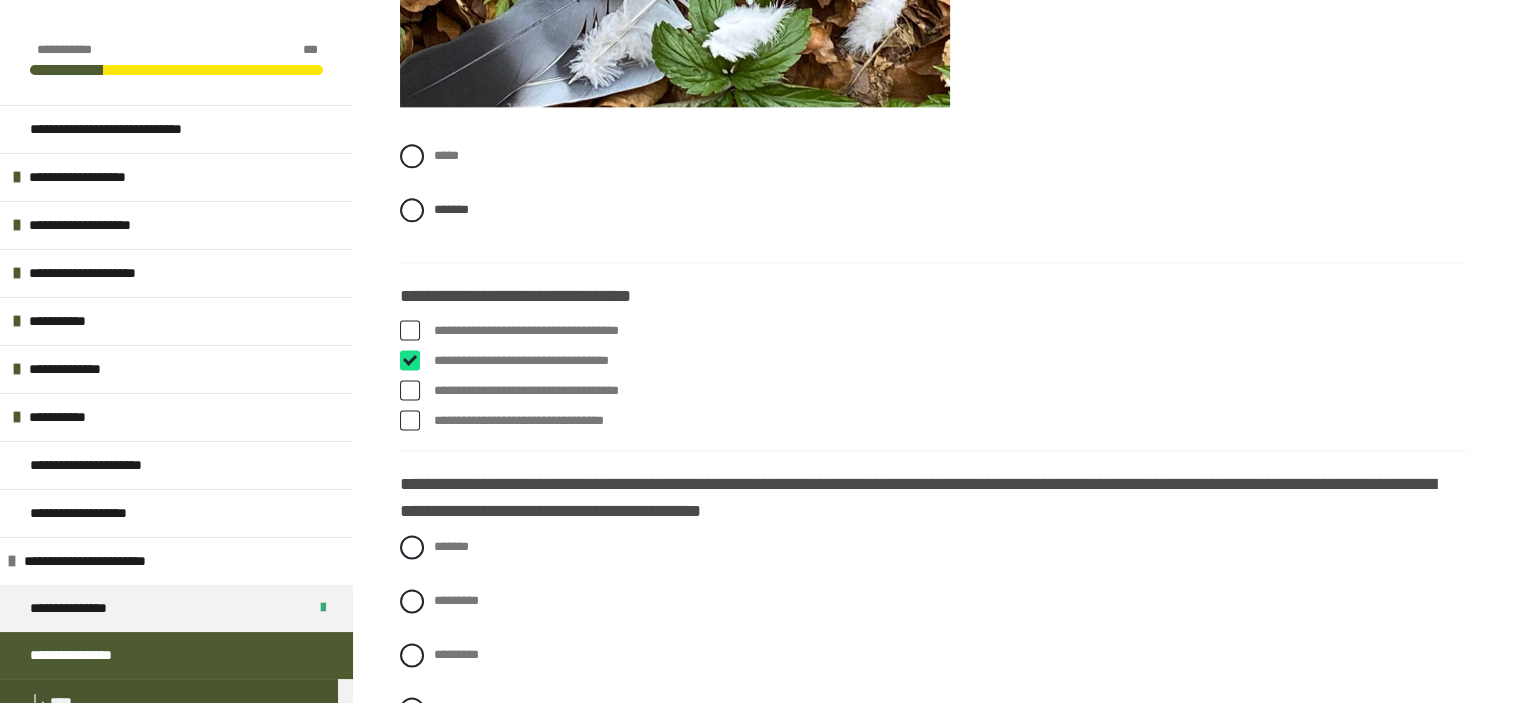 checkbox on "****" 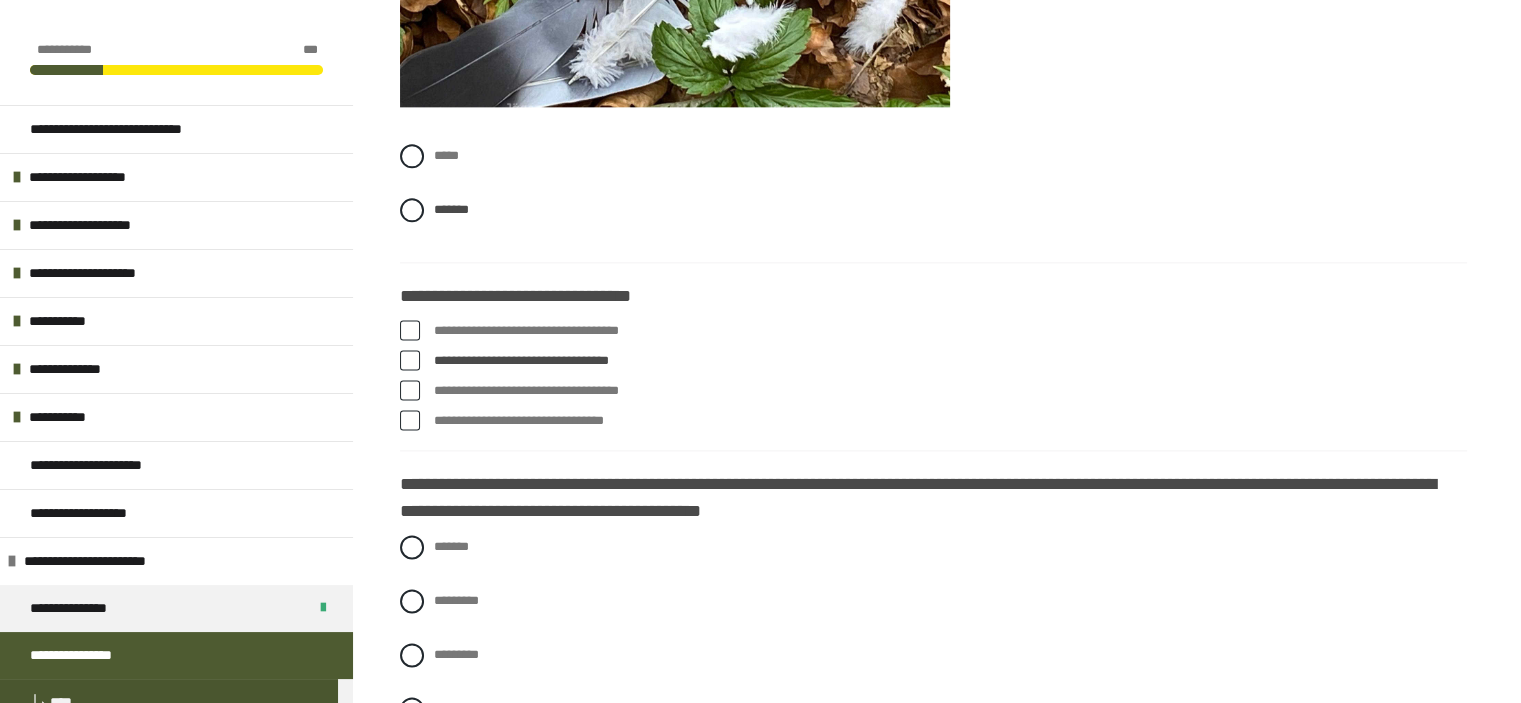click at bounding box center [410, 390] 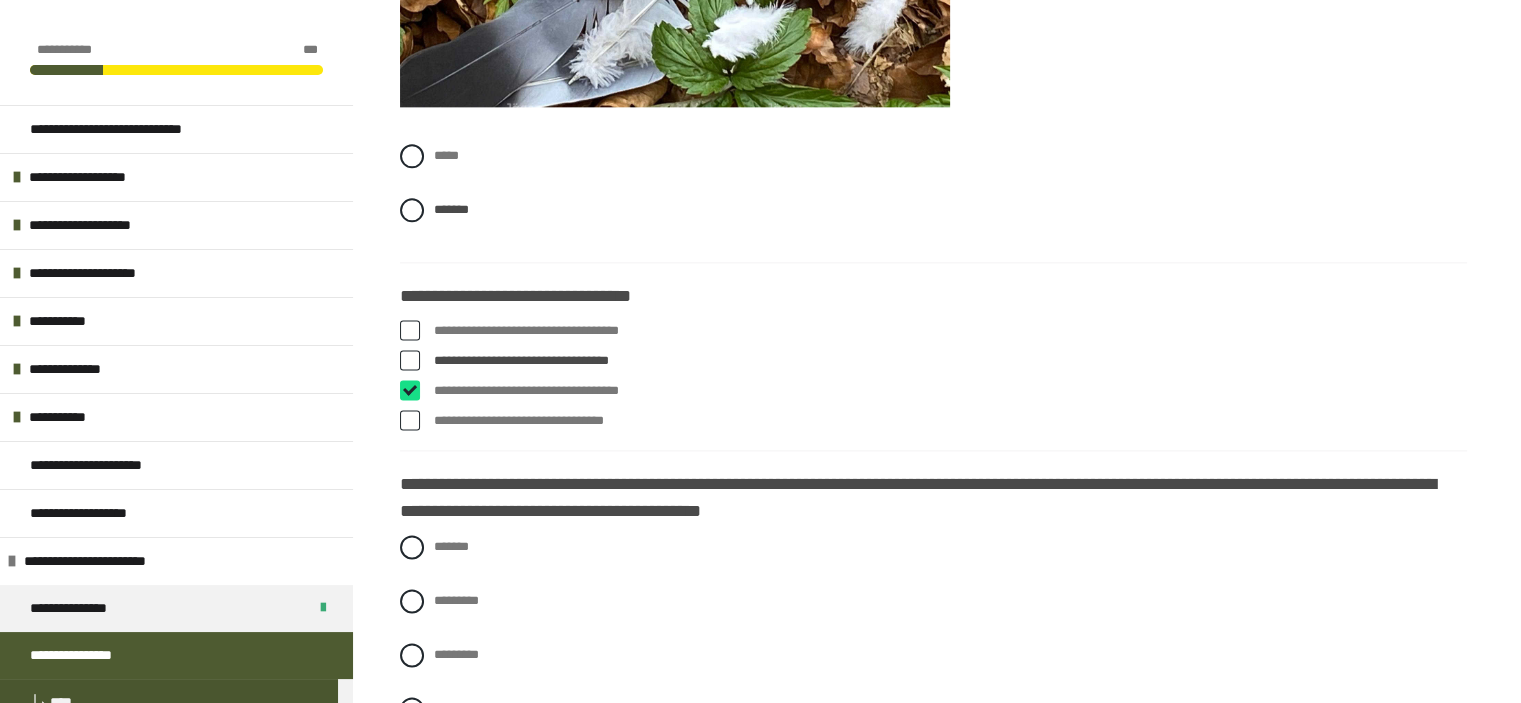 checkbox on "****" 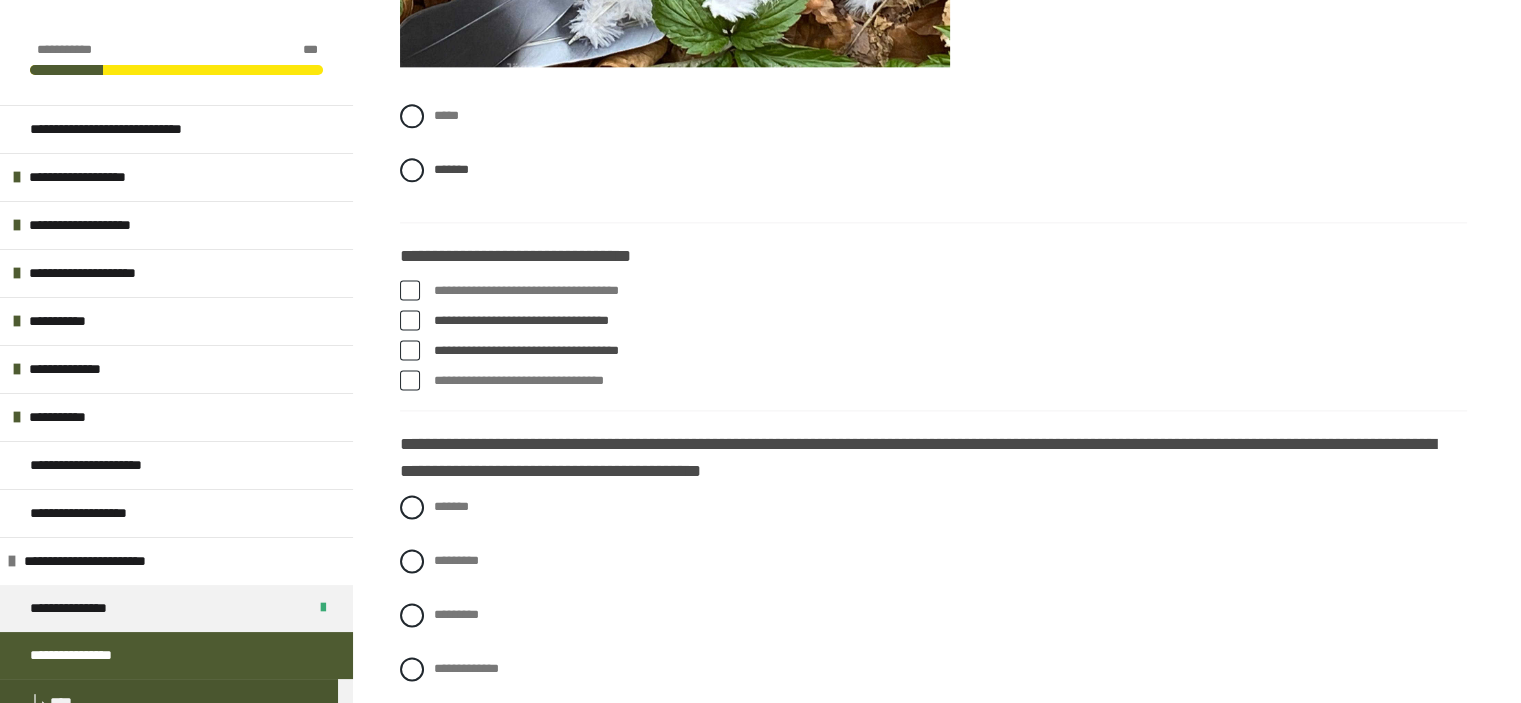 scroll, scrollTop: 2702, scrollLeft: 0, axis: vertical 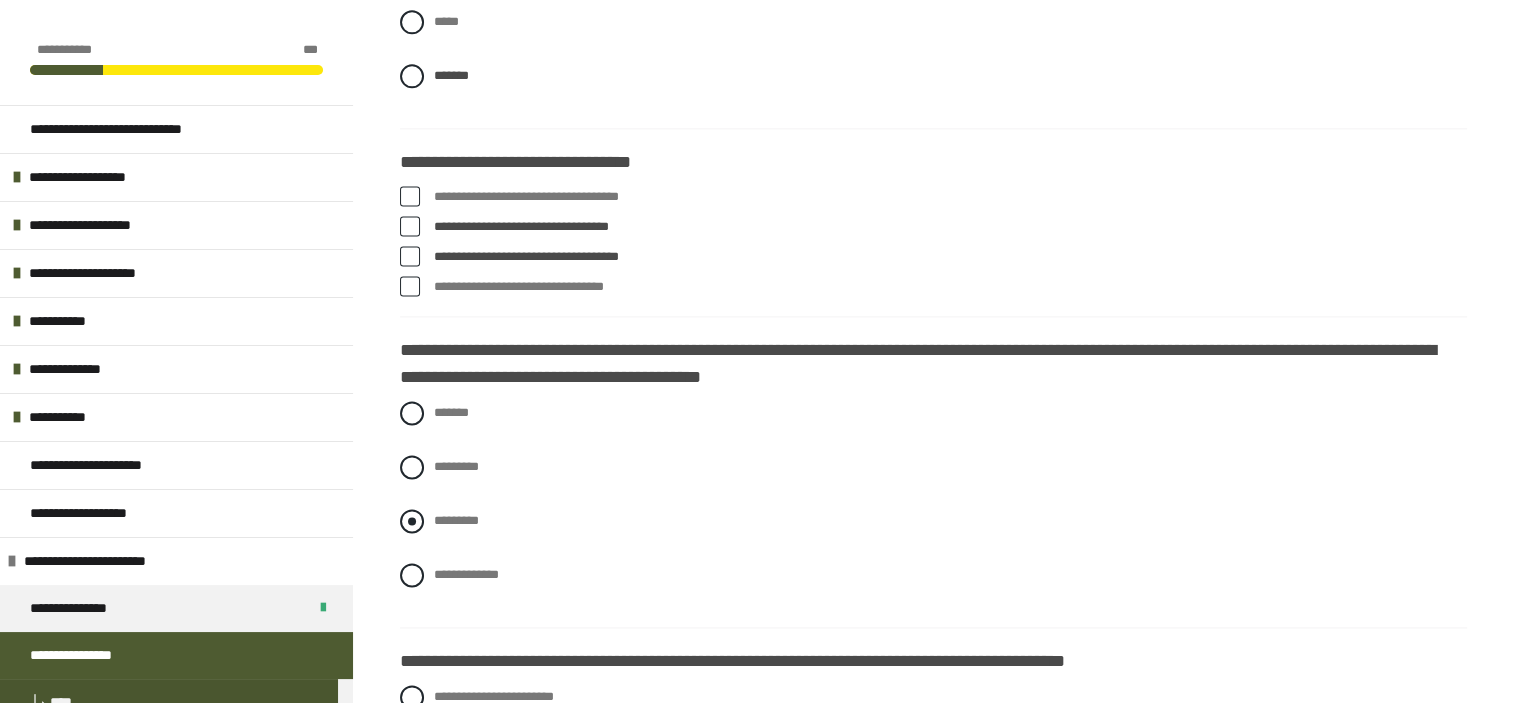 click at bounding box center [412, 521] 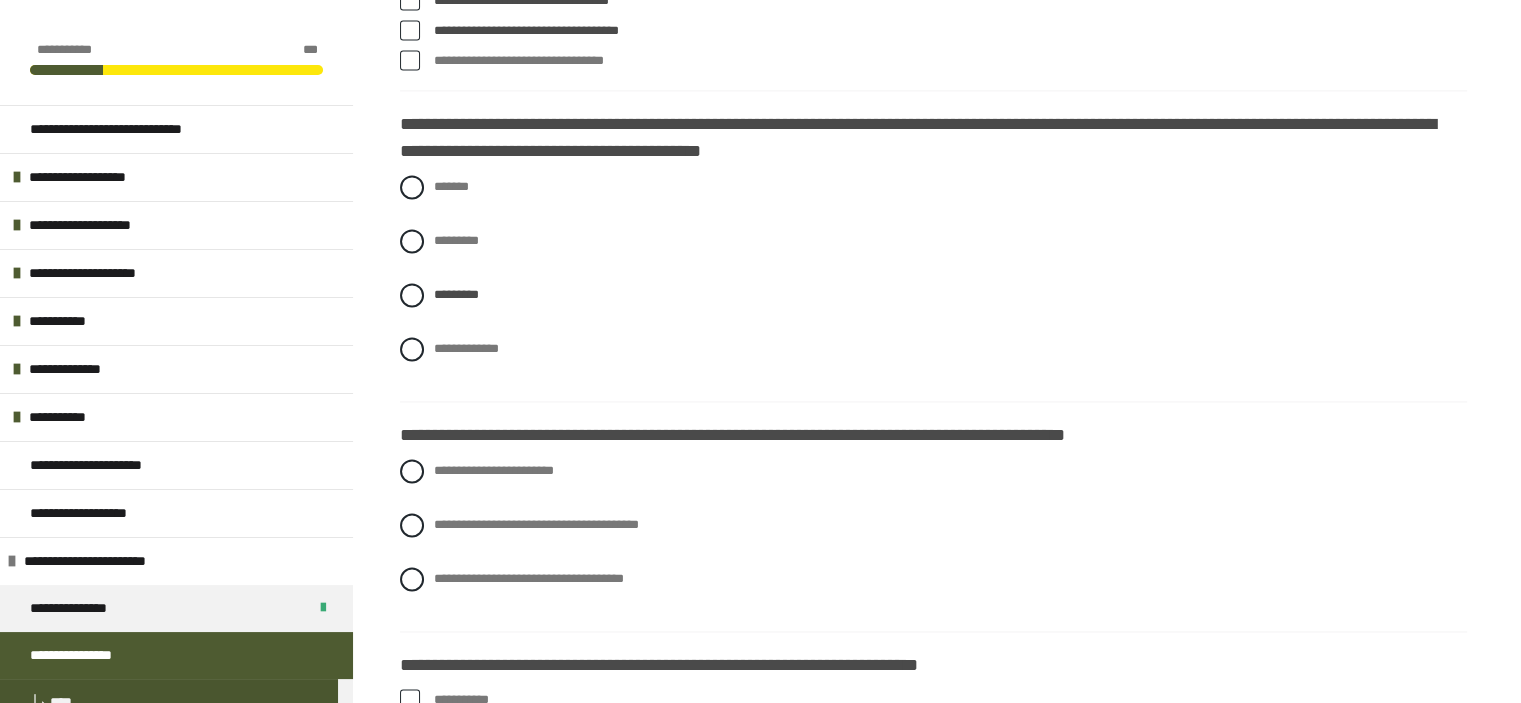 scroll, scrollTop: 3008, scrollLeft: 0, axis: vertical 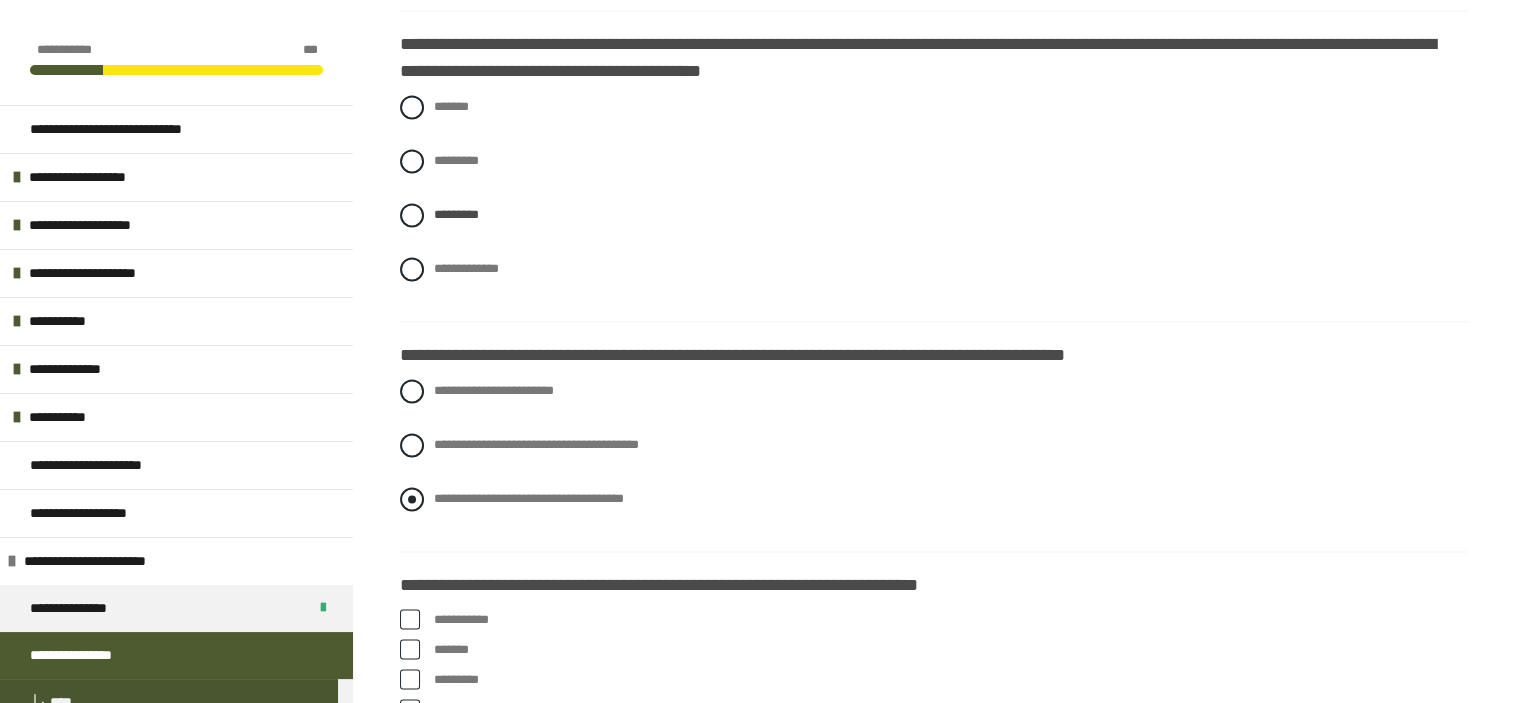 click at bounding box center (412, 499) 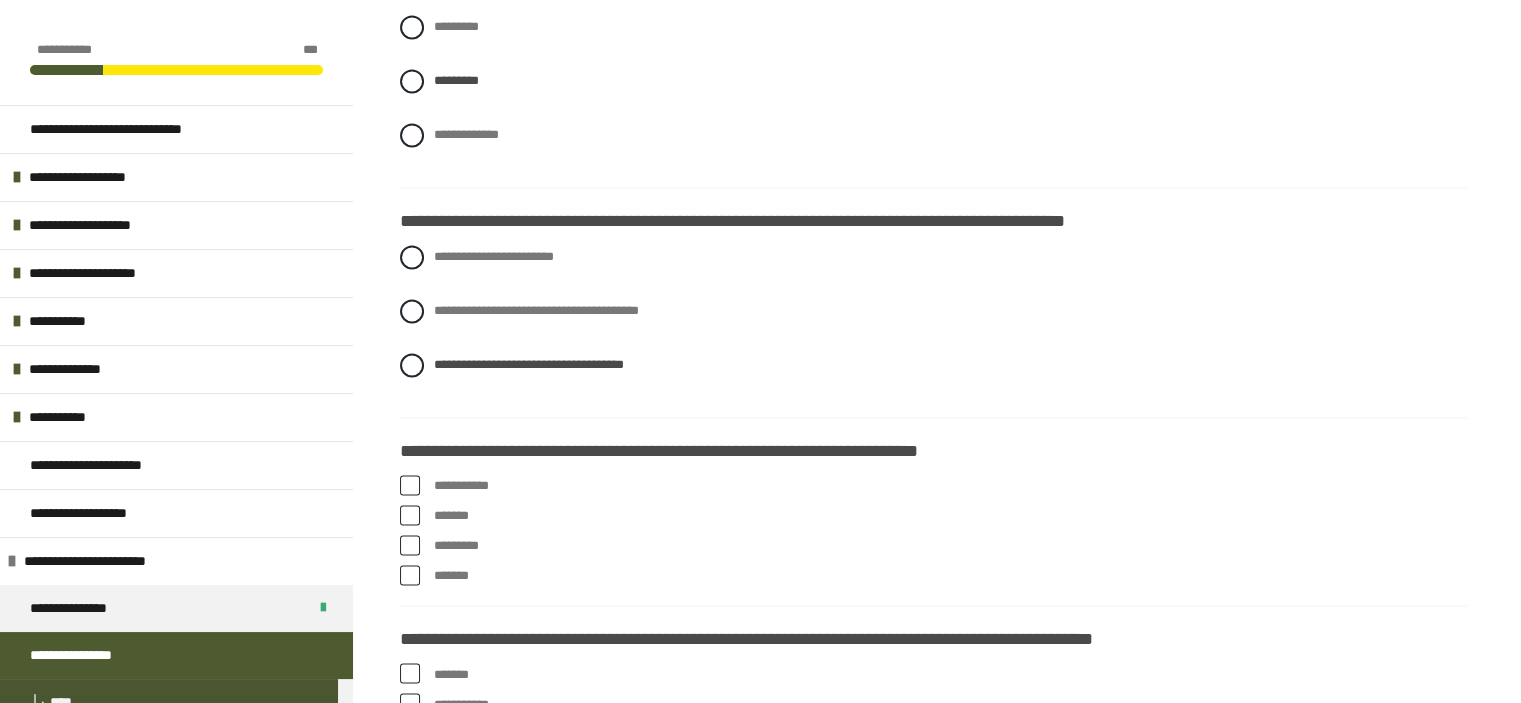 scroll, scrollTop: 3182, scrollLeft: 0, axis: vertical 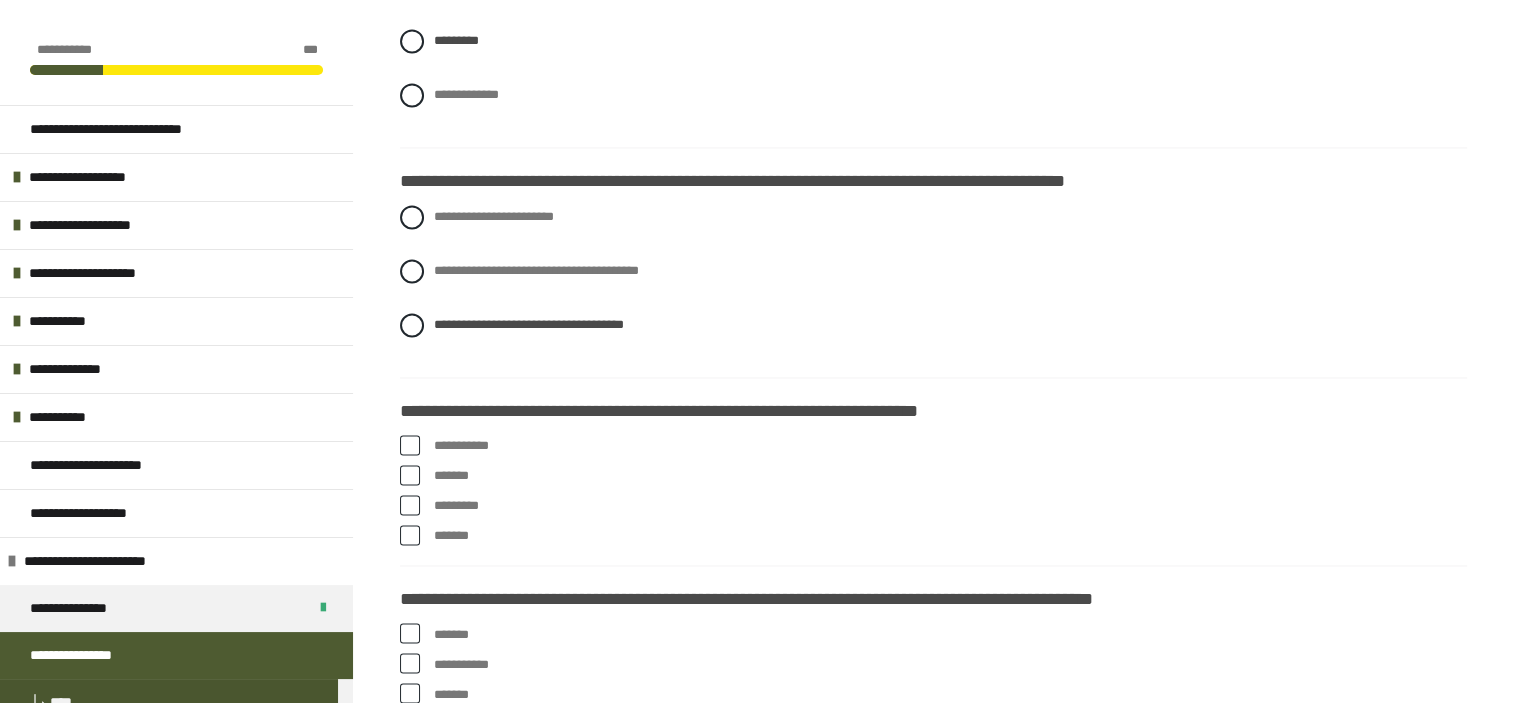 click at bounding box center (410, 445) 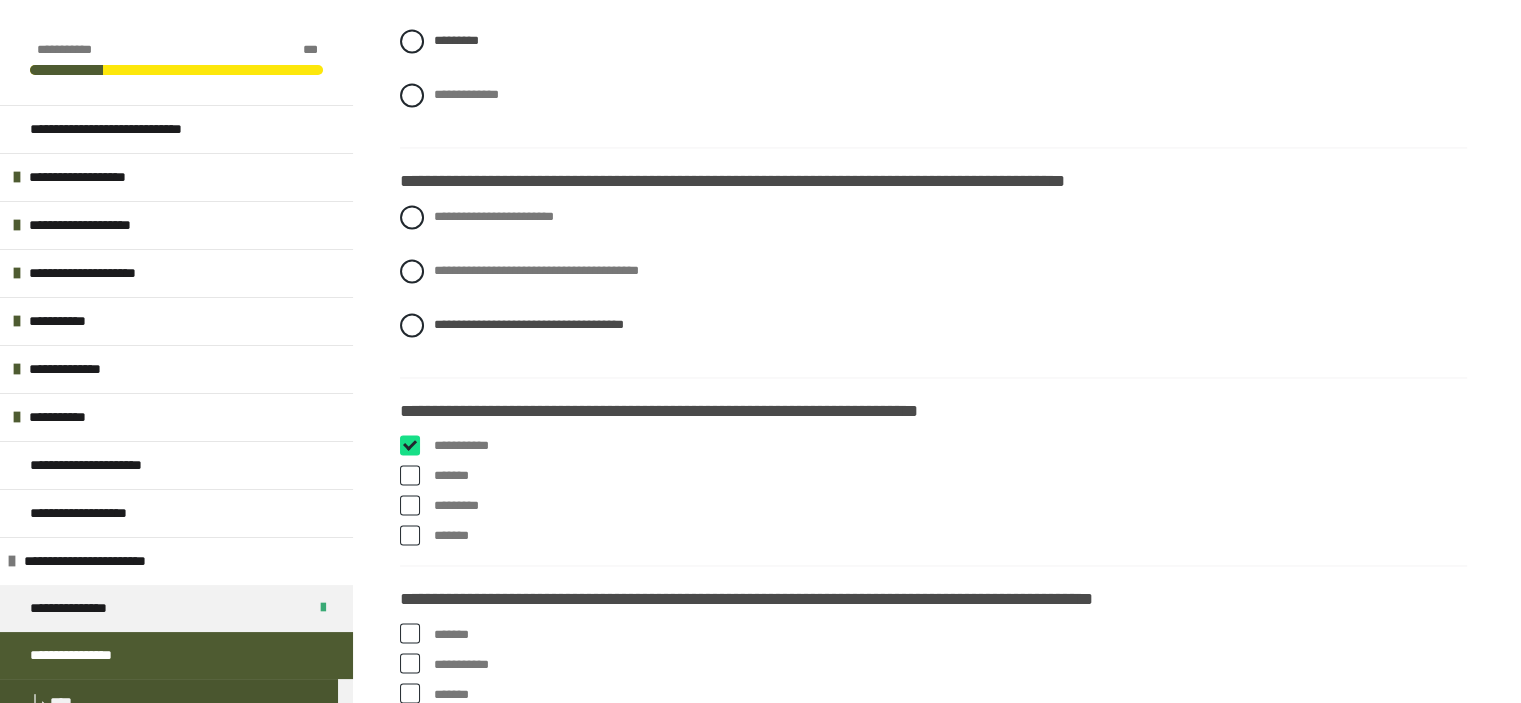 checkbox on "****" 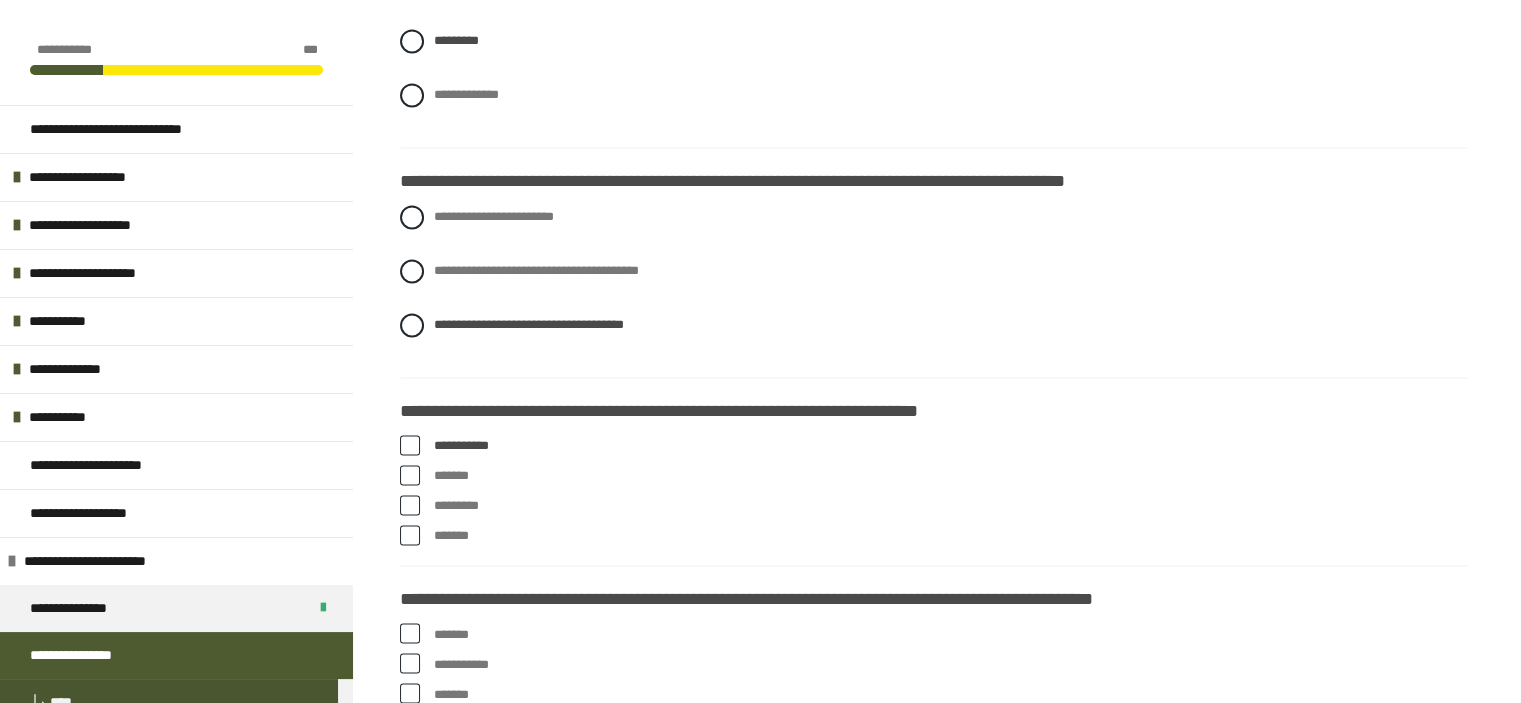 click at bounding box center [410, 505] 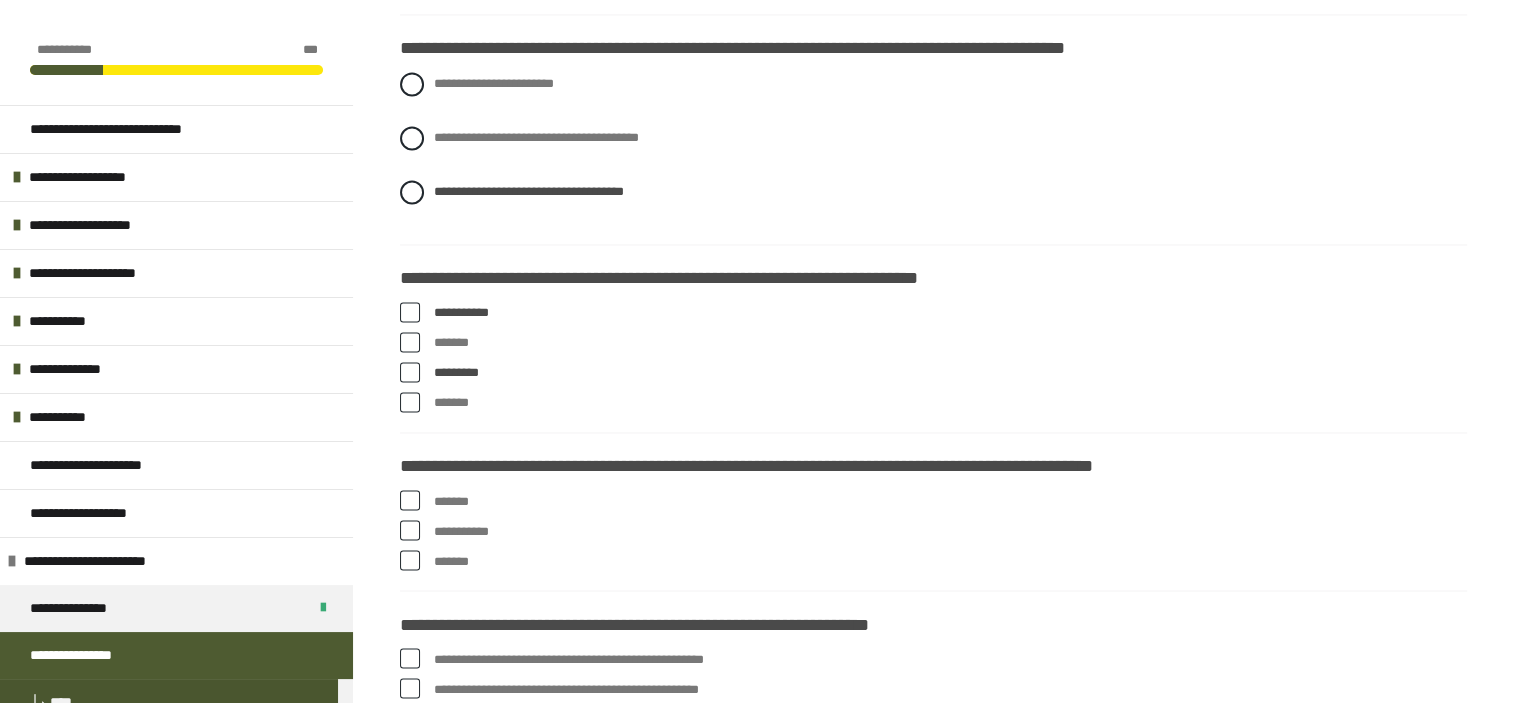 scroll, scrollTop: 3381, scrollLeft: 0, axis: vertical 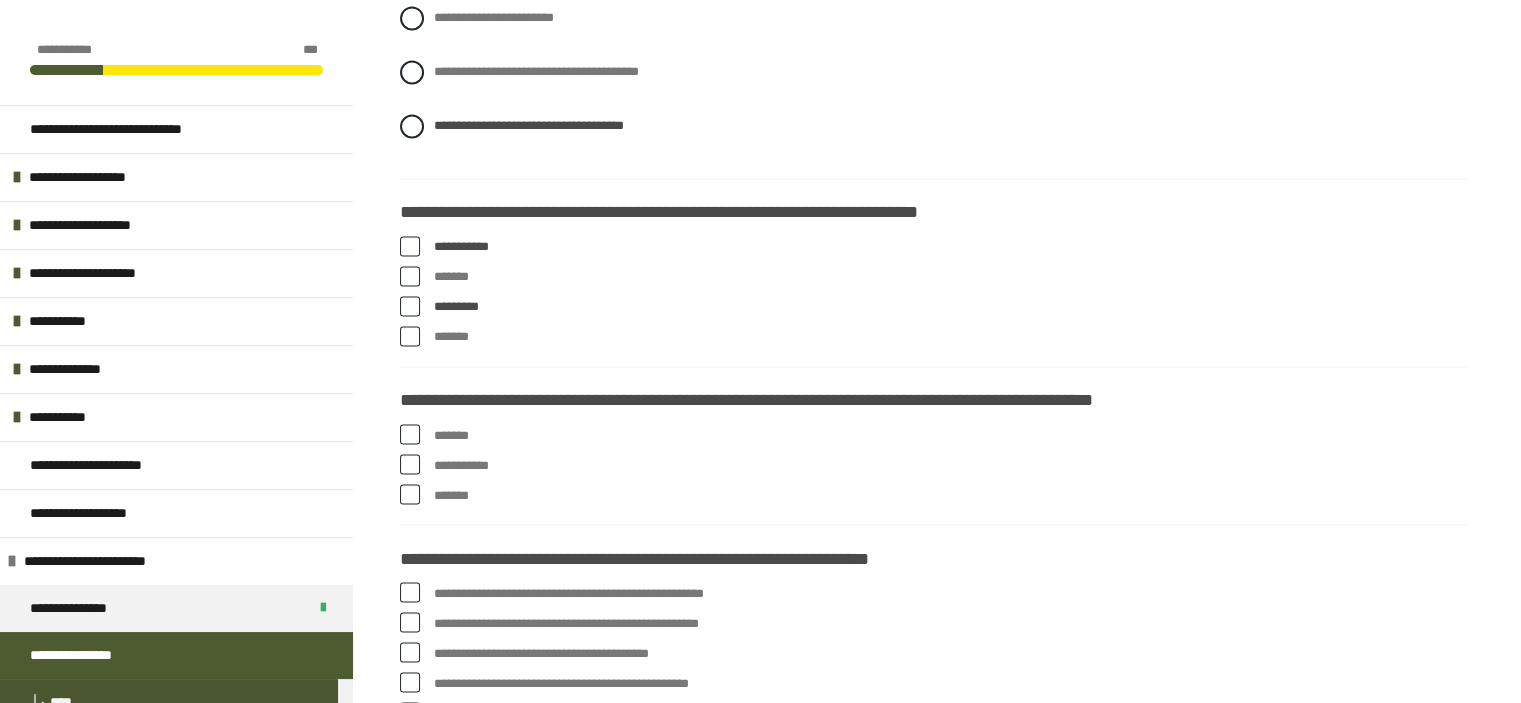 click at bounding box center (410, 494) 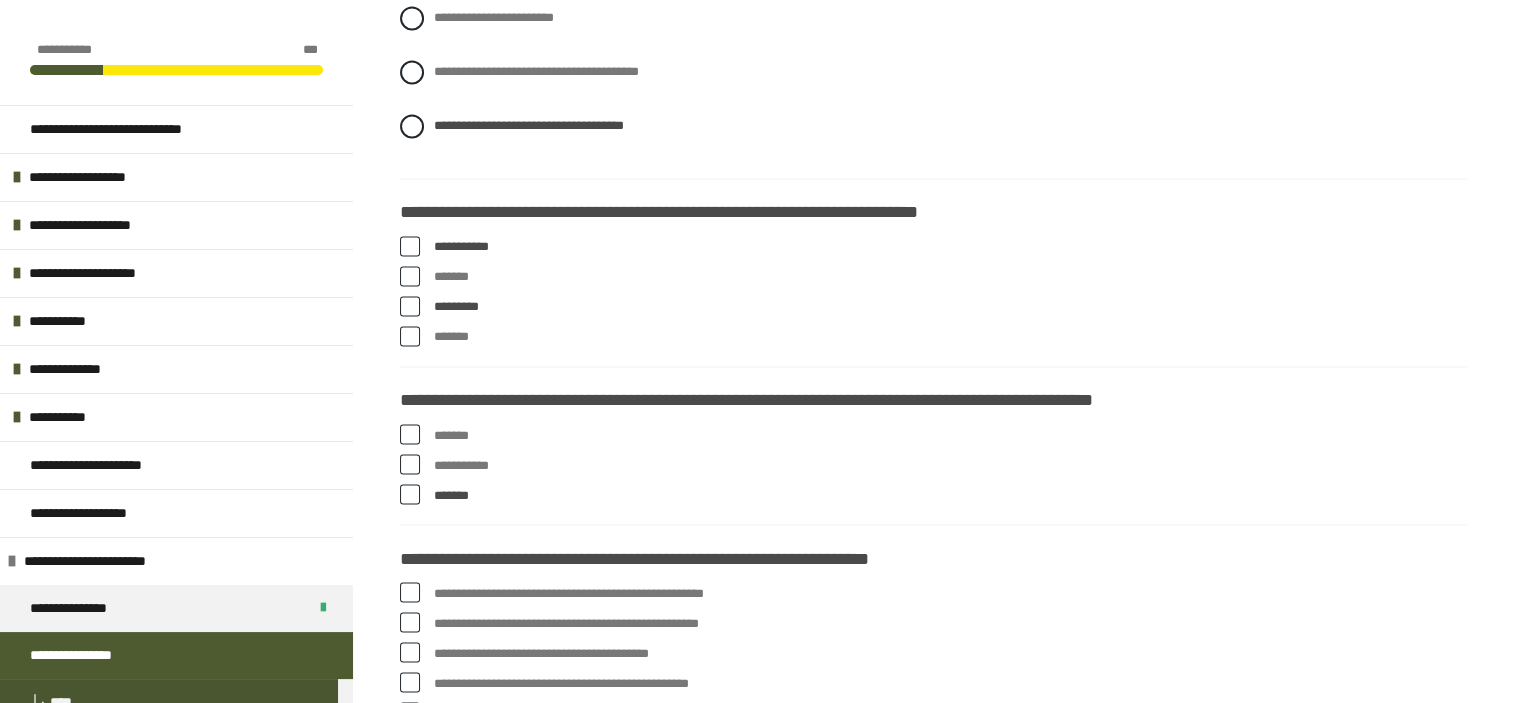 click at bounding box center (410, 464) 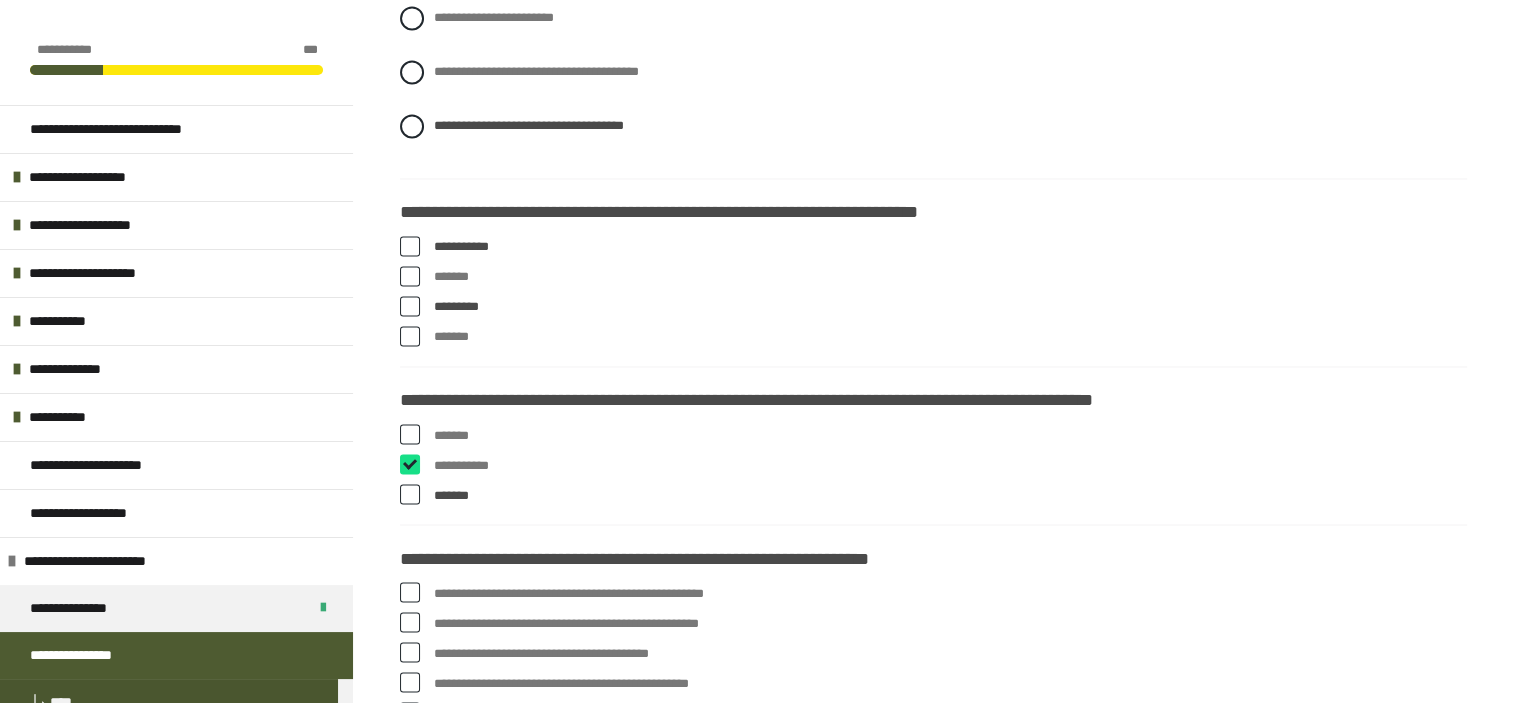 checkbox on "****" 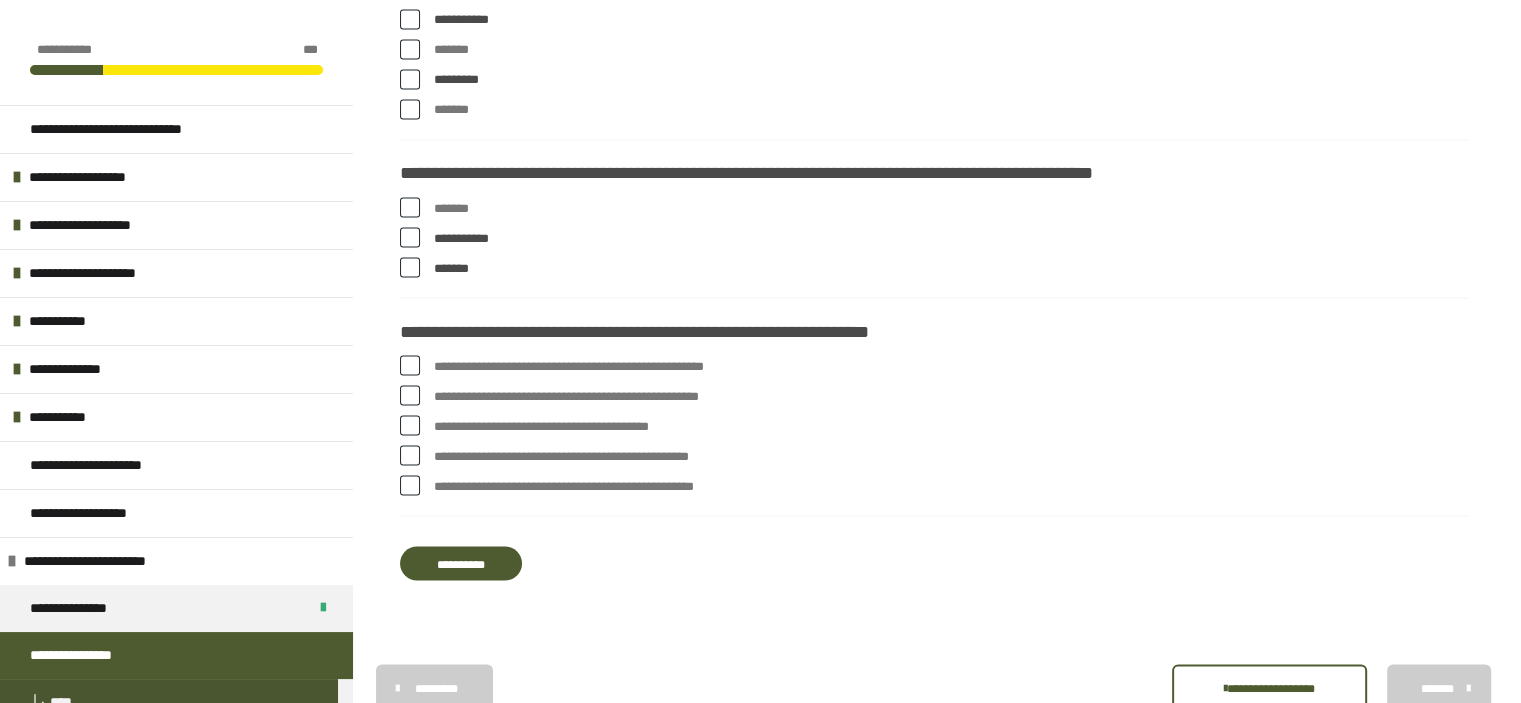 scroll, scrollTop: 3621, scrollLeft: 0, axis: vertical 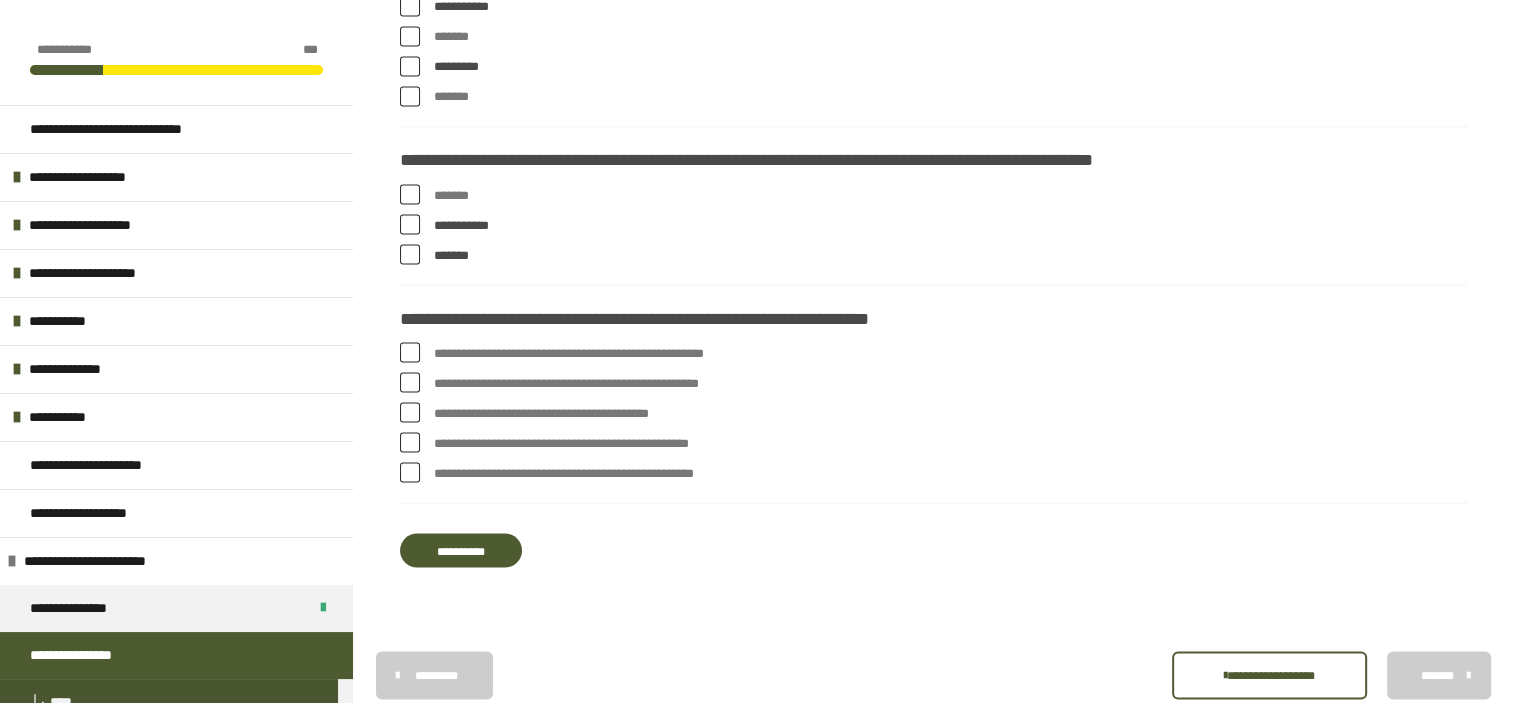 click at bounding box center (410, 352) 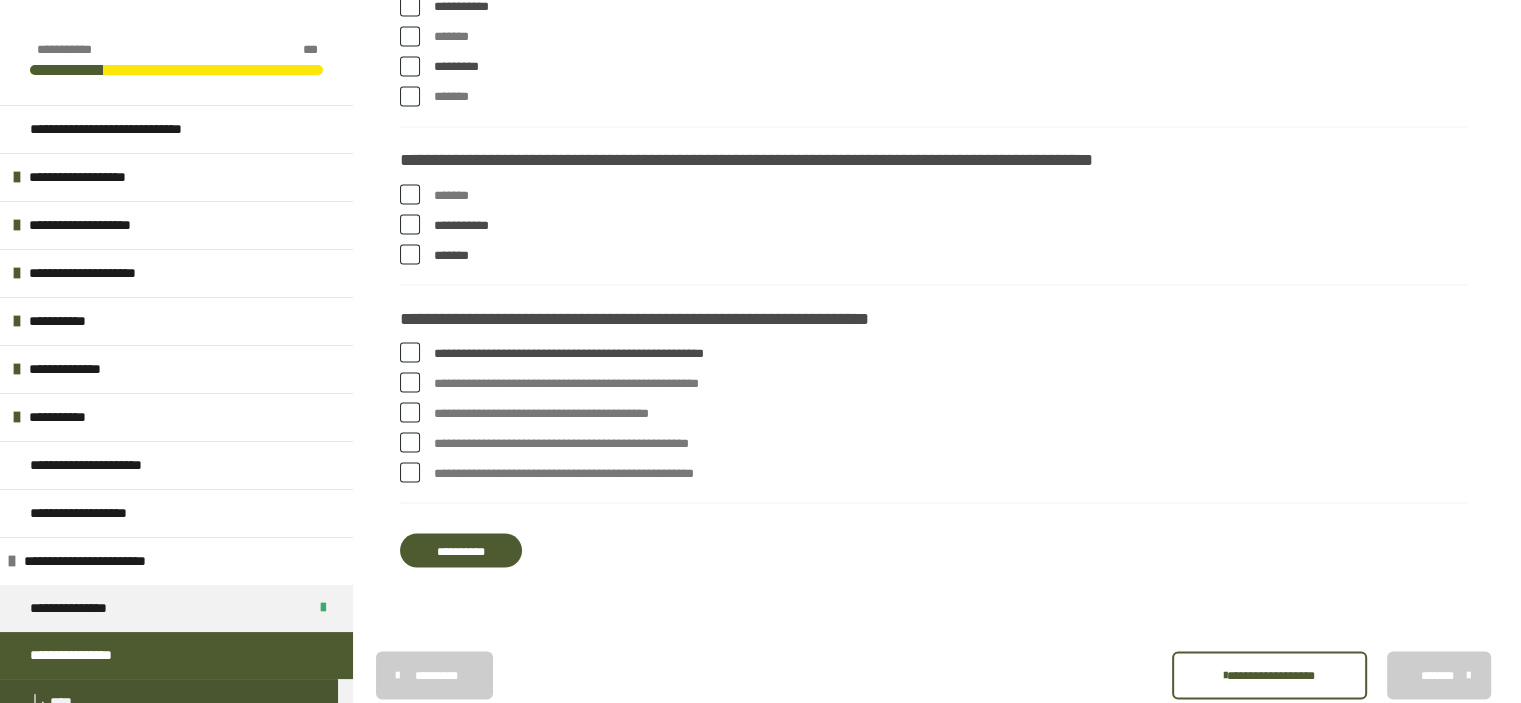 click at bounding box center (410, 472) 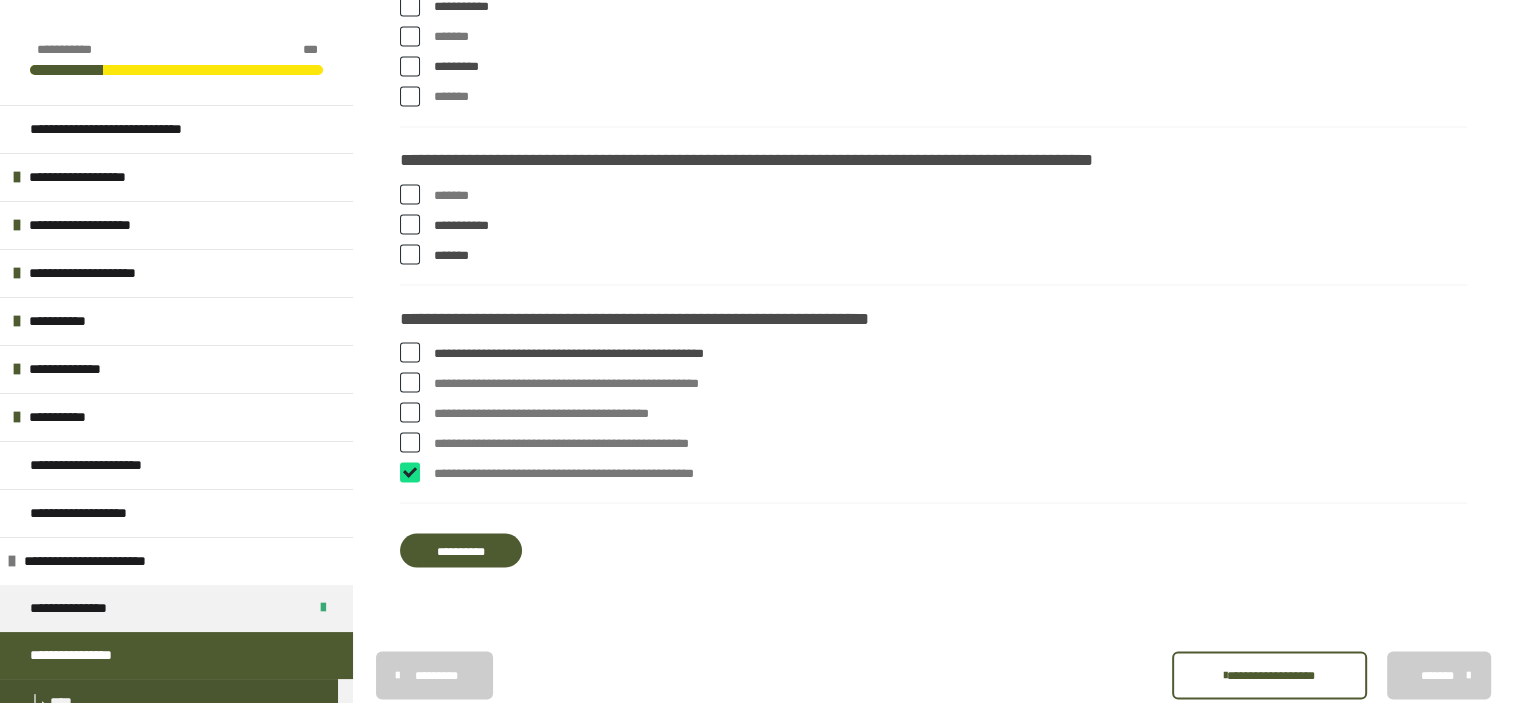 checkbox on "****" 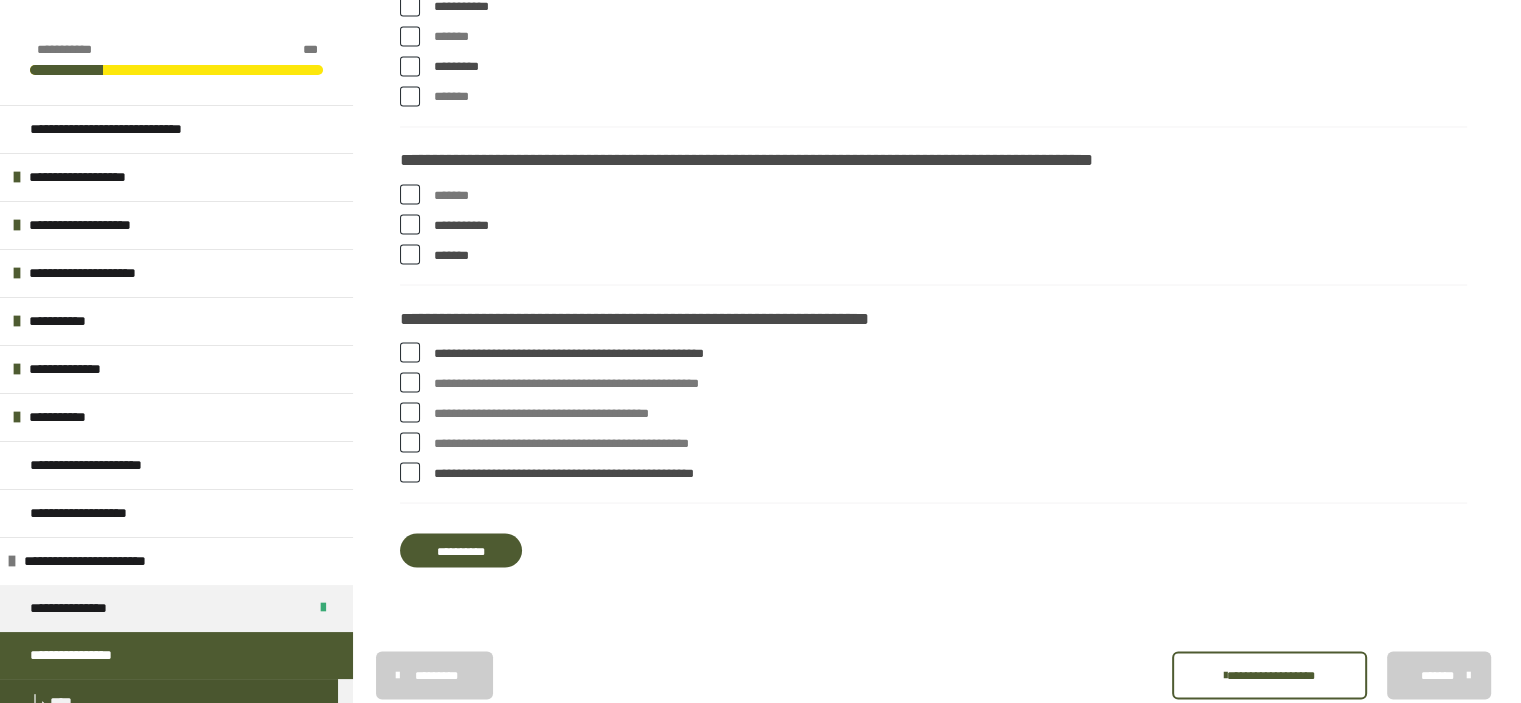 click on "**********" at bounding box center [461, 550] 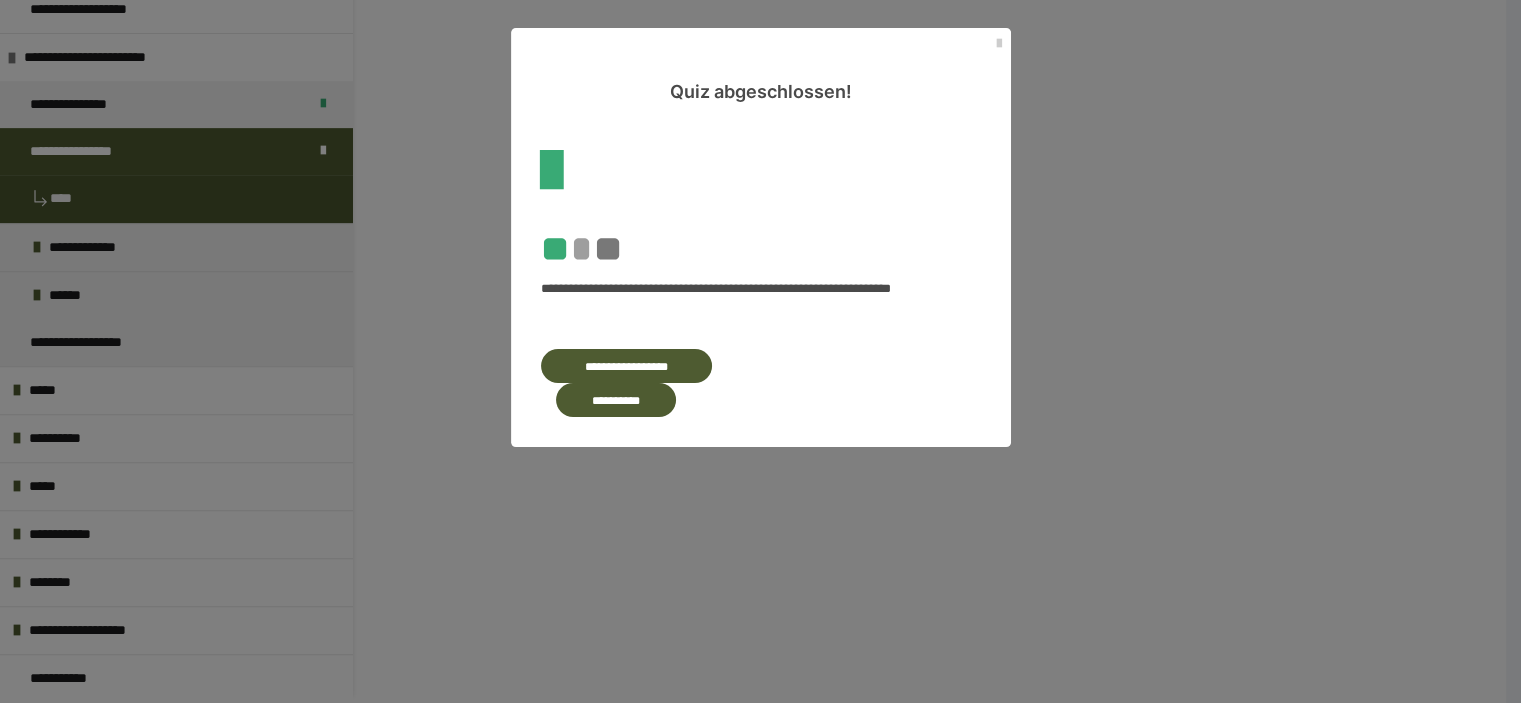 scroll, scrollTop: 0, scrollLeft: 0, axis: both 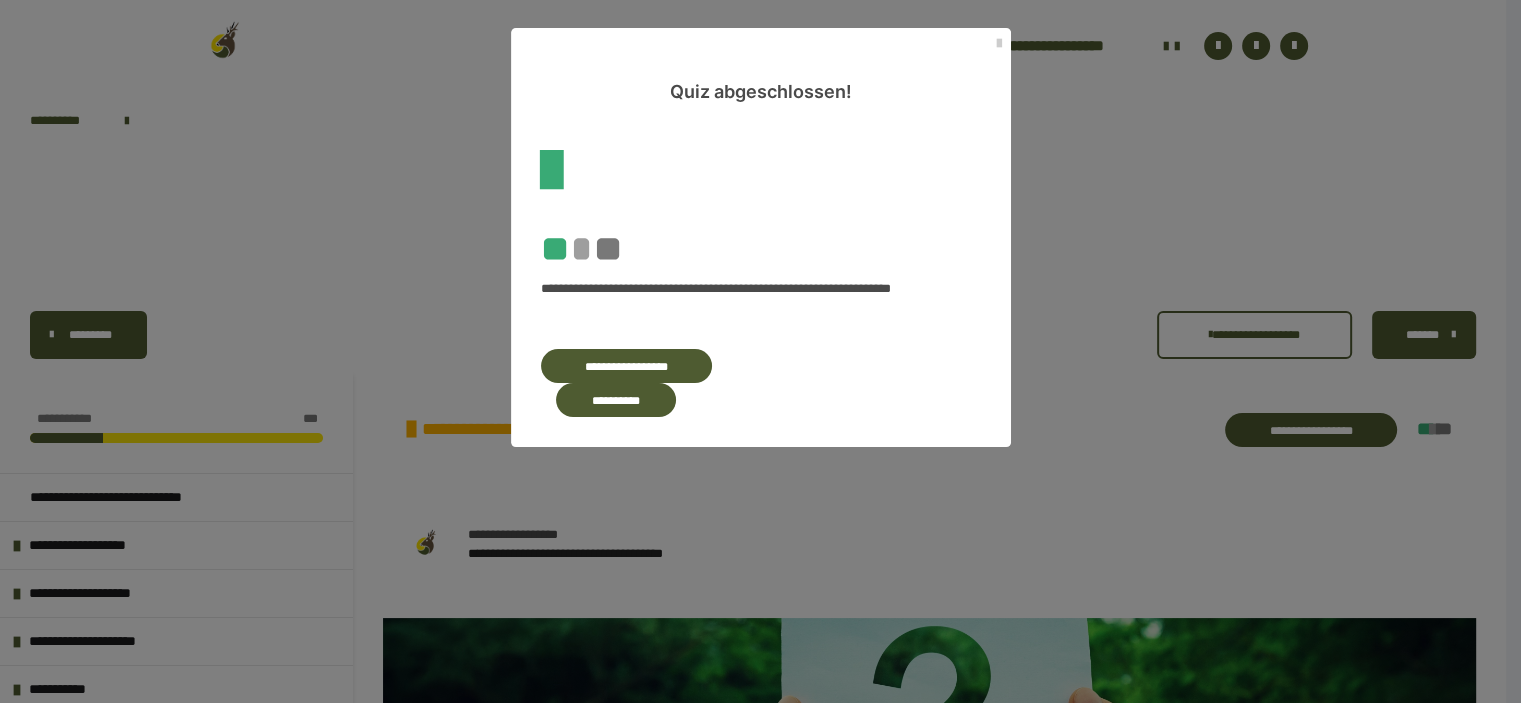 click on "**********" at bounding box center (627, 366) 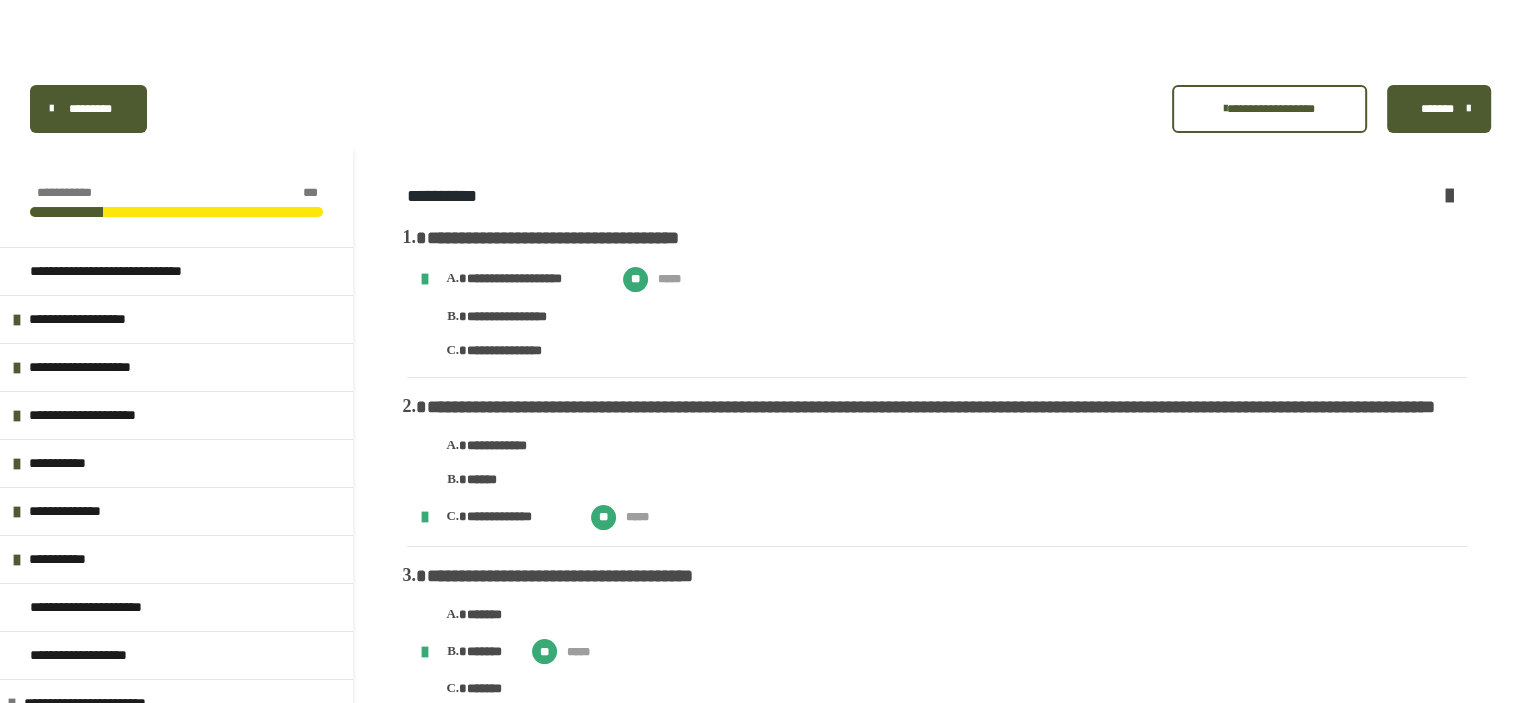 scroll, scrollTop: 332, scrollLeft: 0, axis: vertical 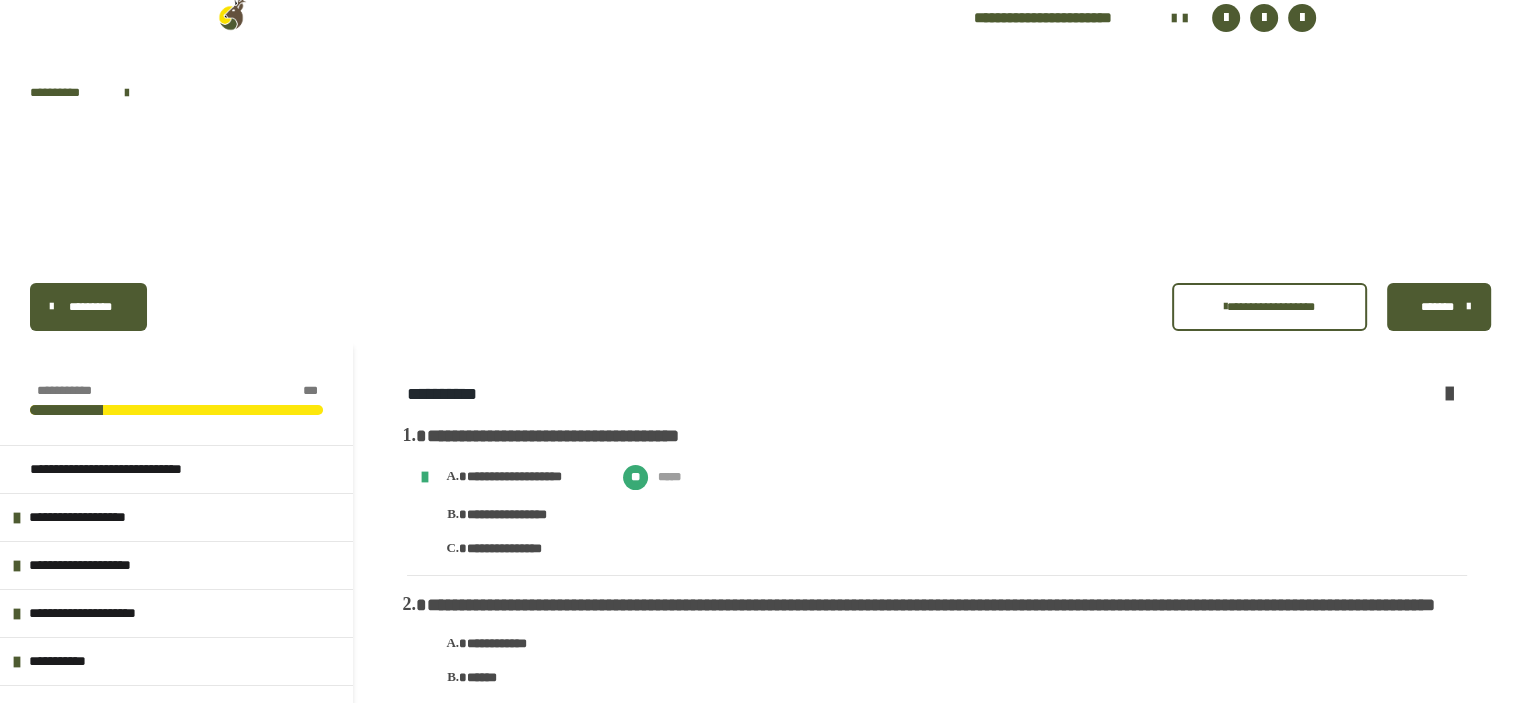click on "*******" at bounding box center (1439, 307) 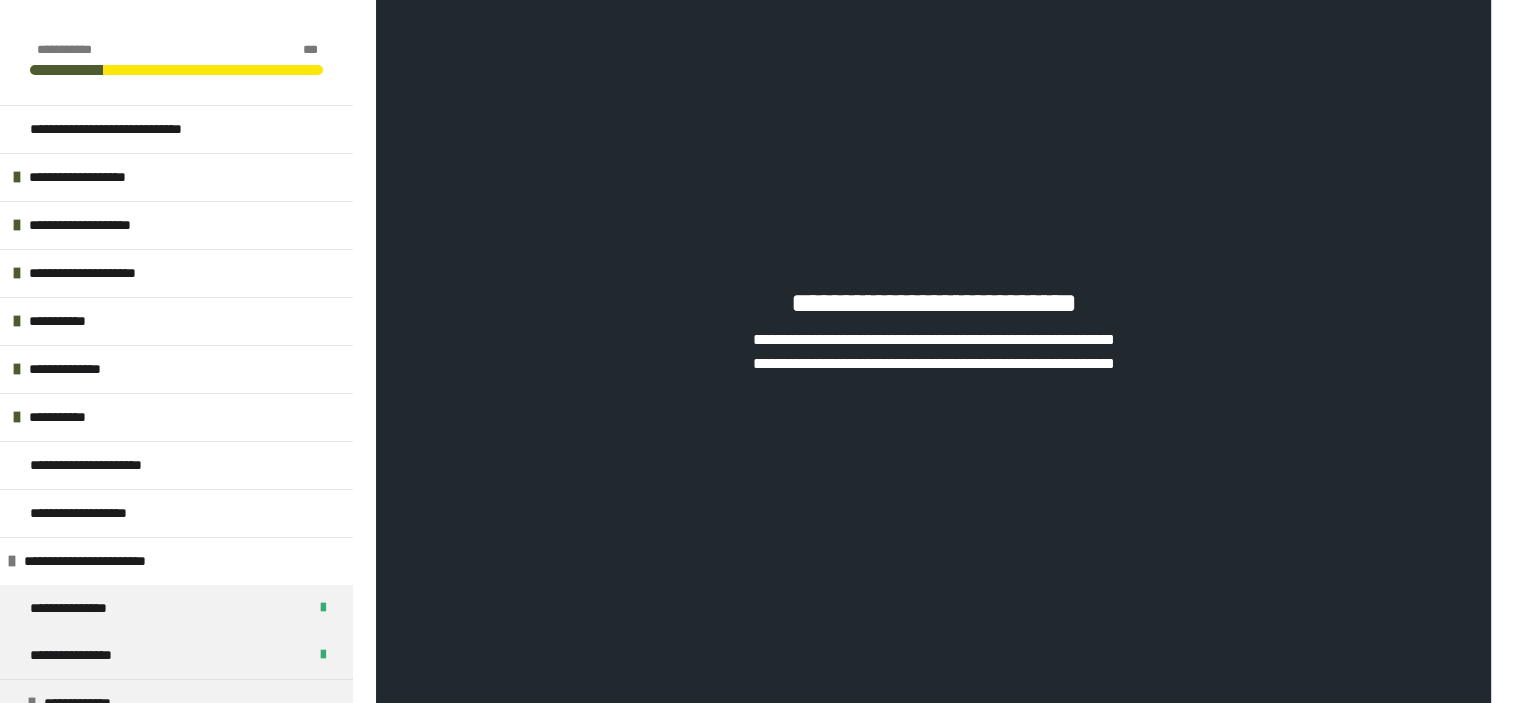 scroll, scrollTop: 760, scrollLeft: 0, axis: vertical 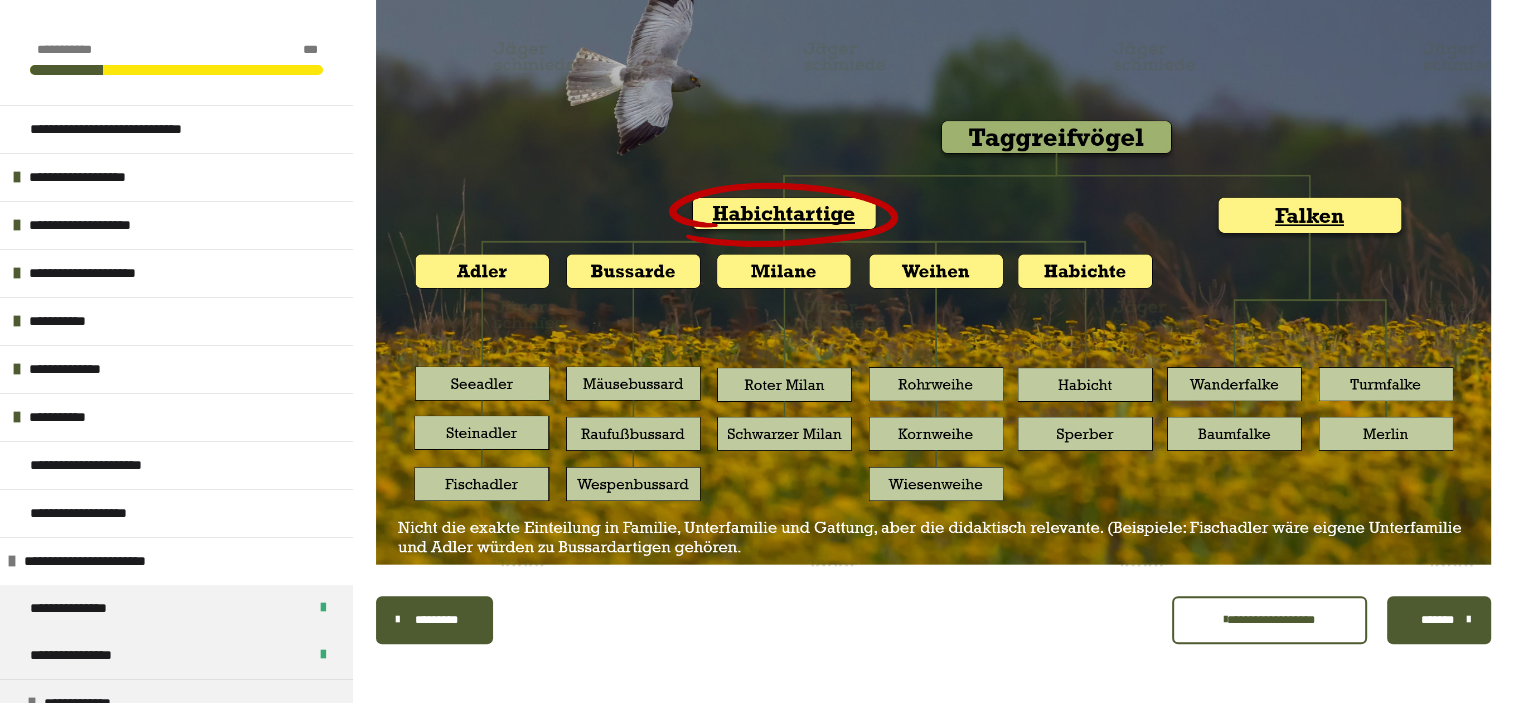 click on "*******" at bounding box center (1437, 620) 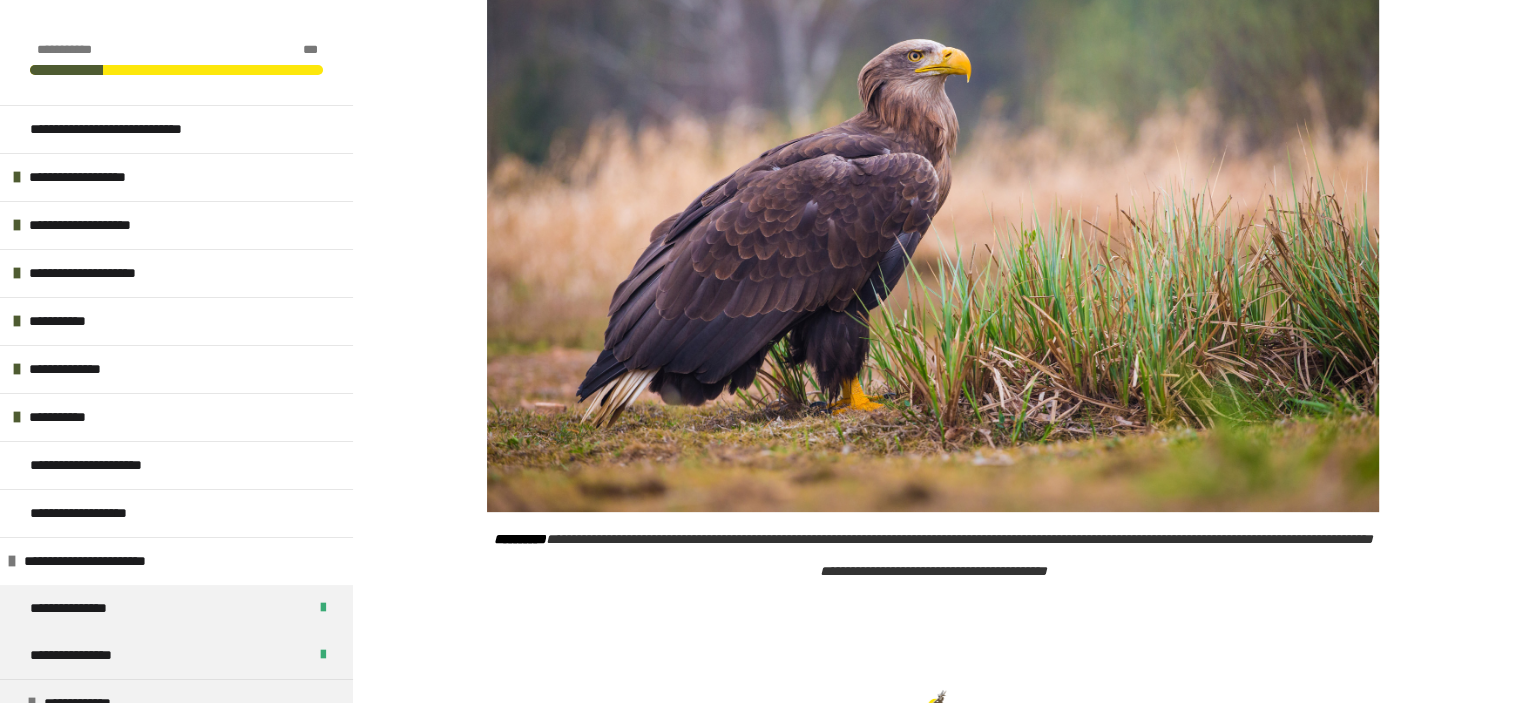 scroll, scrollTop: 1842, scrollLeft: 0, axis: vertical 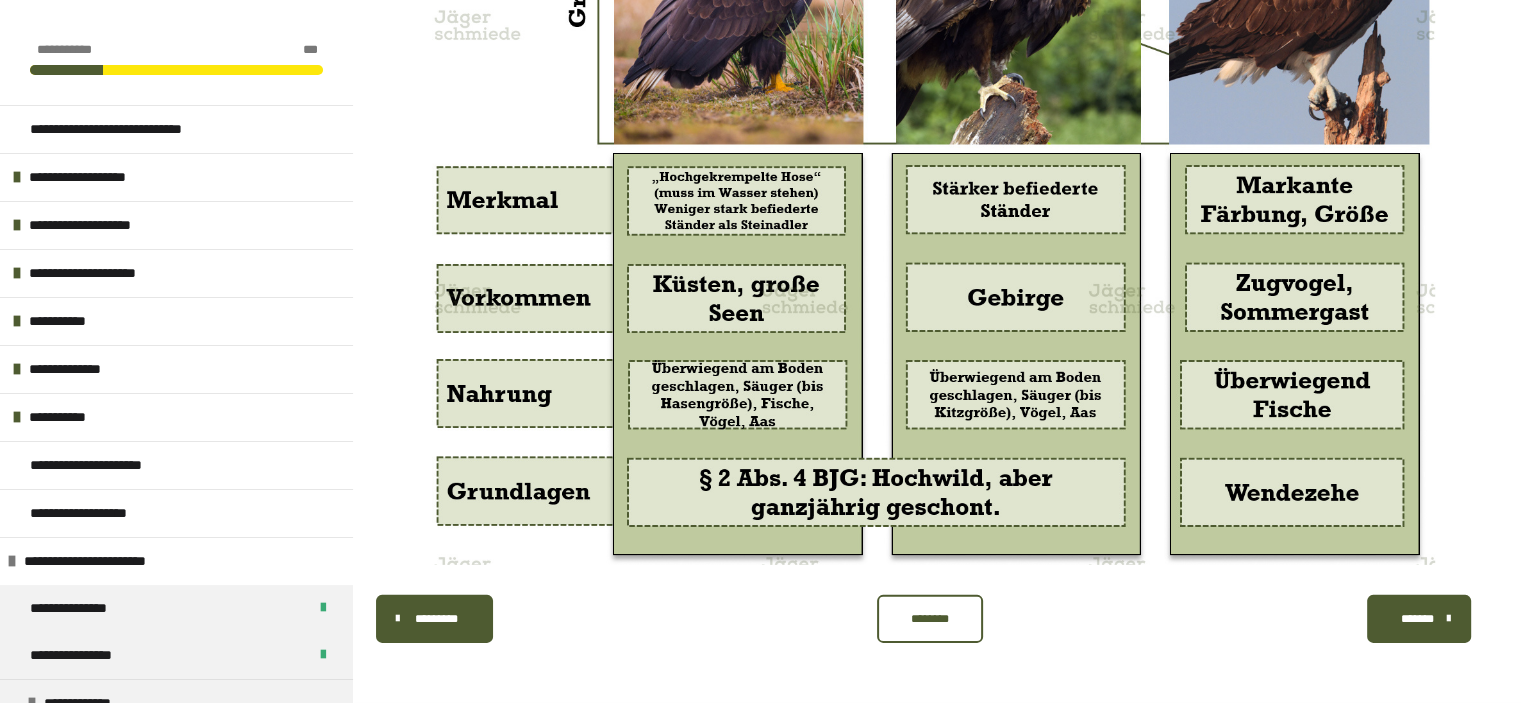 click on "********" at bounding box center (930, 619) 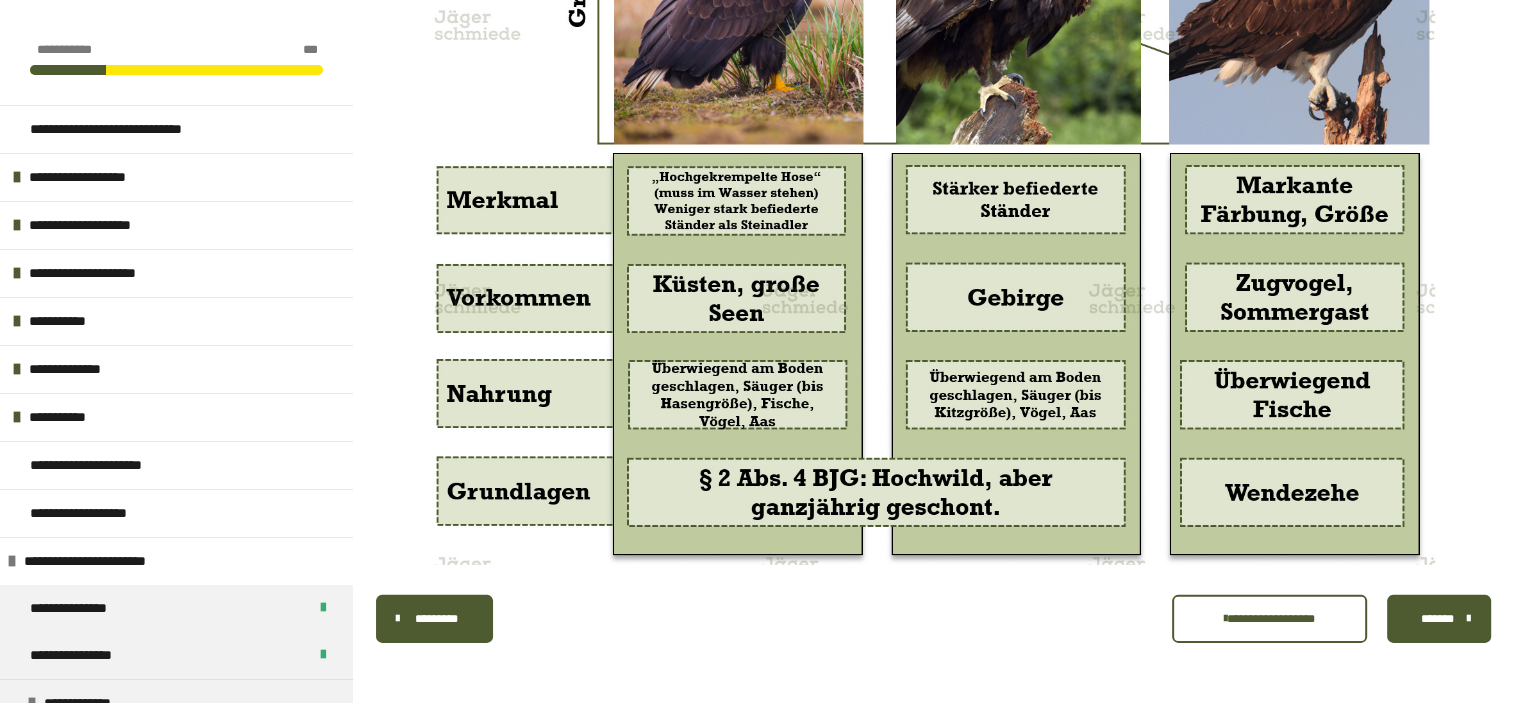 click on "*******" at bounding box center [1437, 619] 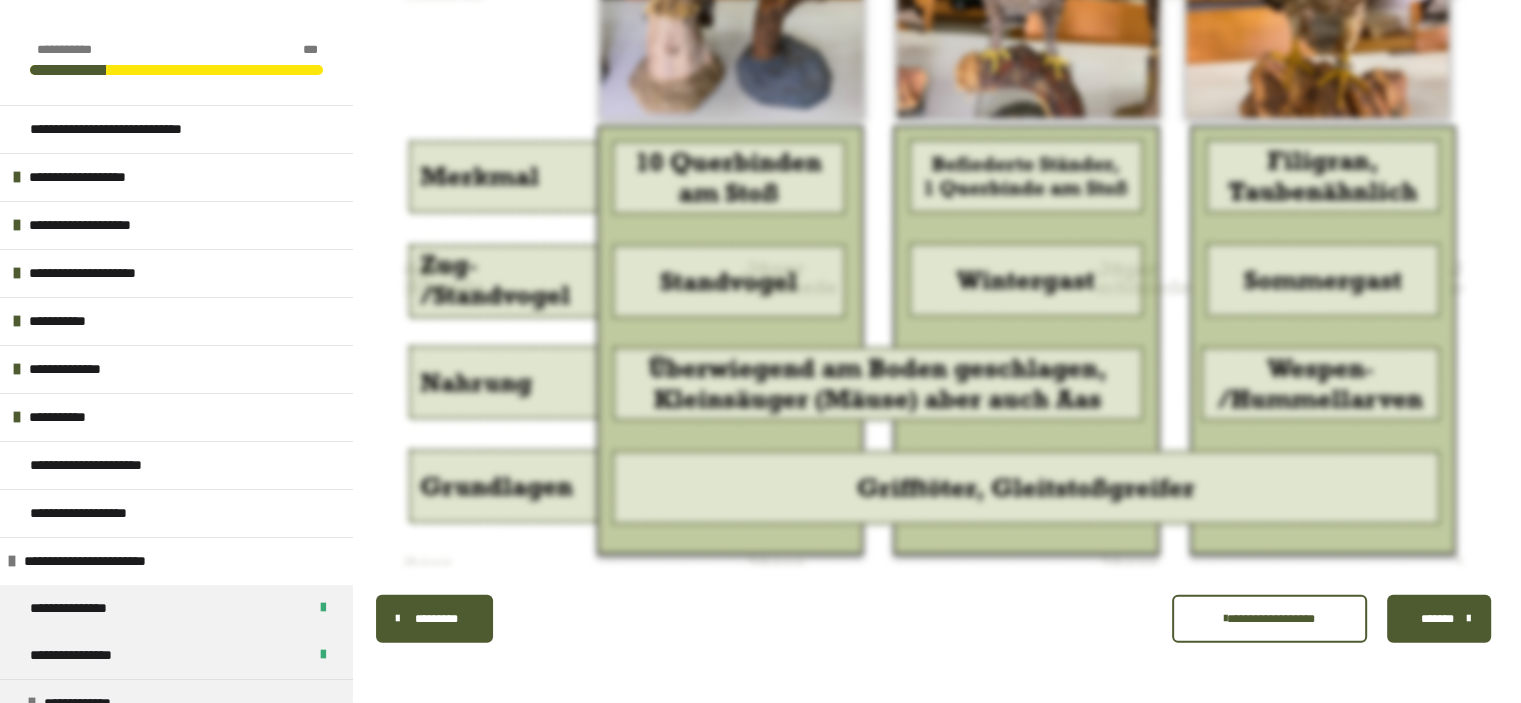 scroll, scrollTop: 3431, scrollLeft: 0, axis: vertical 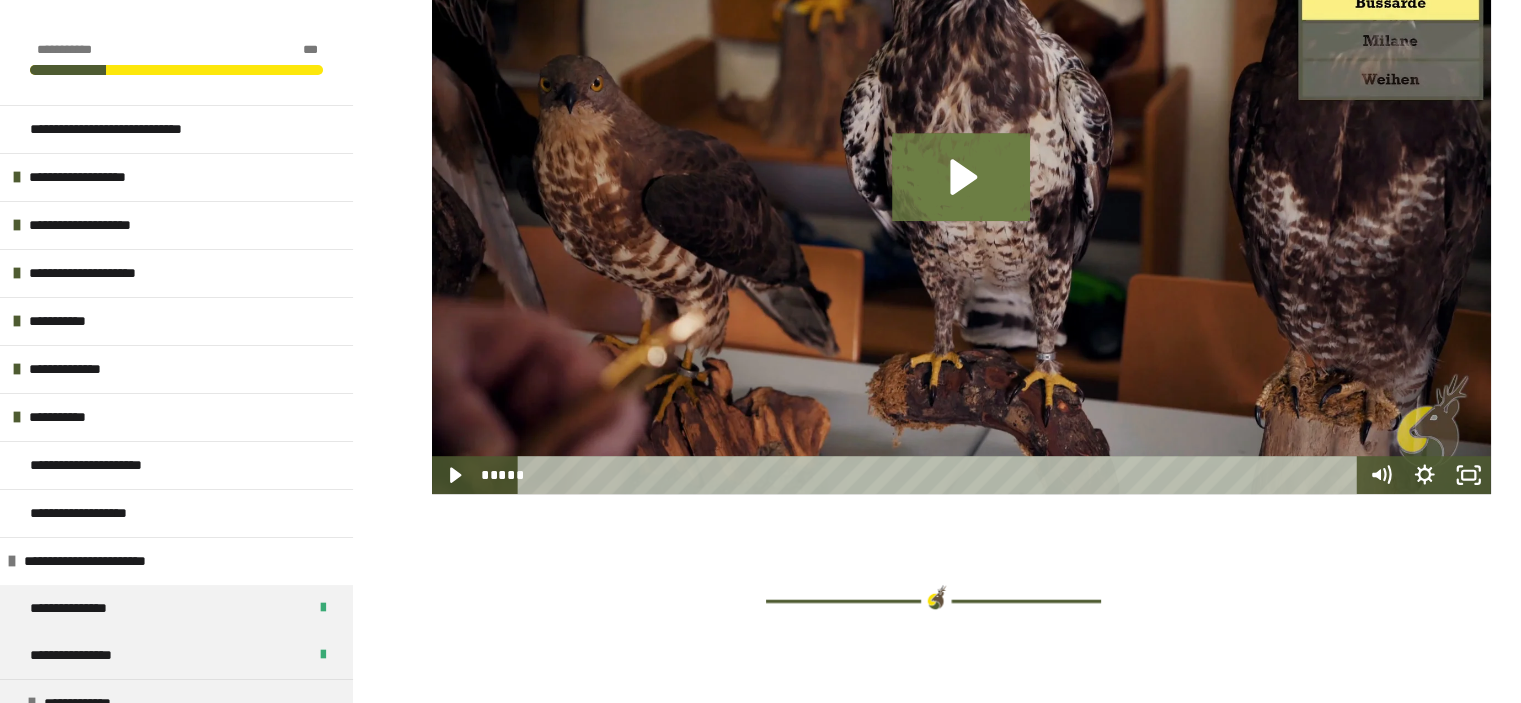 click 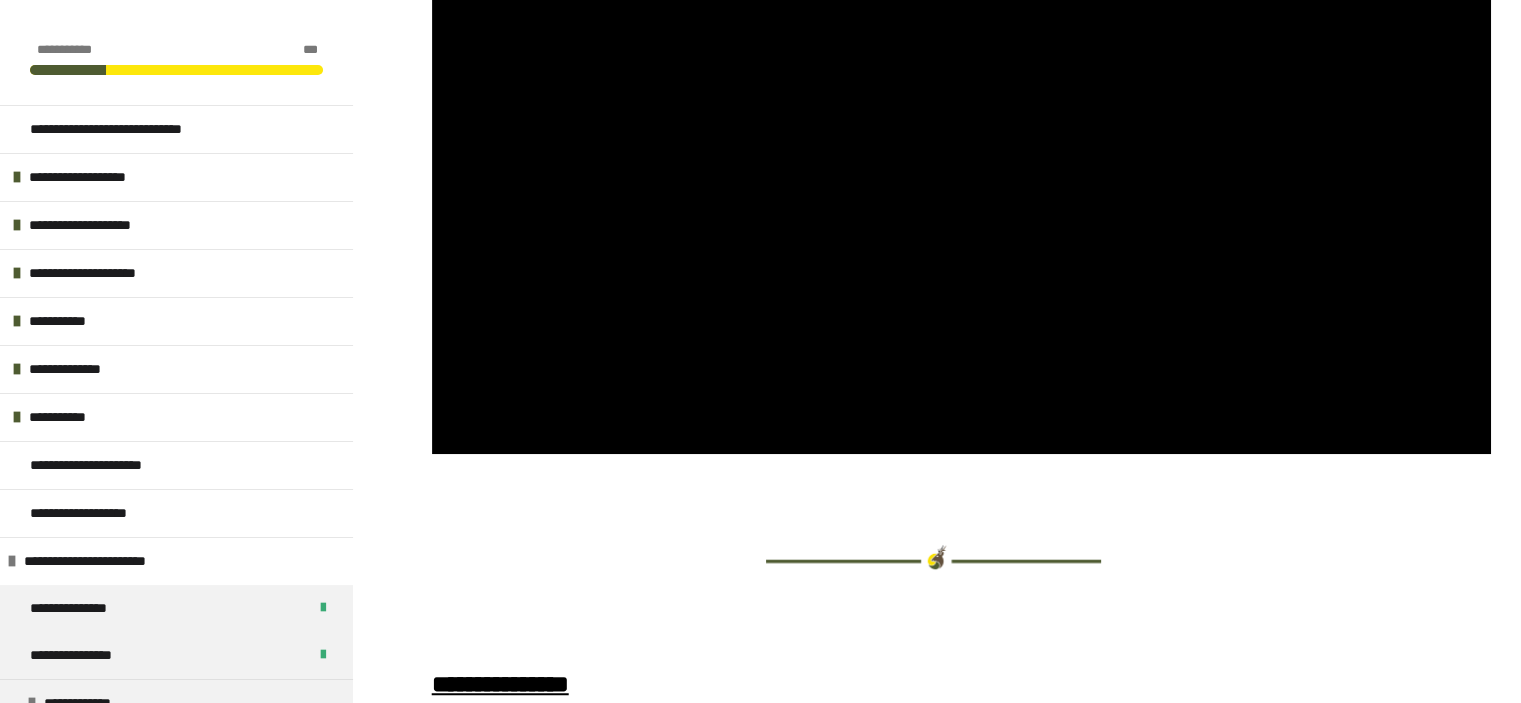scroll, scrollTop: 1291, scrollLeft: 0, axis: vertical 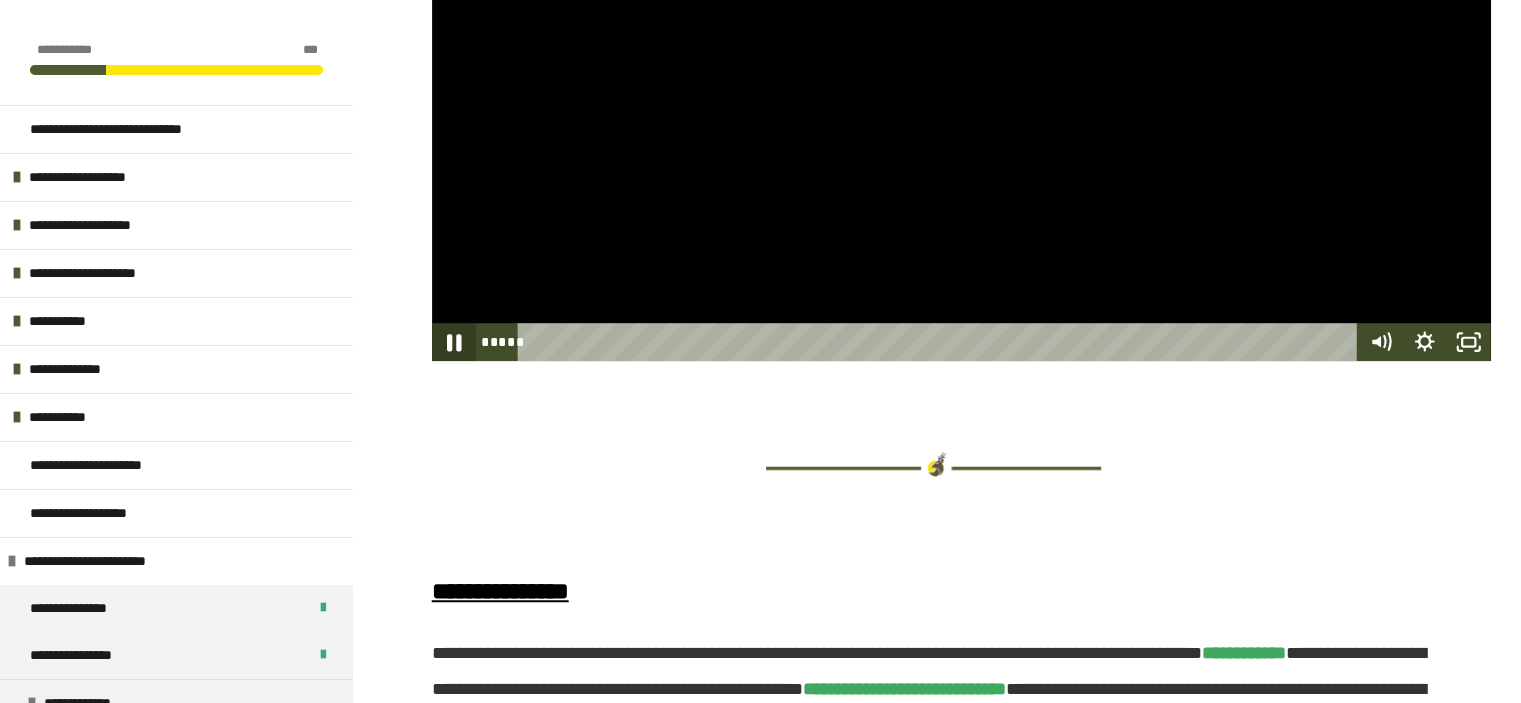 click 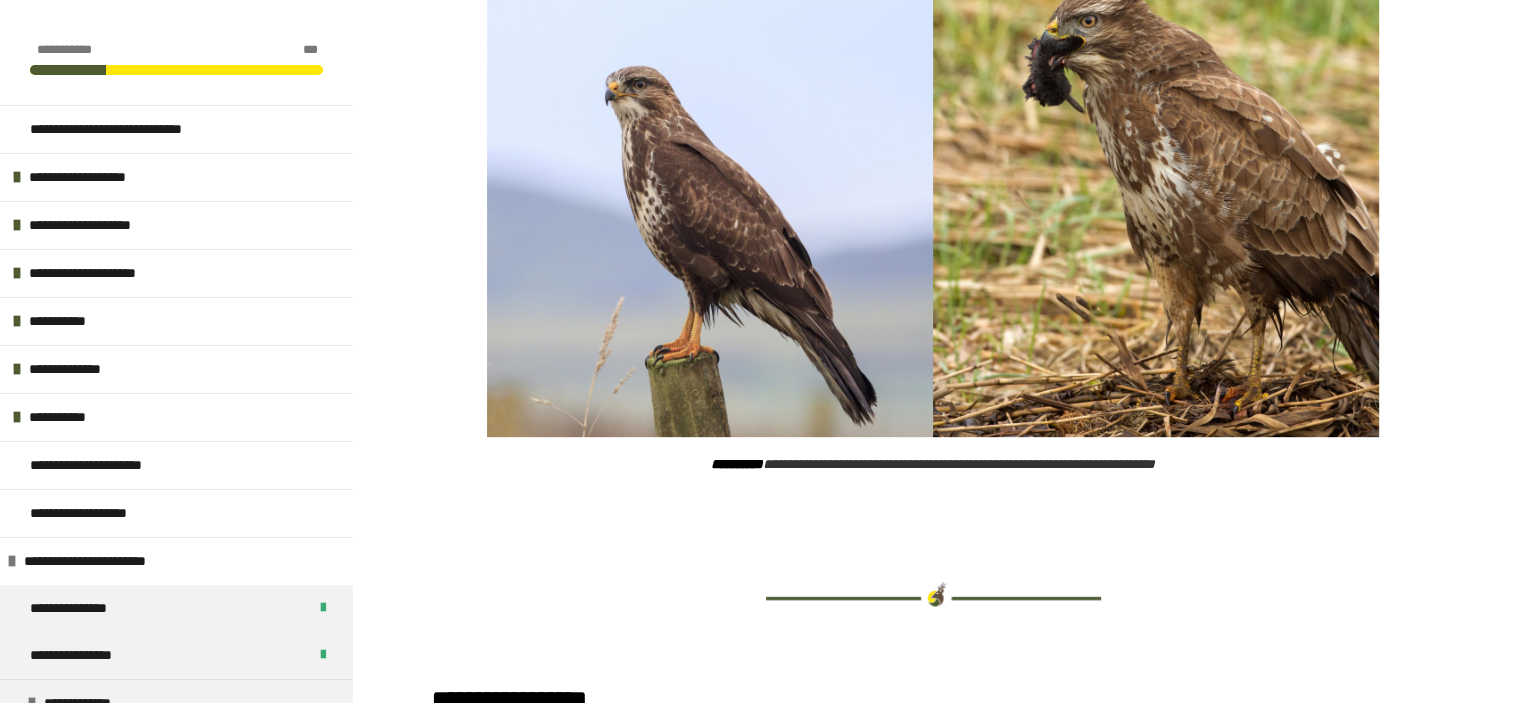 scroll, scrollTop: 2263, scrollLeft: 0, axis: vertical 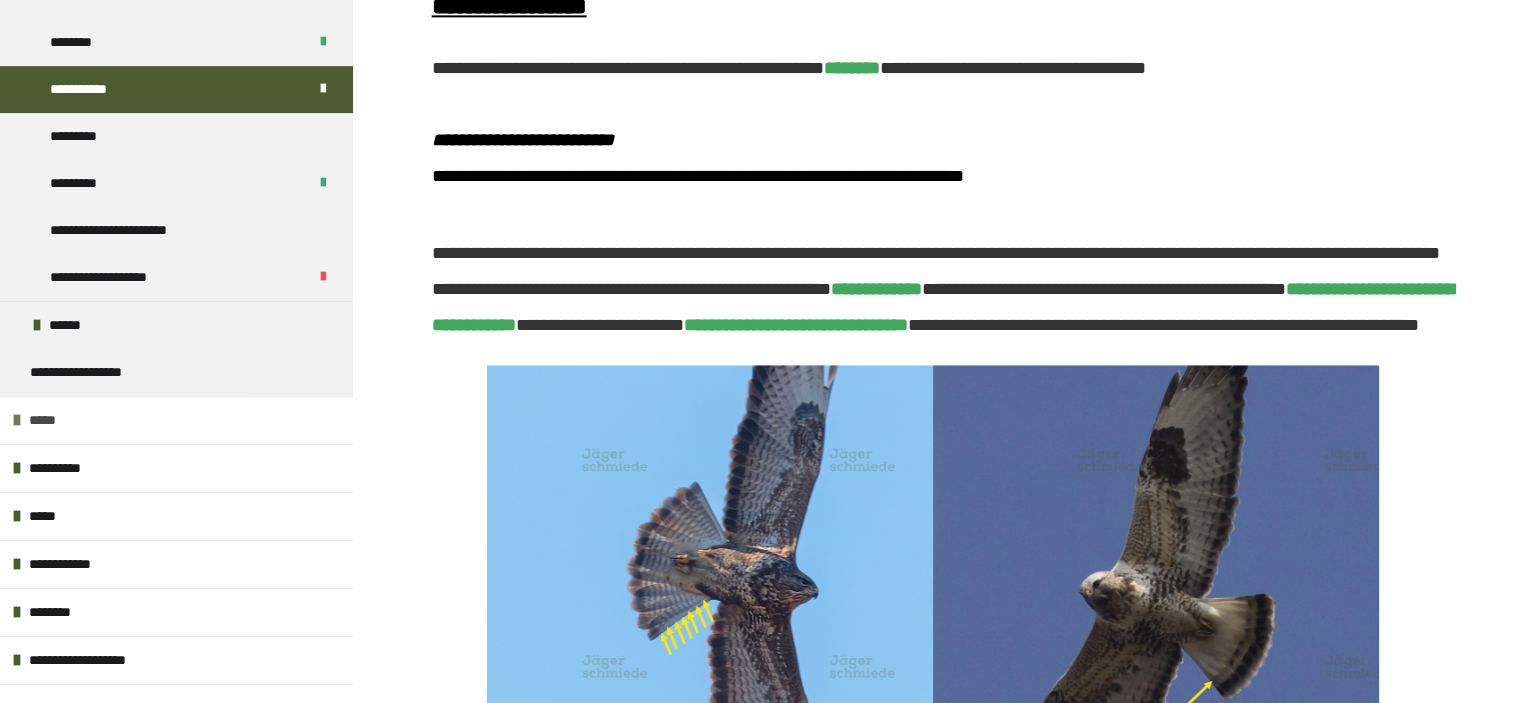 click on "*****" at bounding box center [49, 420] 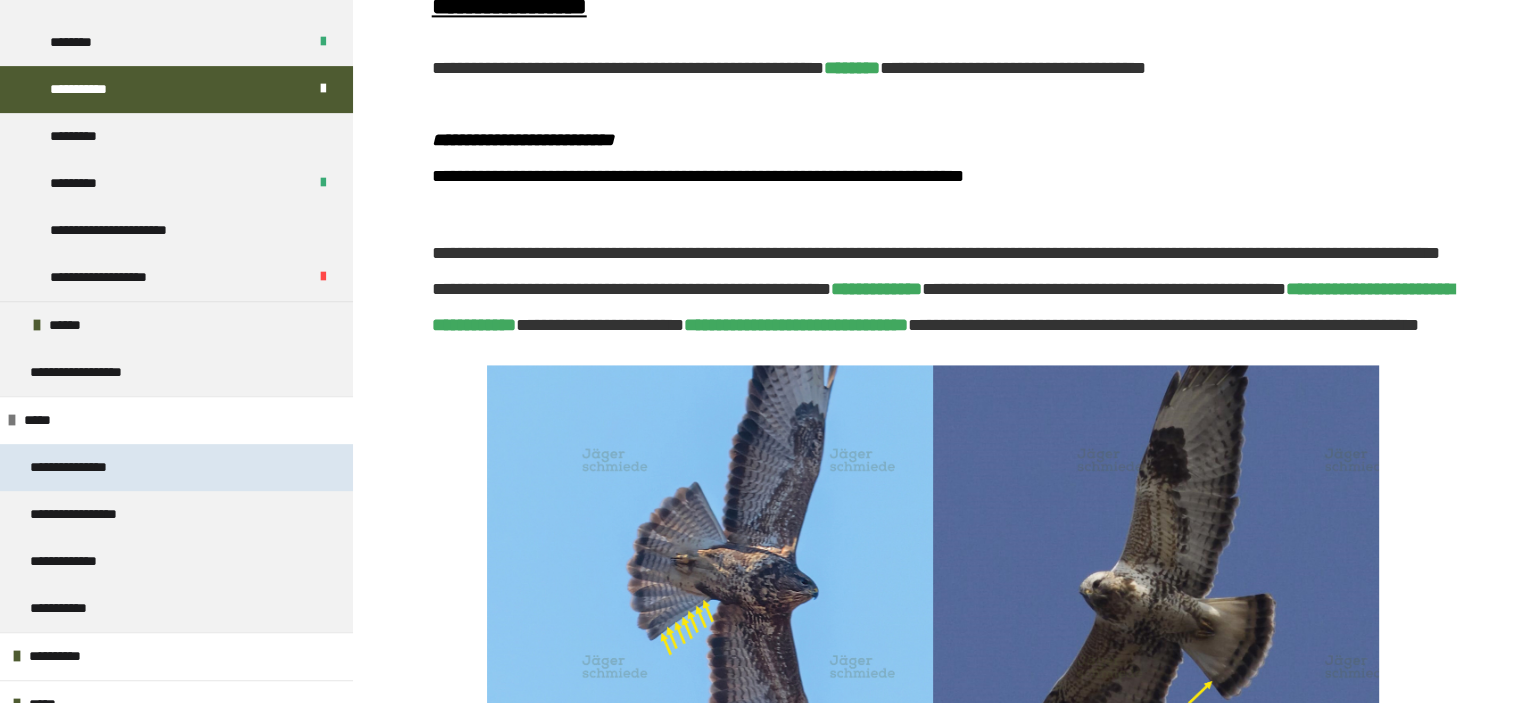 click on "**********" at bounding box center [87, 467] 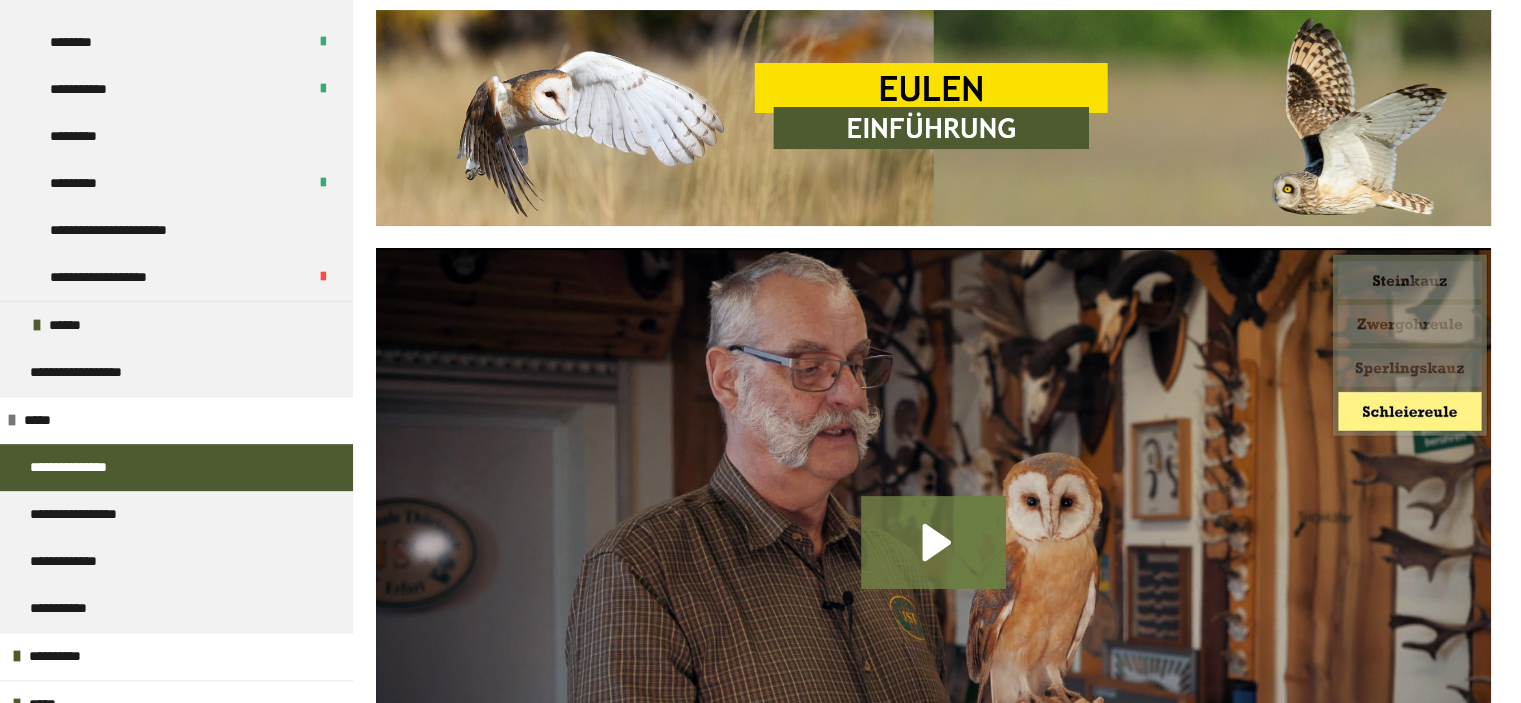 click 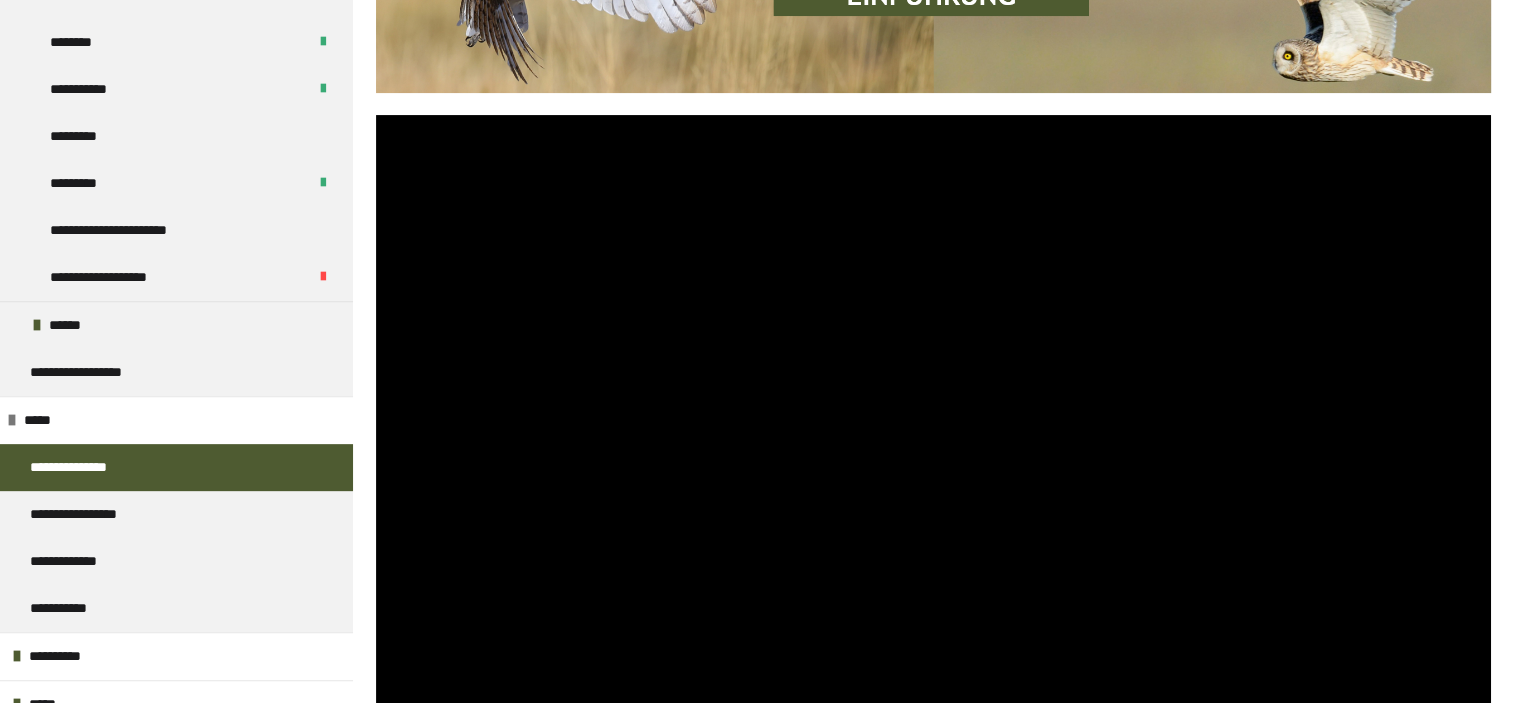 scroll, scrollTop: 605, scrollLeft: 0, axis: vertical 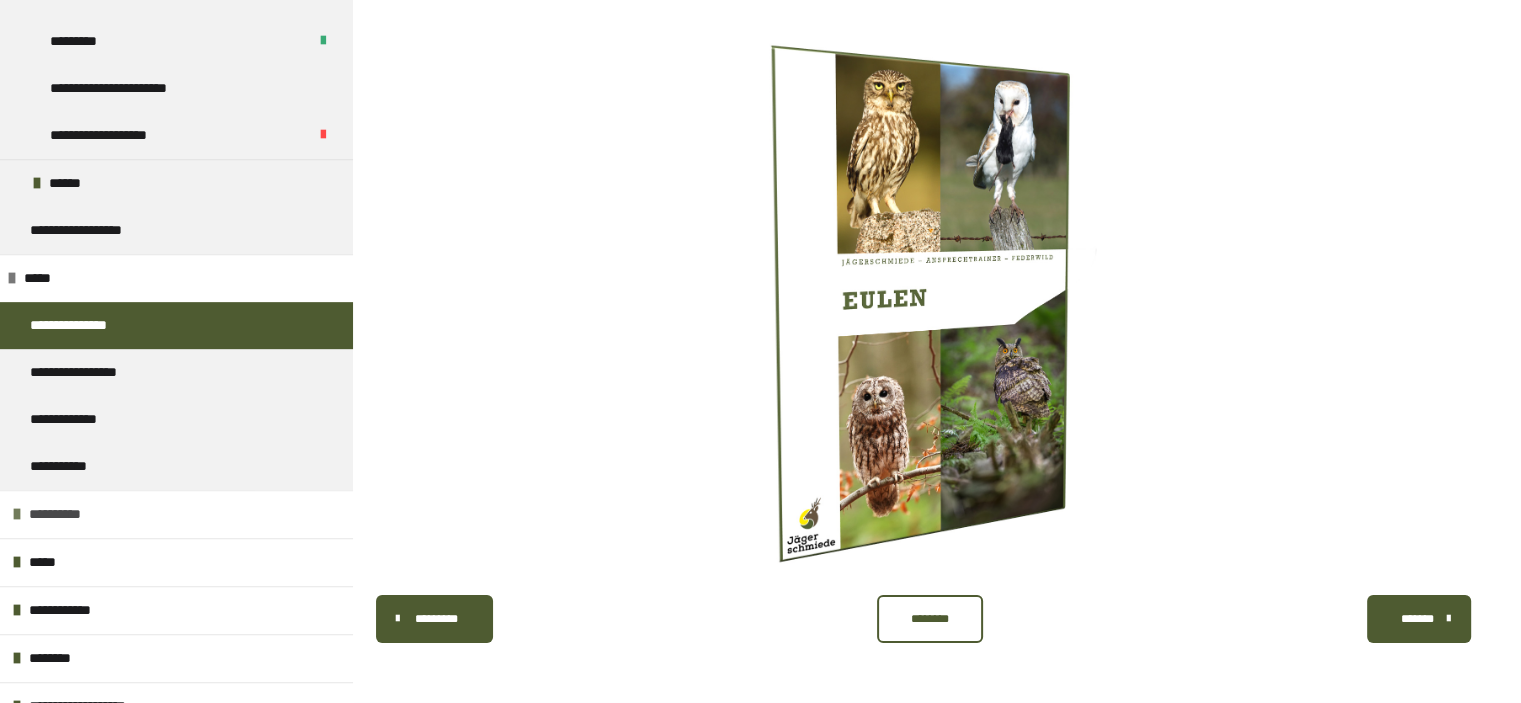 click on "**********" at bounding box center (71, 514) 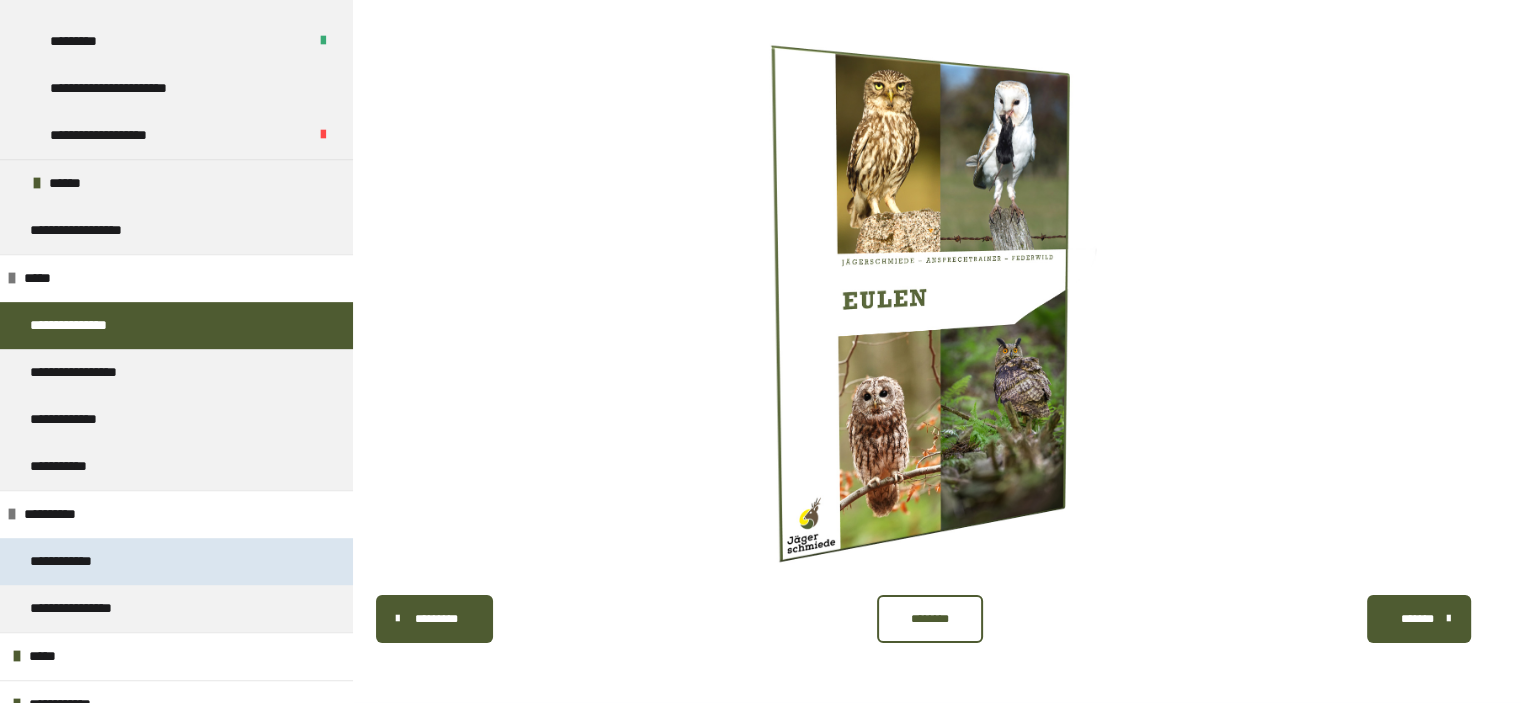 click on "**********" at bounding box center (77, 561) 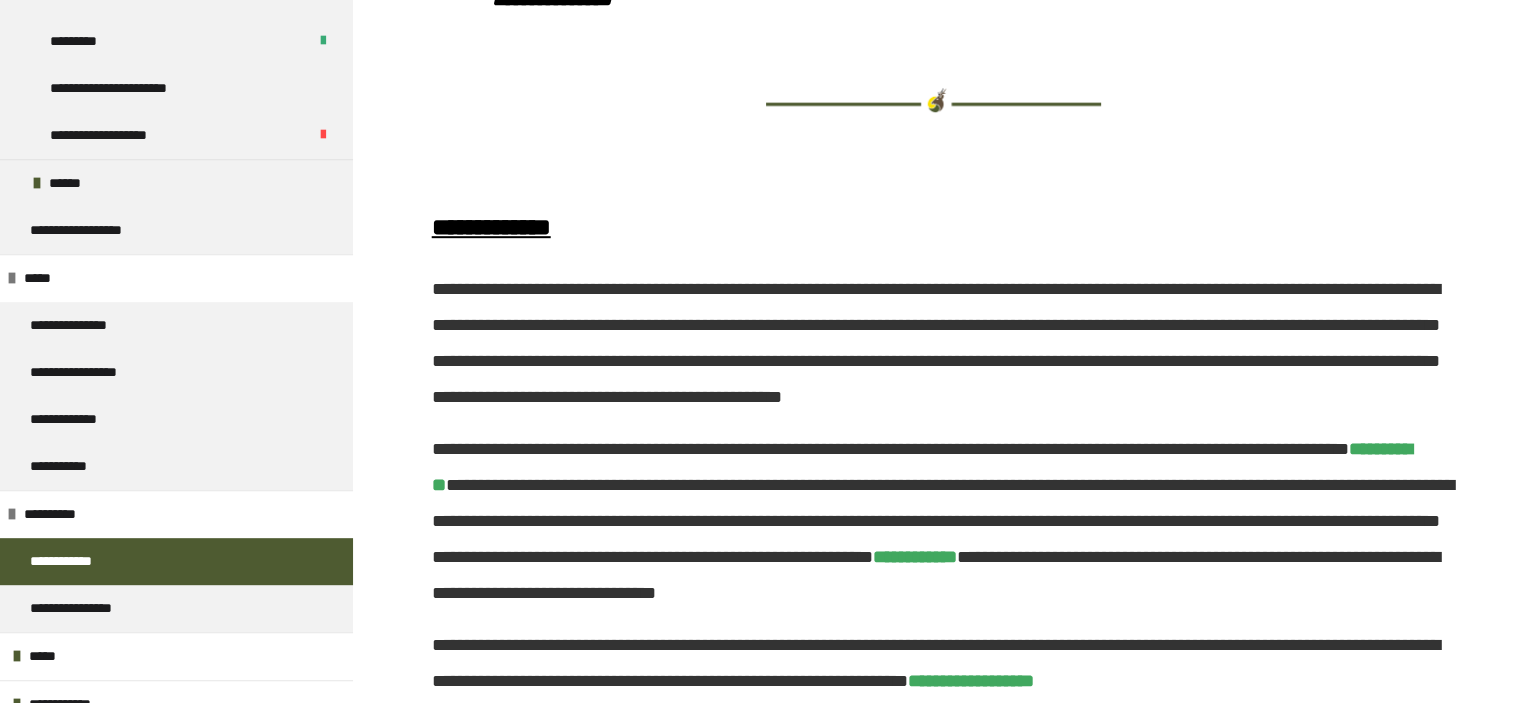 scroll, scrollTop: 1204, scrollLeft: 0, axis: vertical 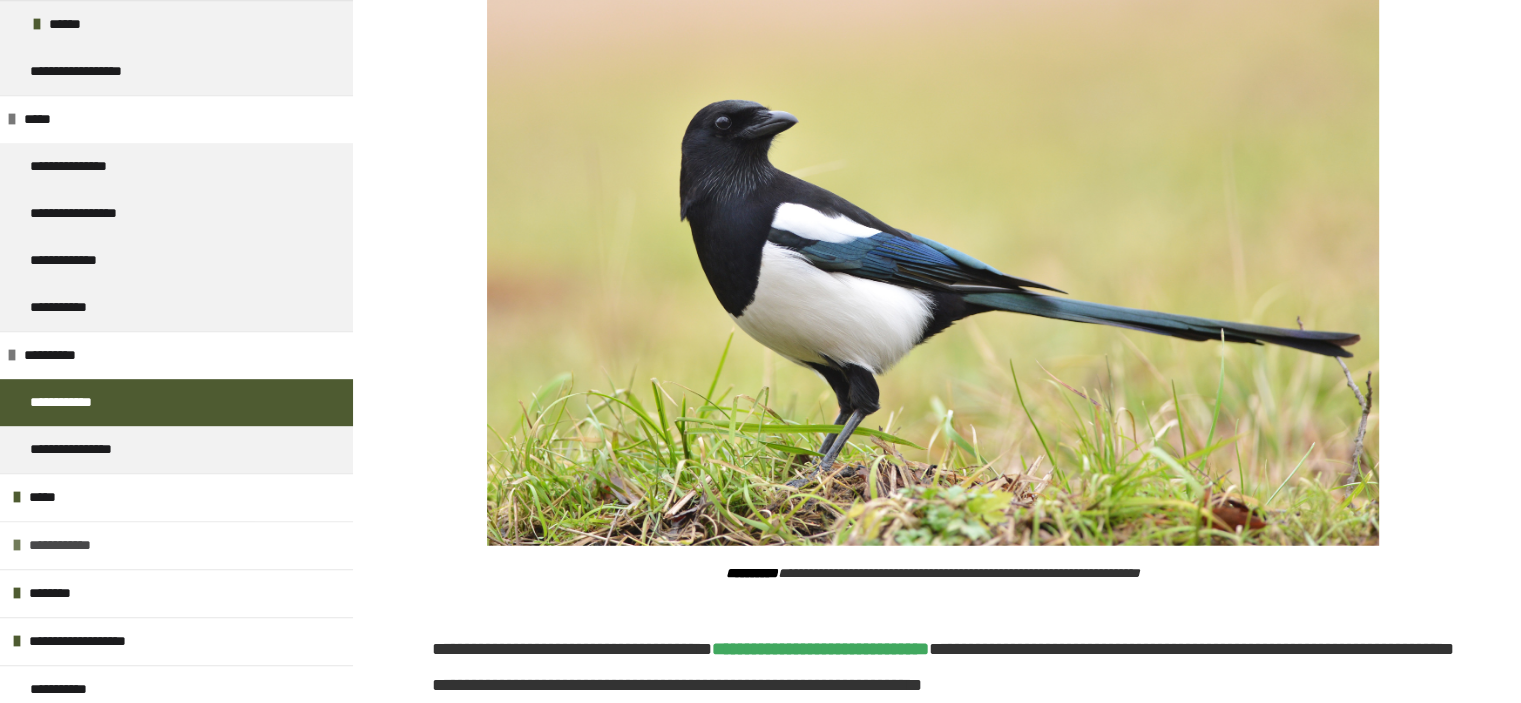 click on "**********" at bounding box center (74, 545) 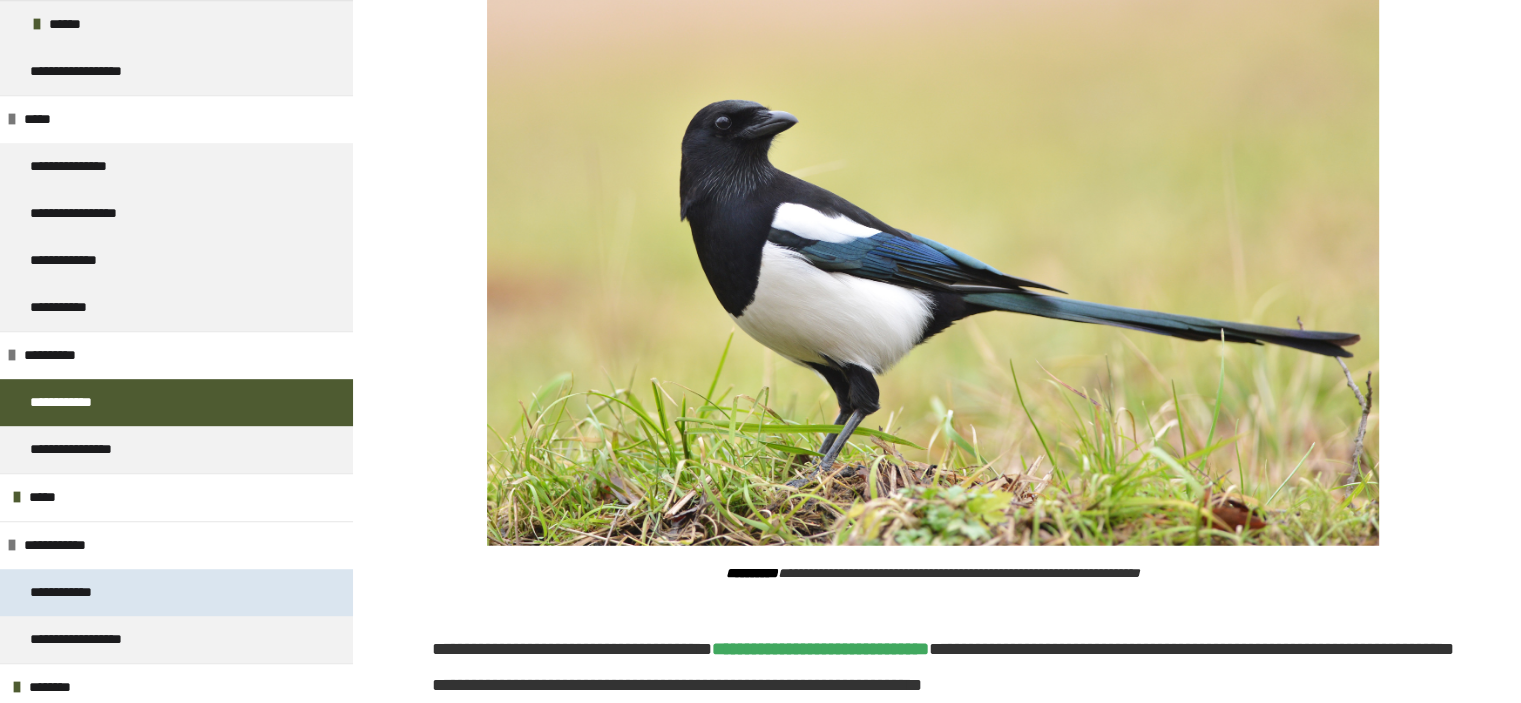 click on "**********" at bounding box center [75, 592] 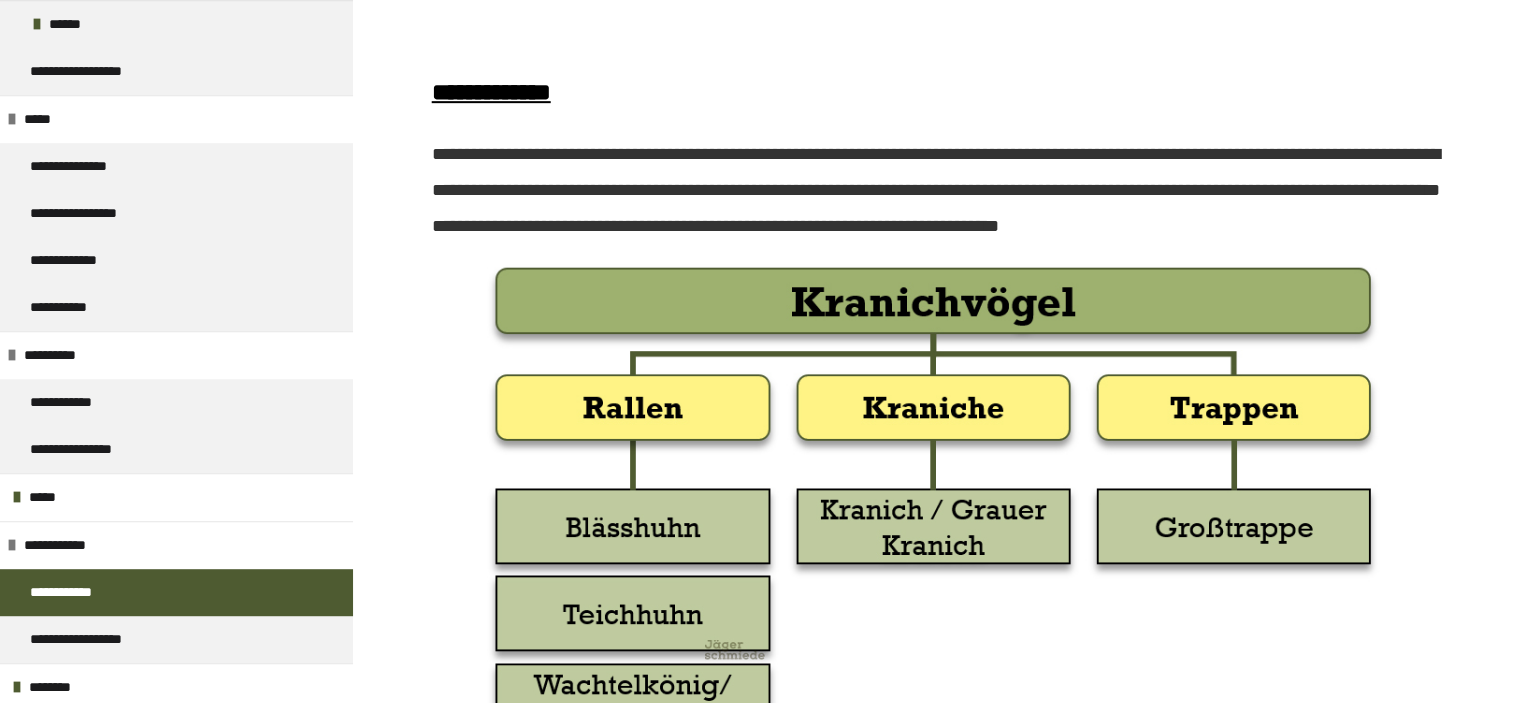 scroll, scrollTop: 1152, scrollLeft: 0, axis: vertical 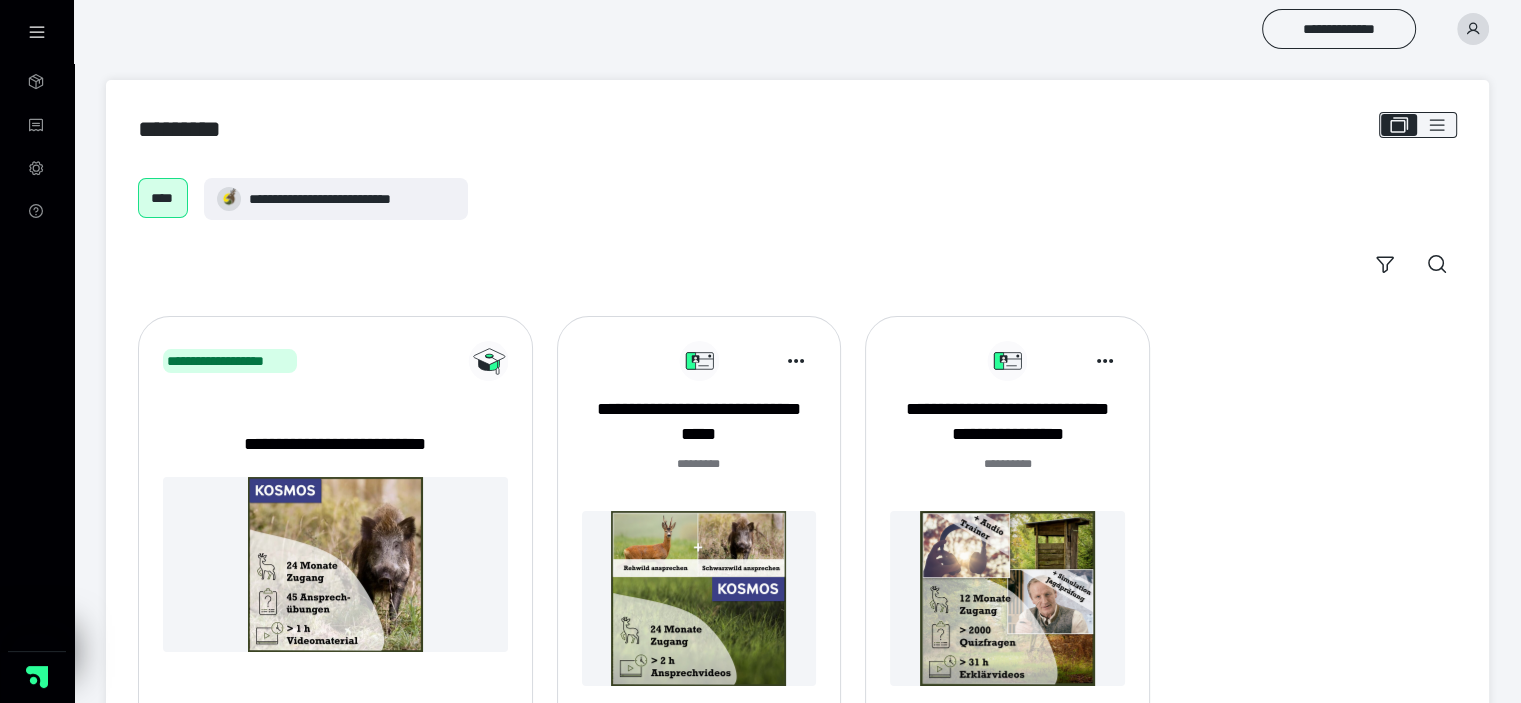 click at bounding box center [699, 598] 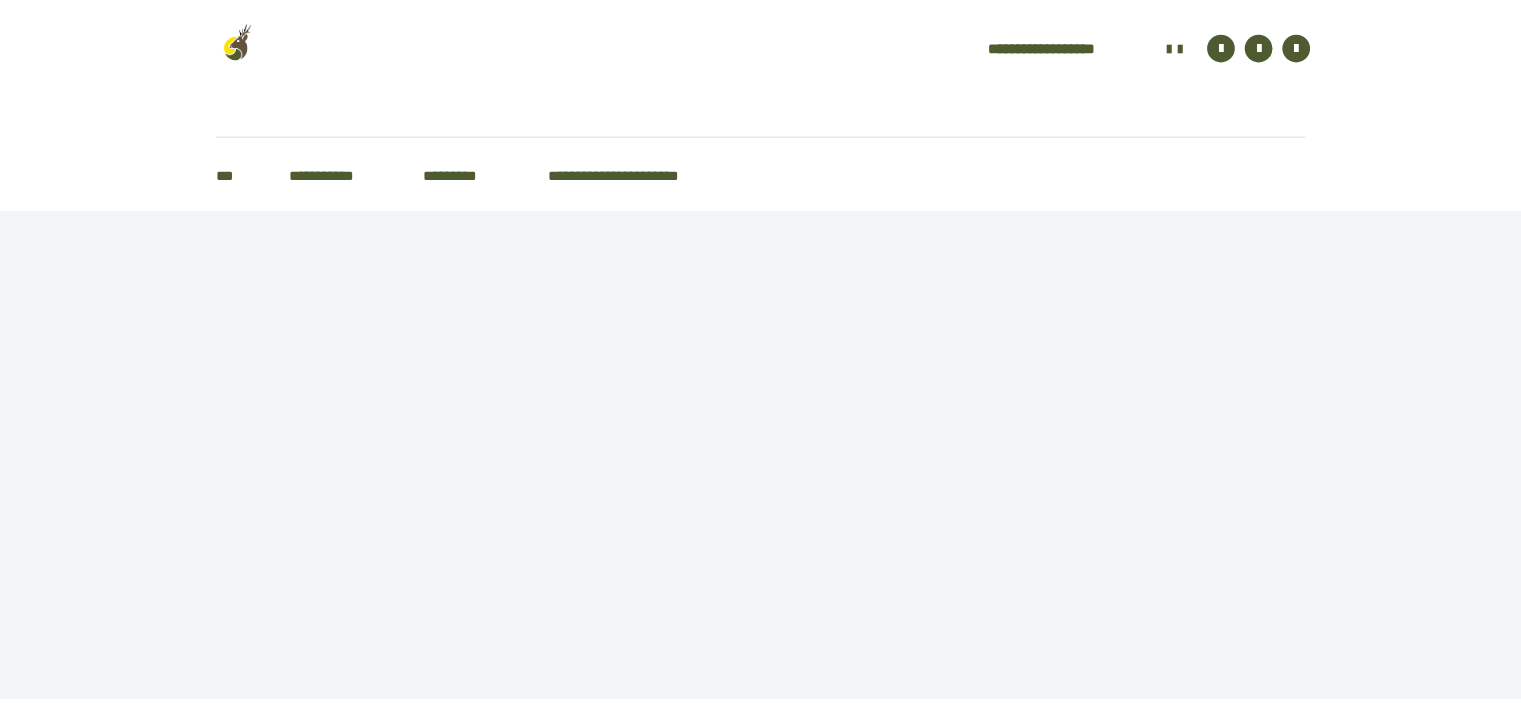 scroll, scrollTop: 0, scrollLeft: 0, axis: both 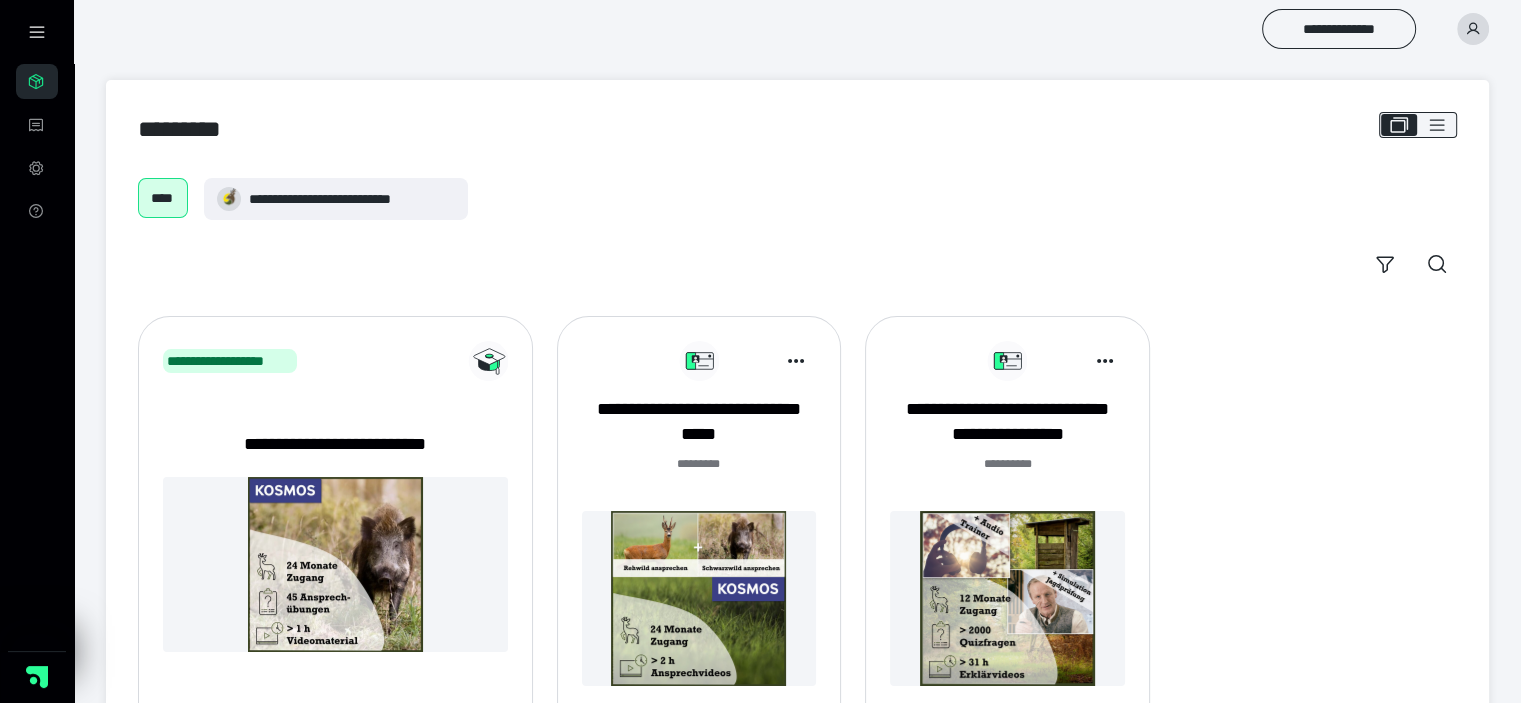 click at bounding box center (1007, 598) 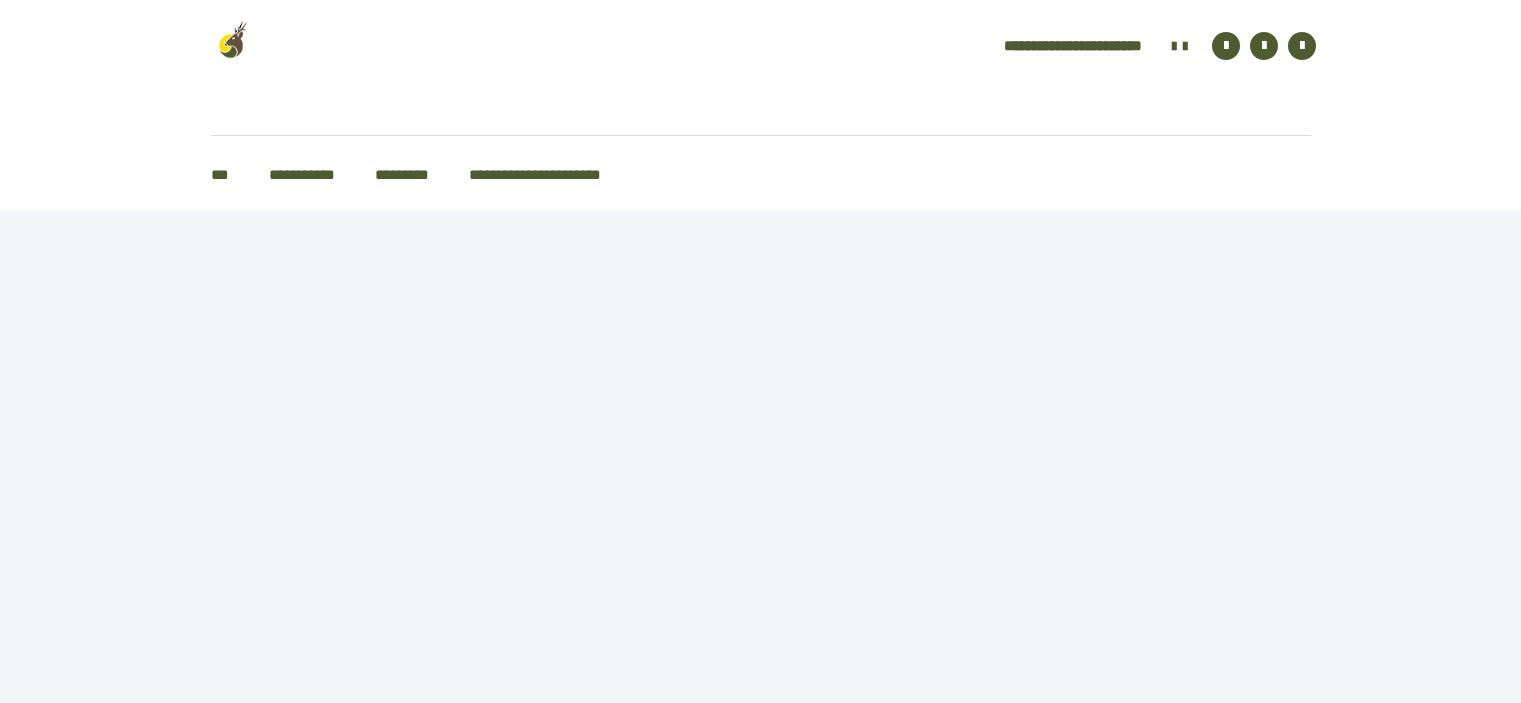 scroll, scrollTop: 0, scrollLeft: 0, axis: both 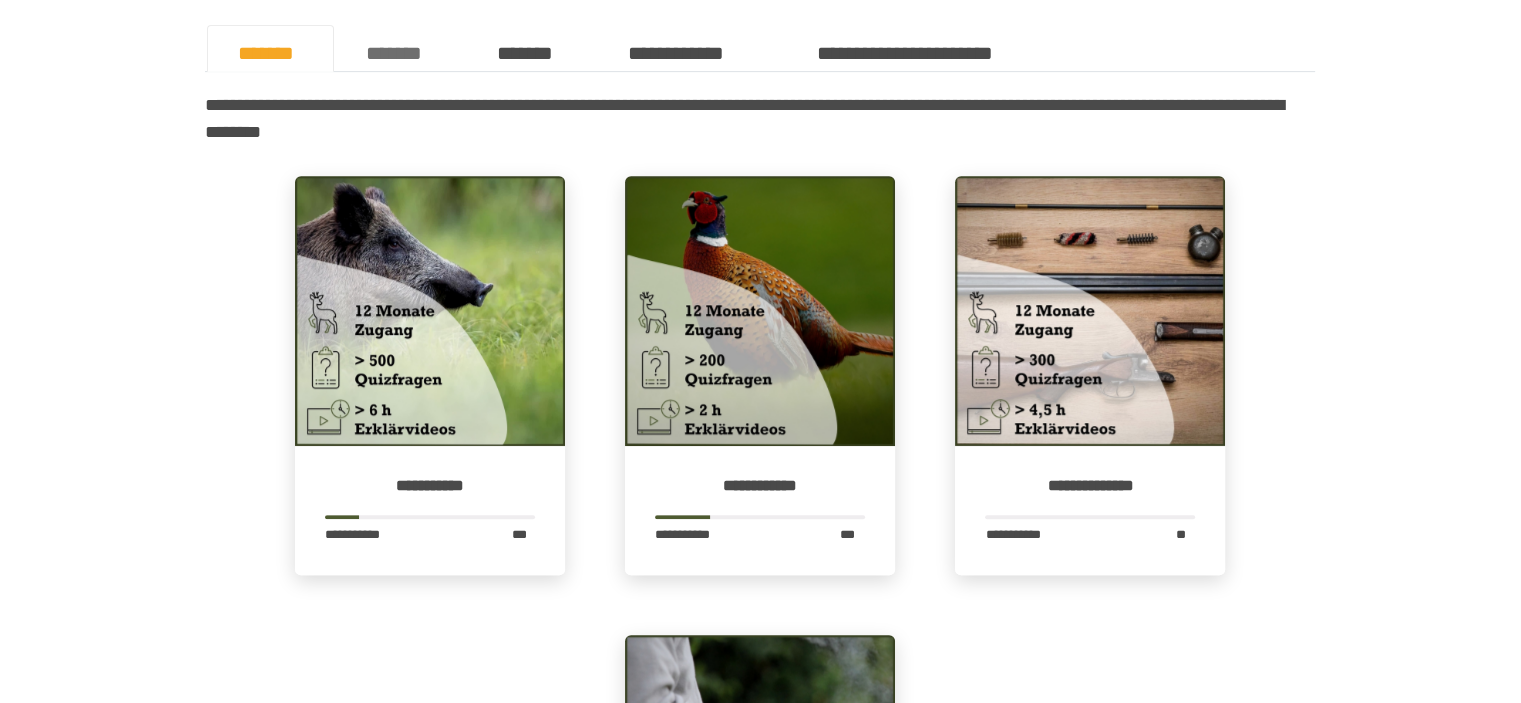 click on "*******" at bounding box center [400, 49] 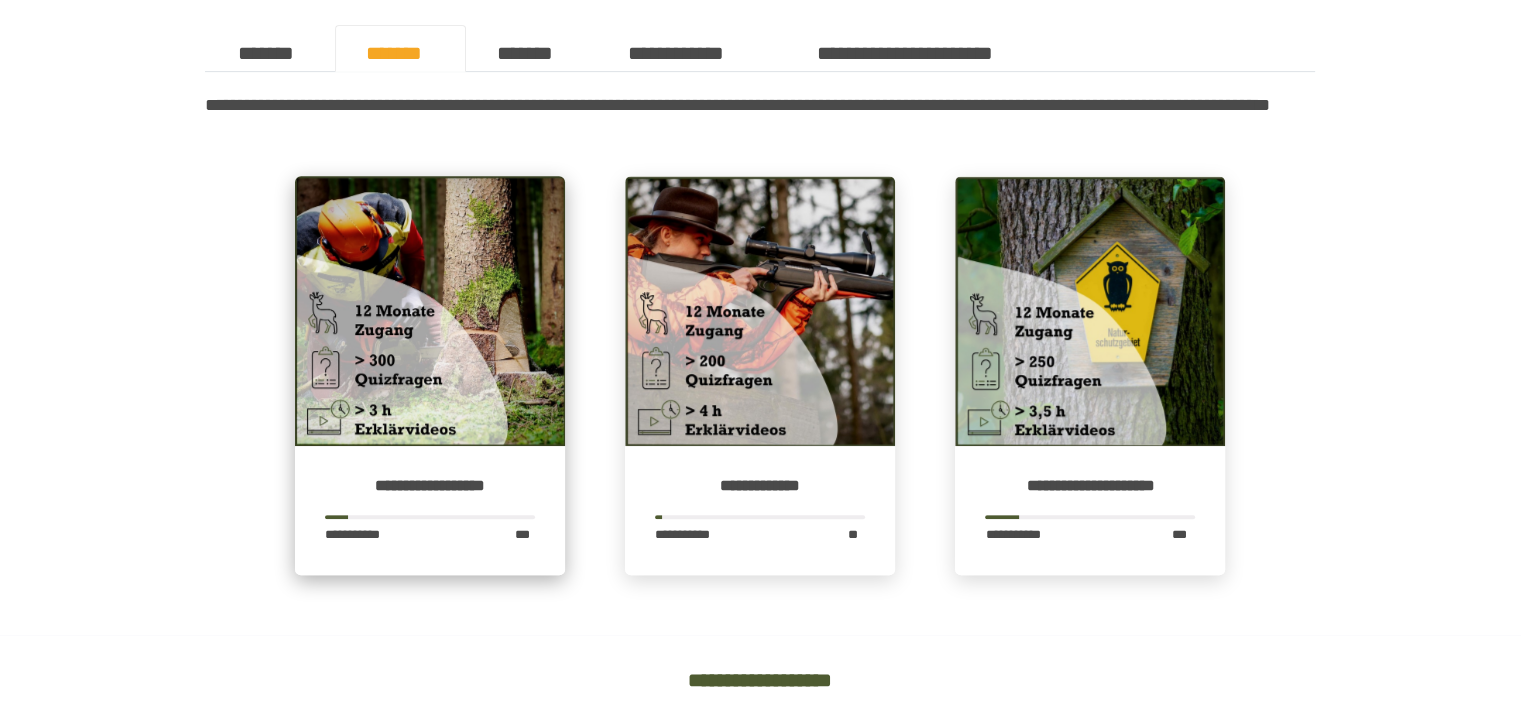 click at bounding box center (430, 311) 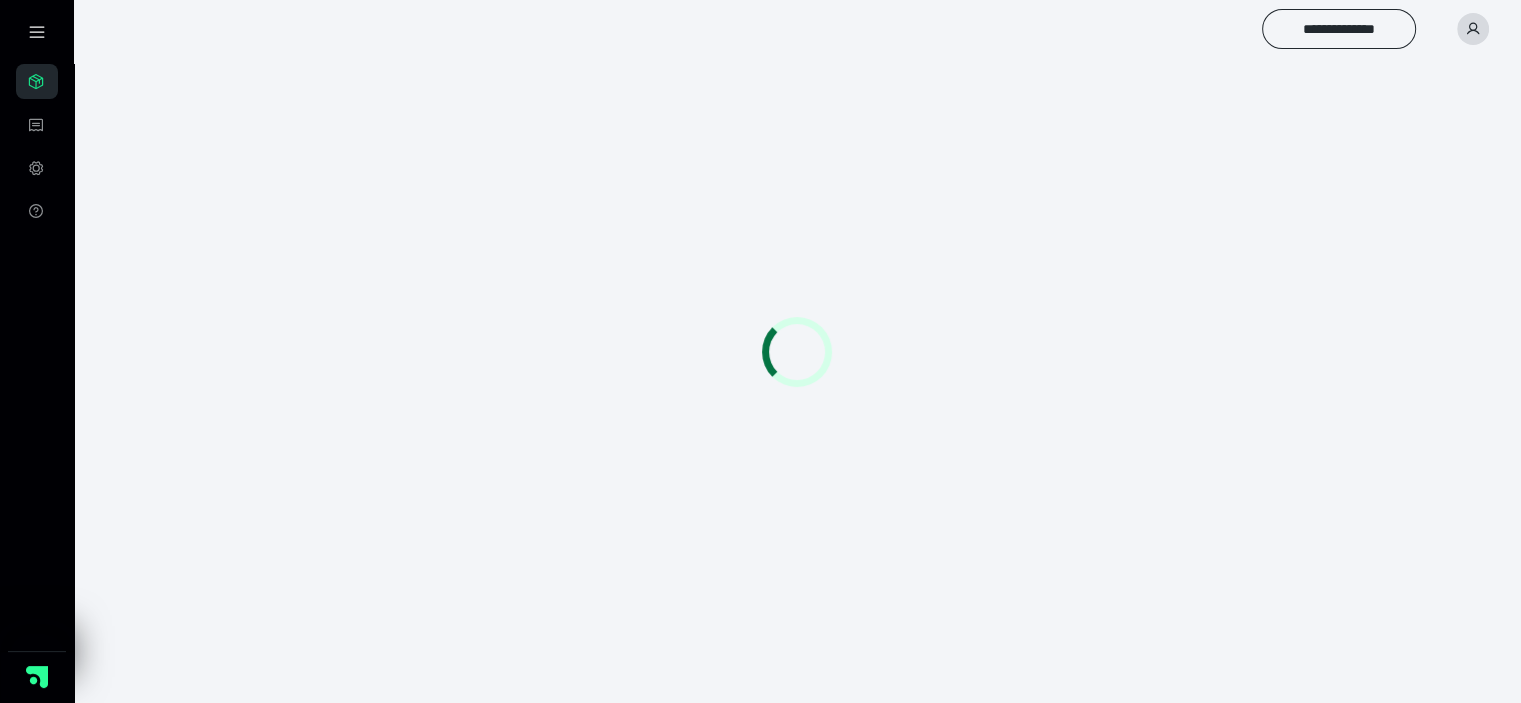 scroll, scrollTop: 0, scrollLeft: 0, axis: both 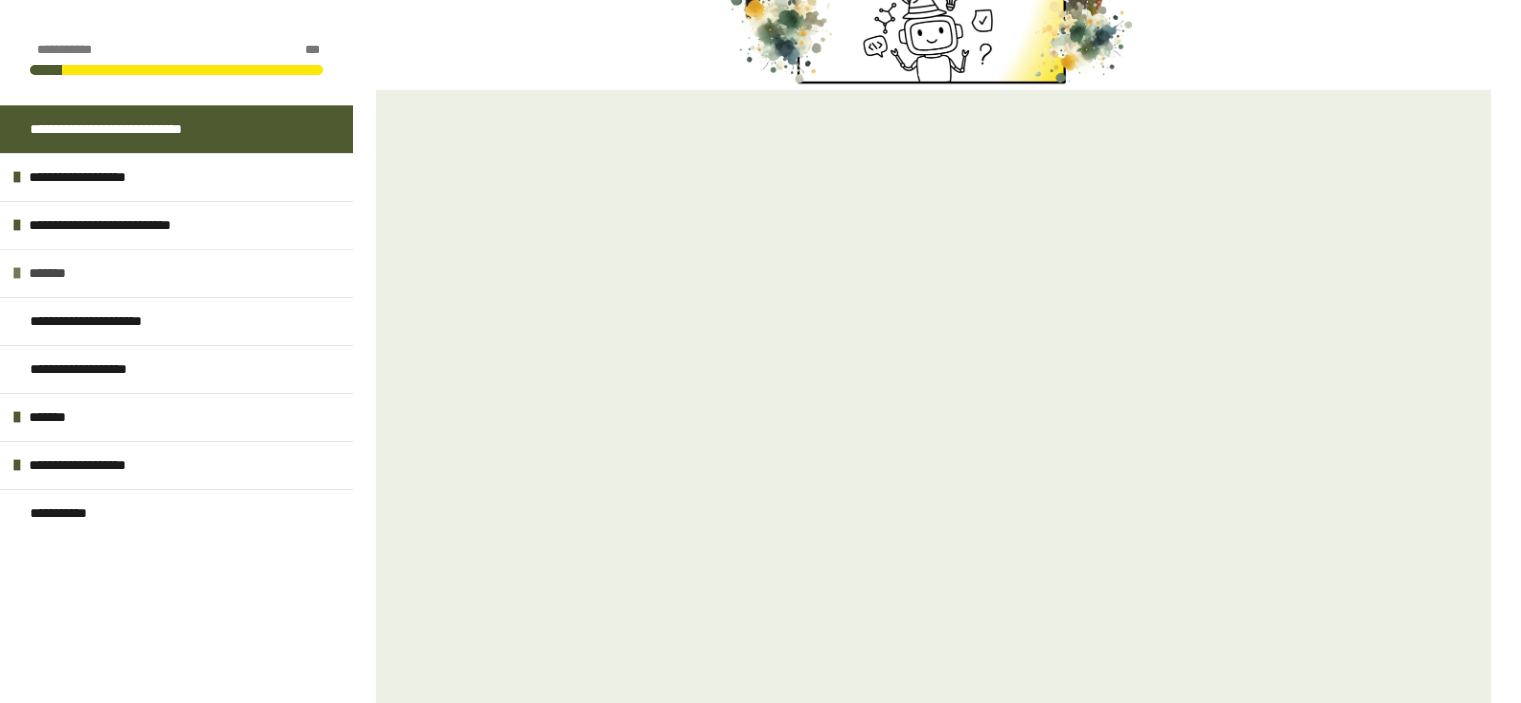 click on "*******" at bounding box center (176, 273) 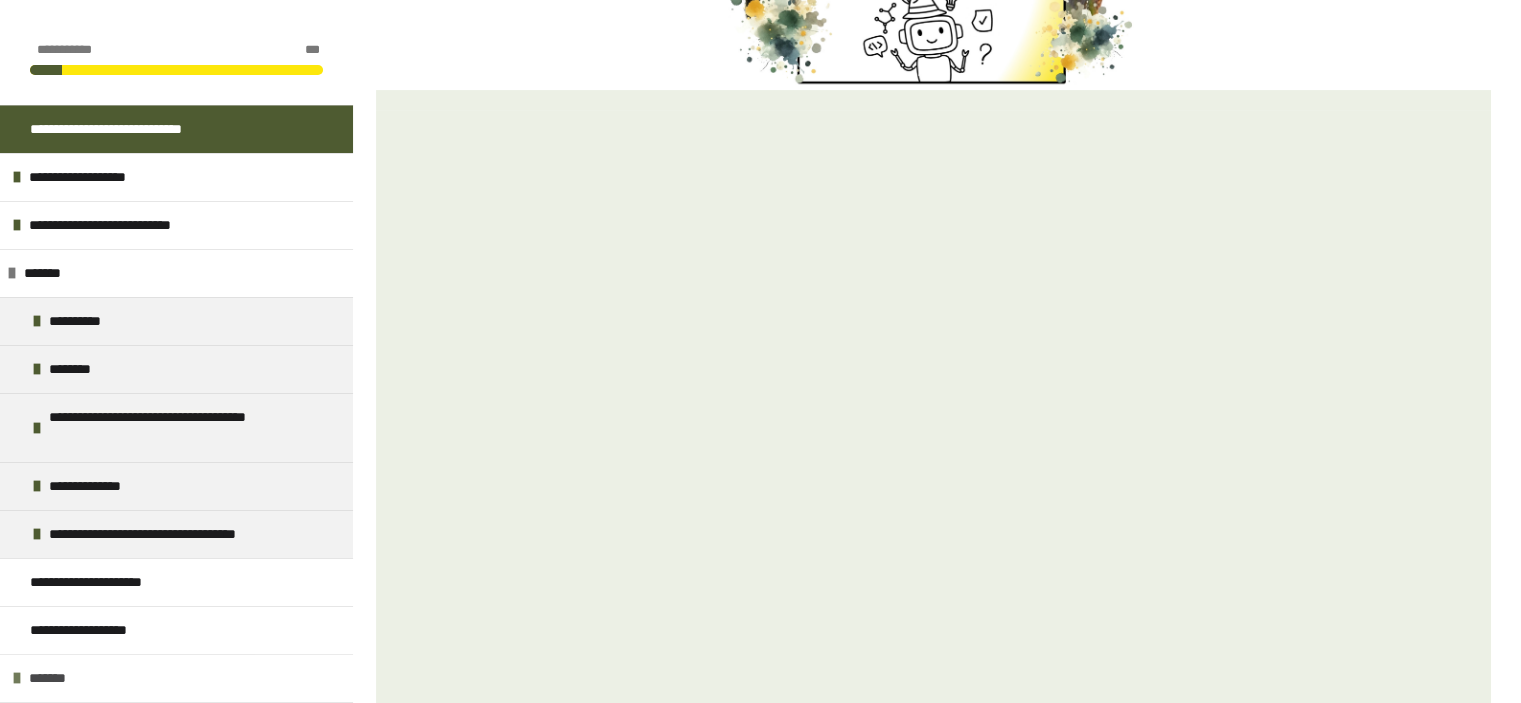click on "*******" at bounding box center (60, 678) 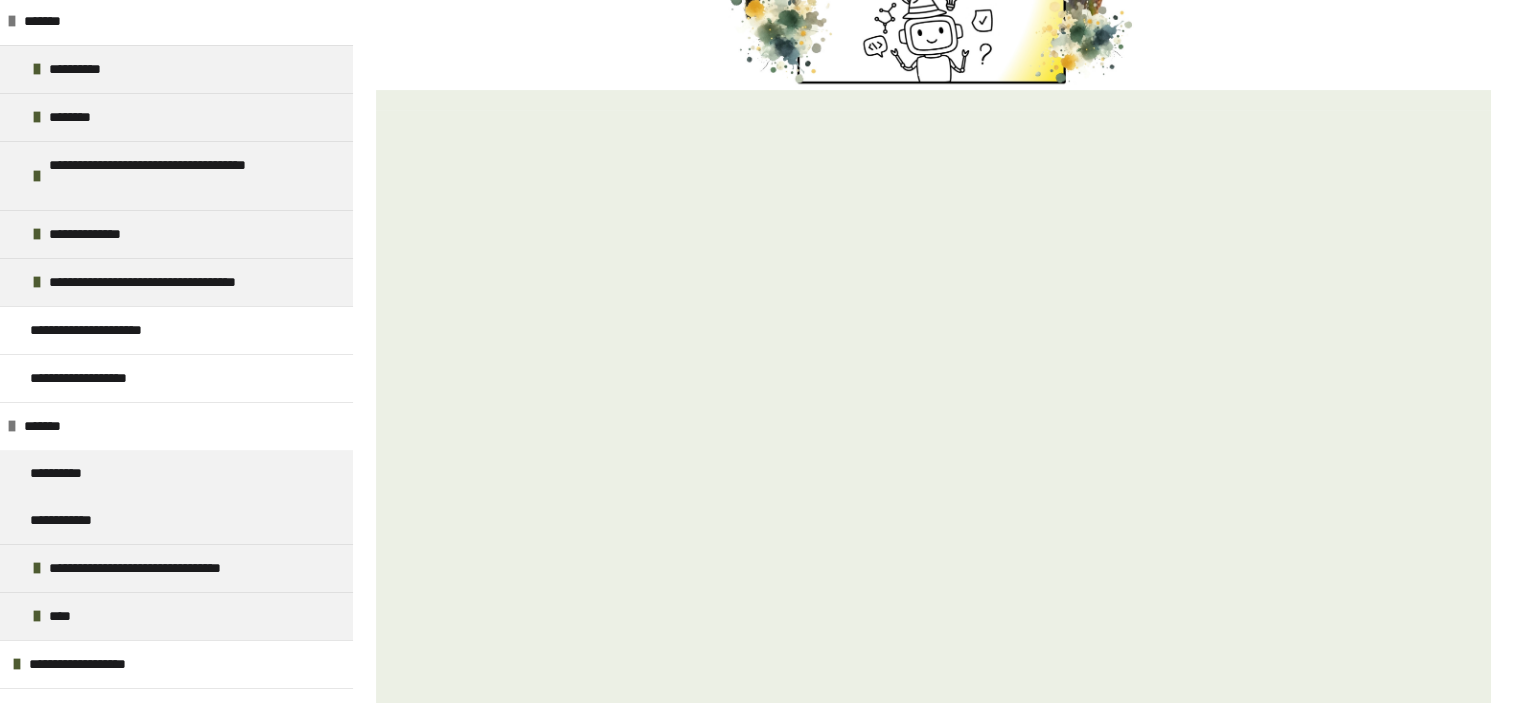 scroll, scrollTop: 276, scrollLeft: 0, axis: vertical 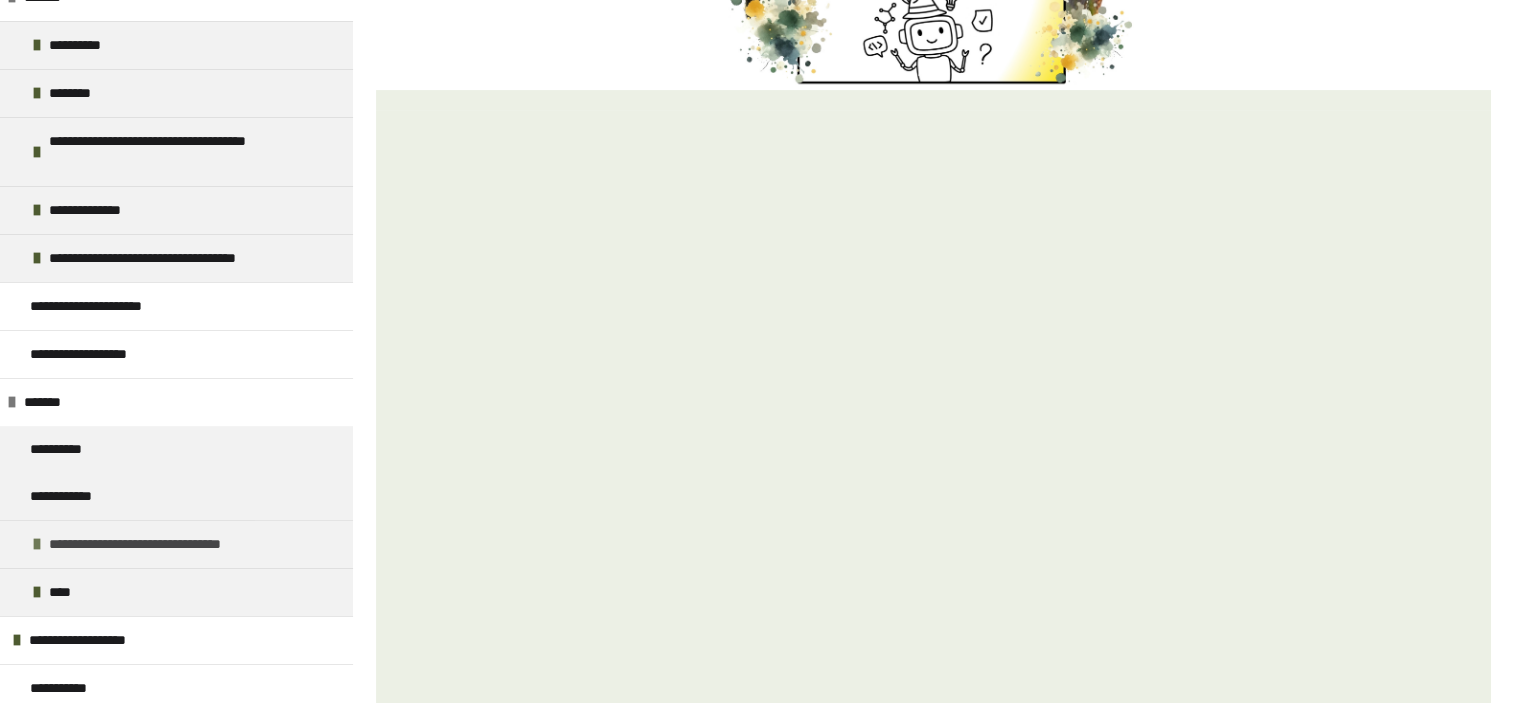 click on "**********" at bounding box center [182, 544] 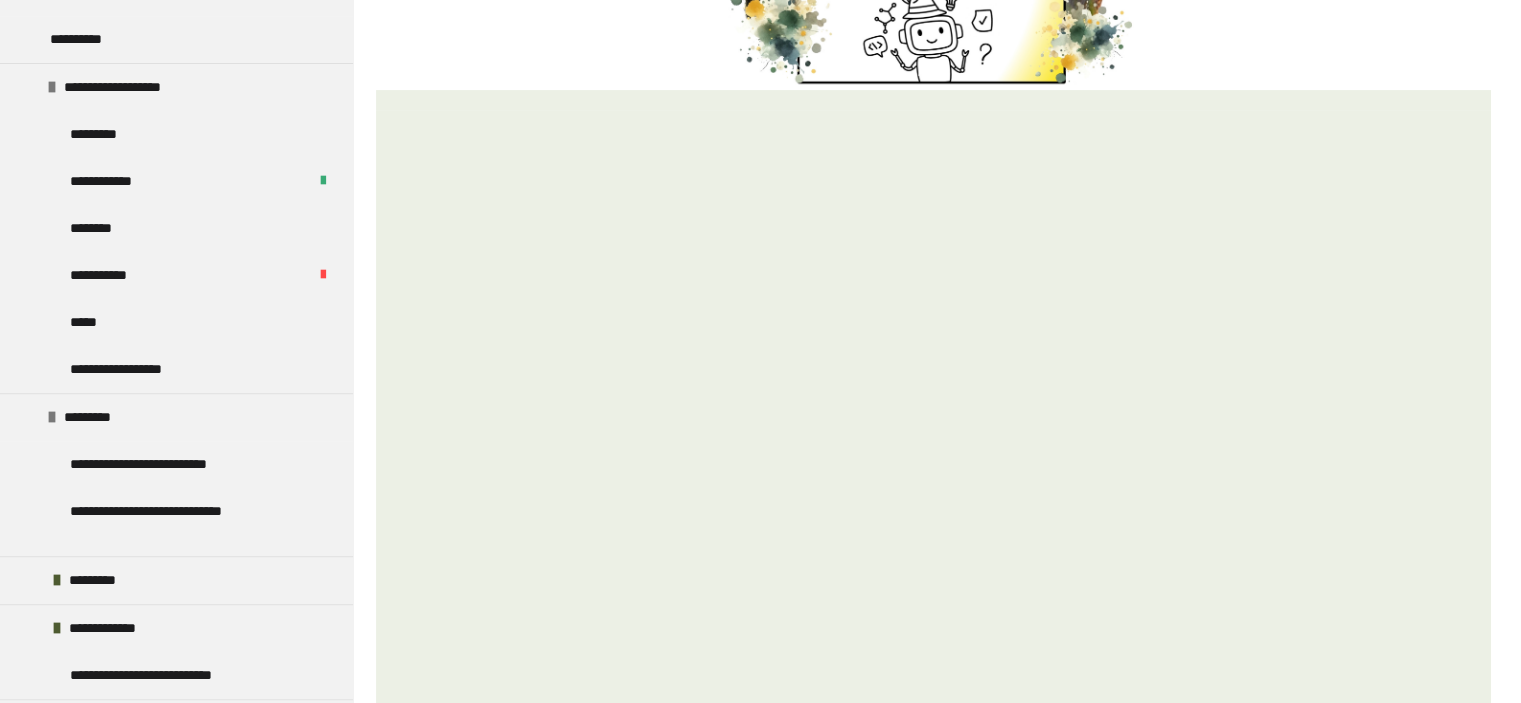 scroll, scrollTop: 834, scrollLeft: 0, axis: vertical 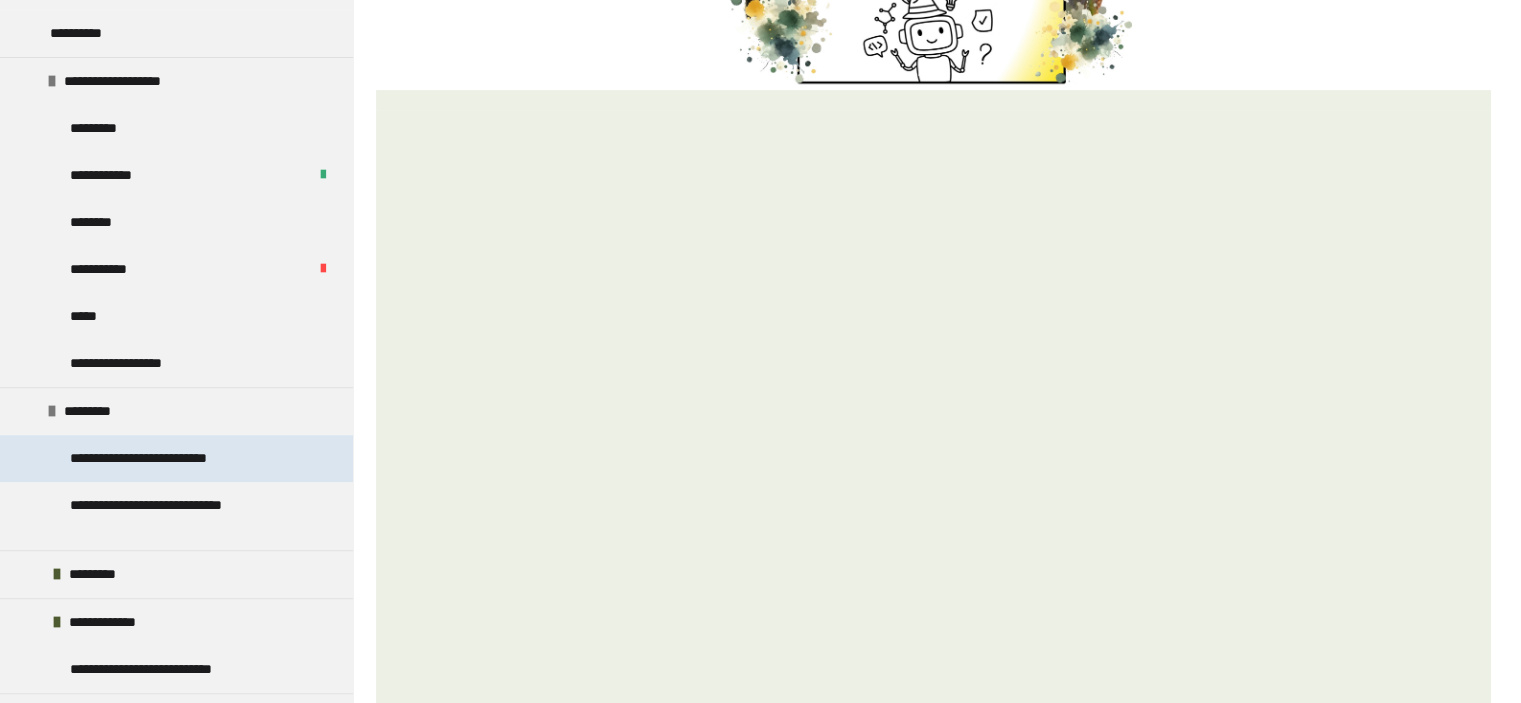 click on "**********" at bounding box center [173, 458] 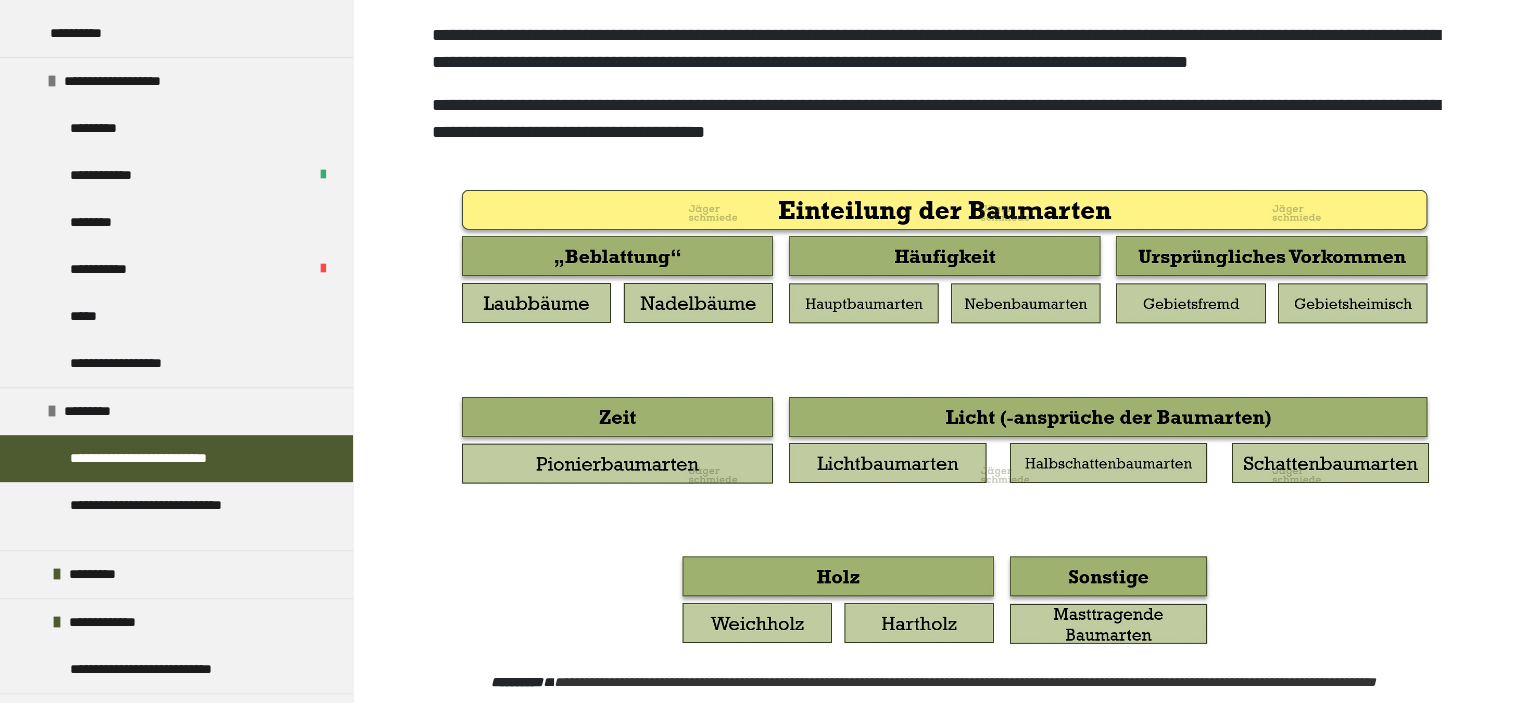 scroll, scrollTop: 712, scrollLeft: 0, axis: vertical 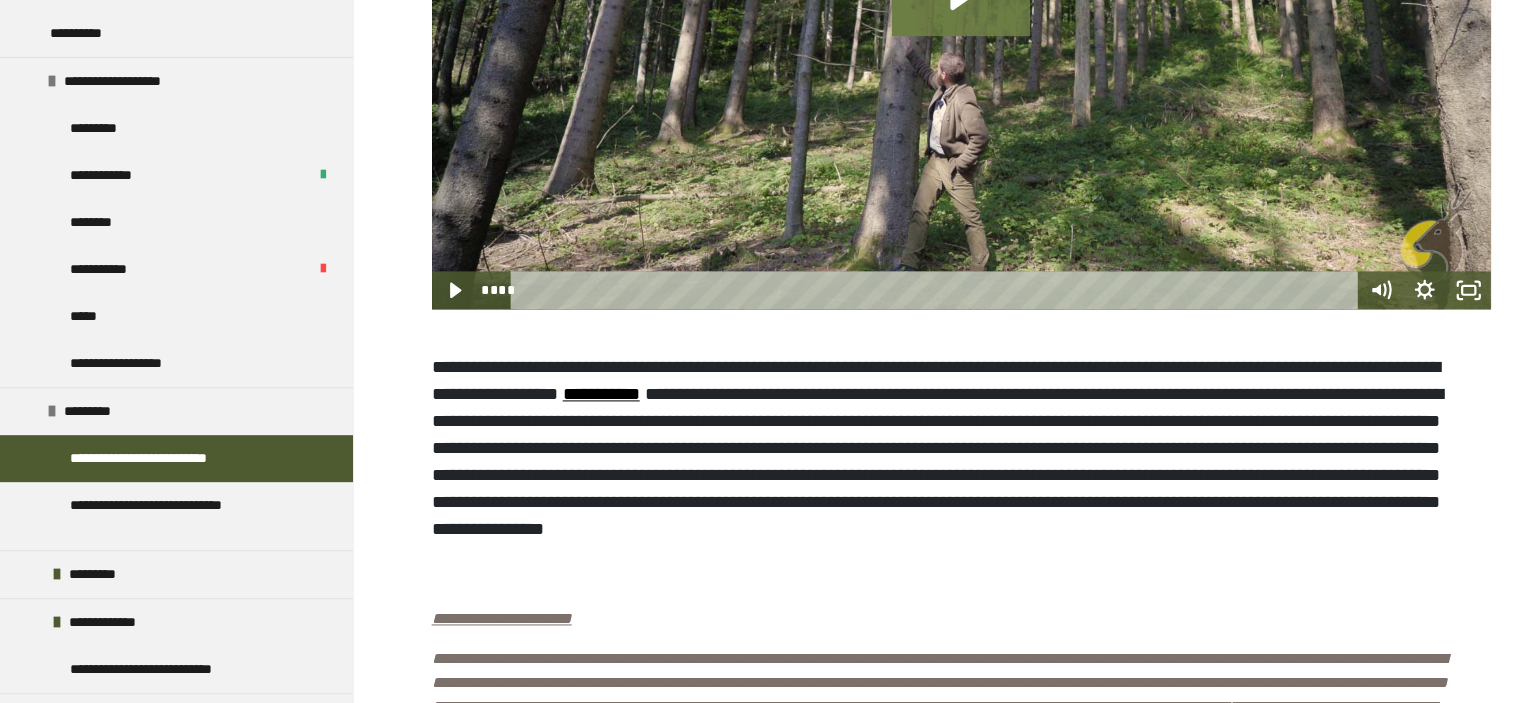 click 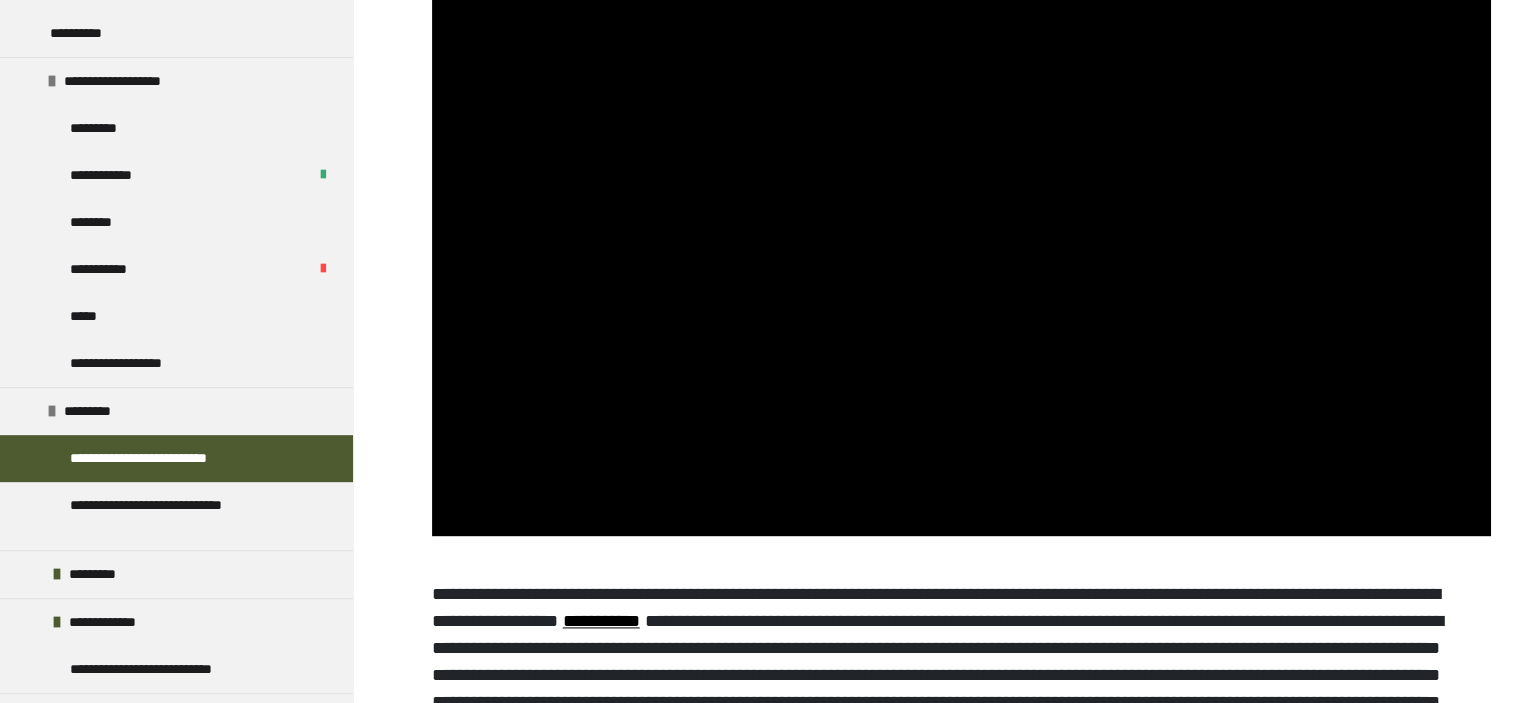 scroll, scrollTop: 2440, scrollLeft: 0, axis: vertical 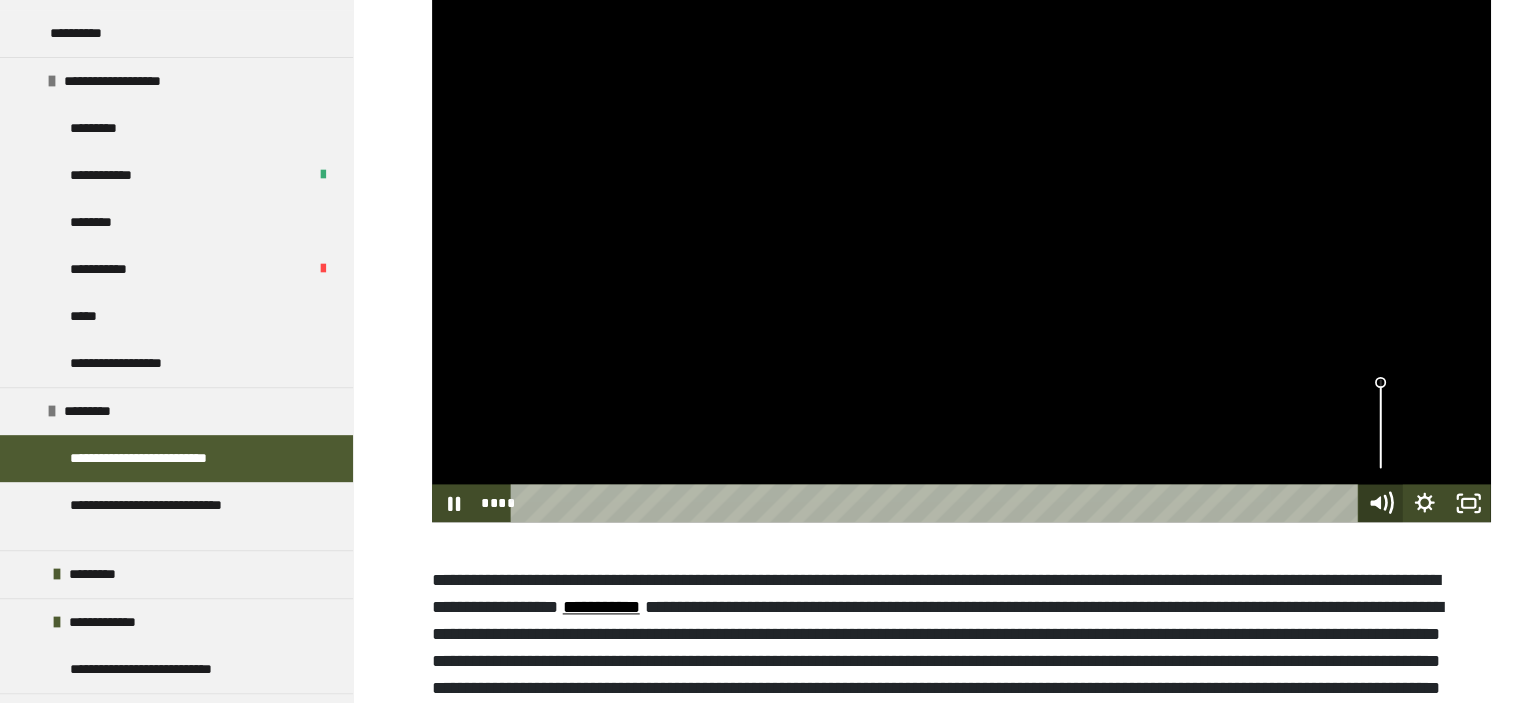 click 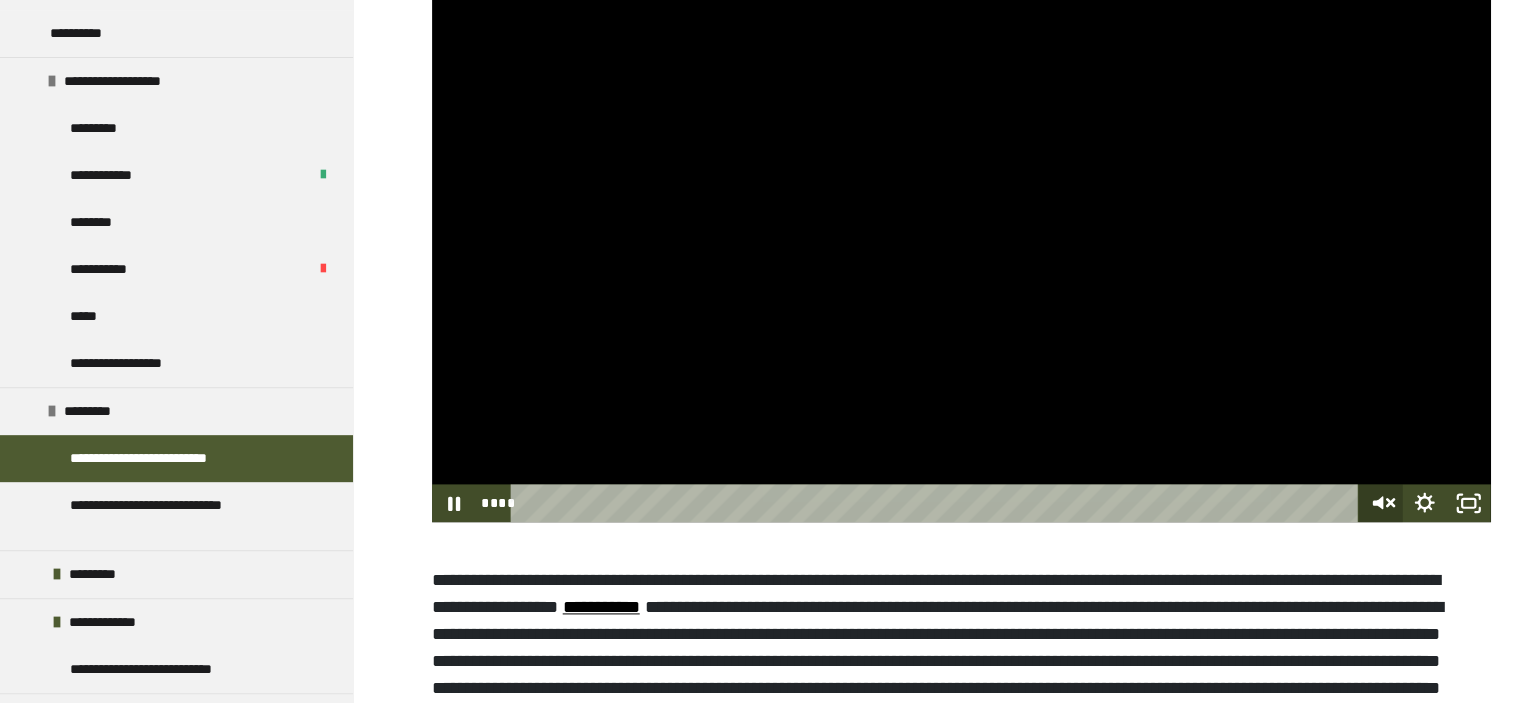 click 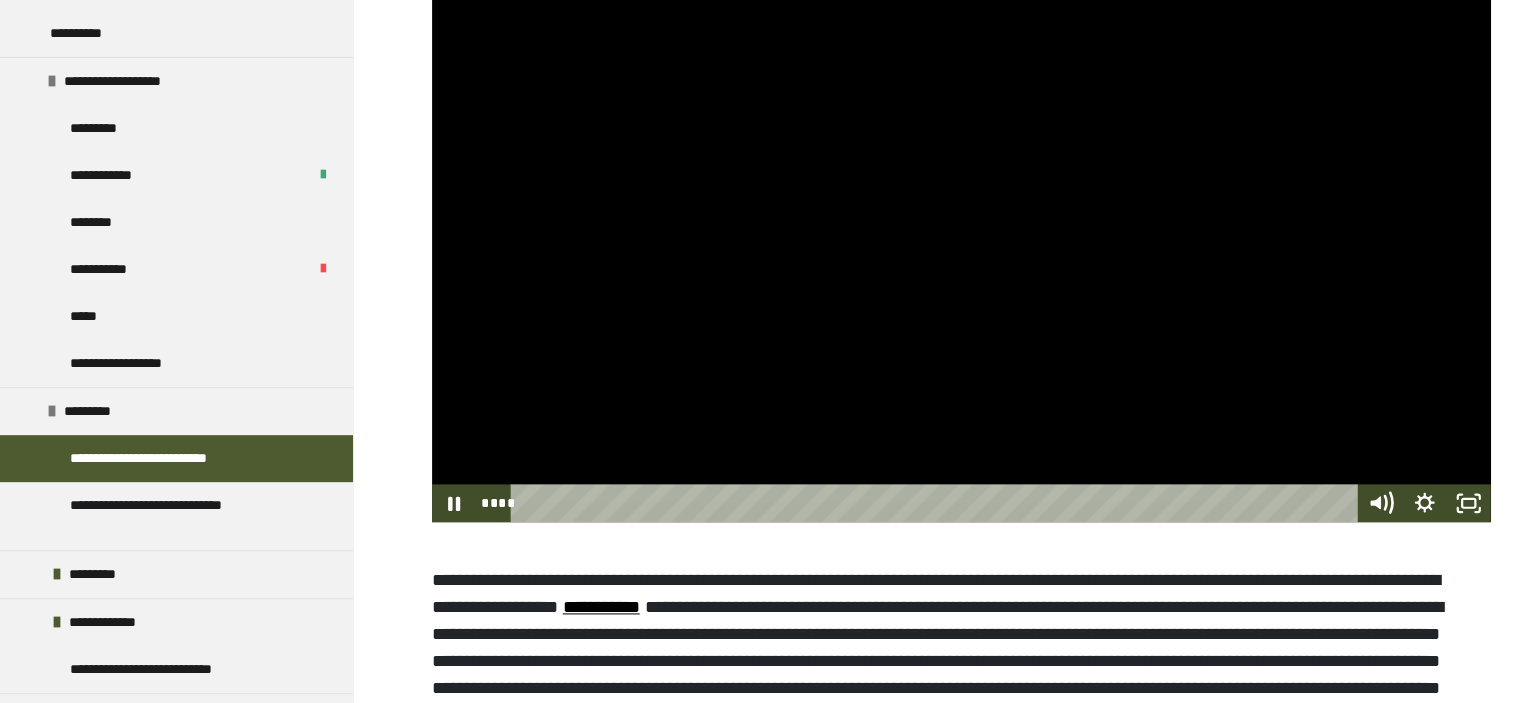 drag, startPoint x: 1388, startPoint y: 607, endPoint x: 1356, endPoint y: 503, distance: 108.81177 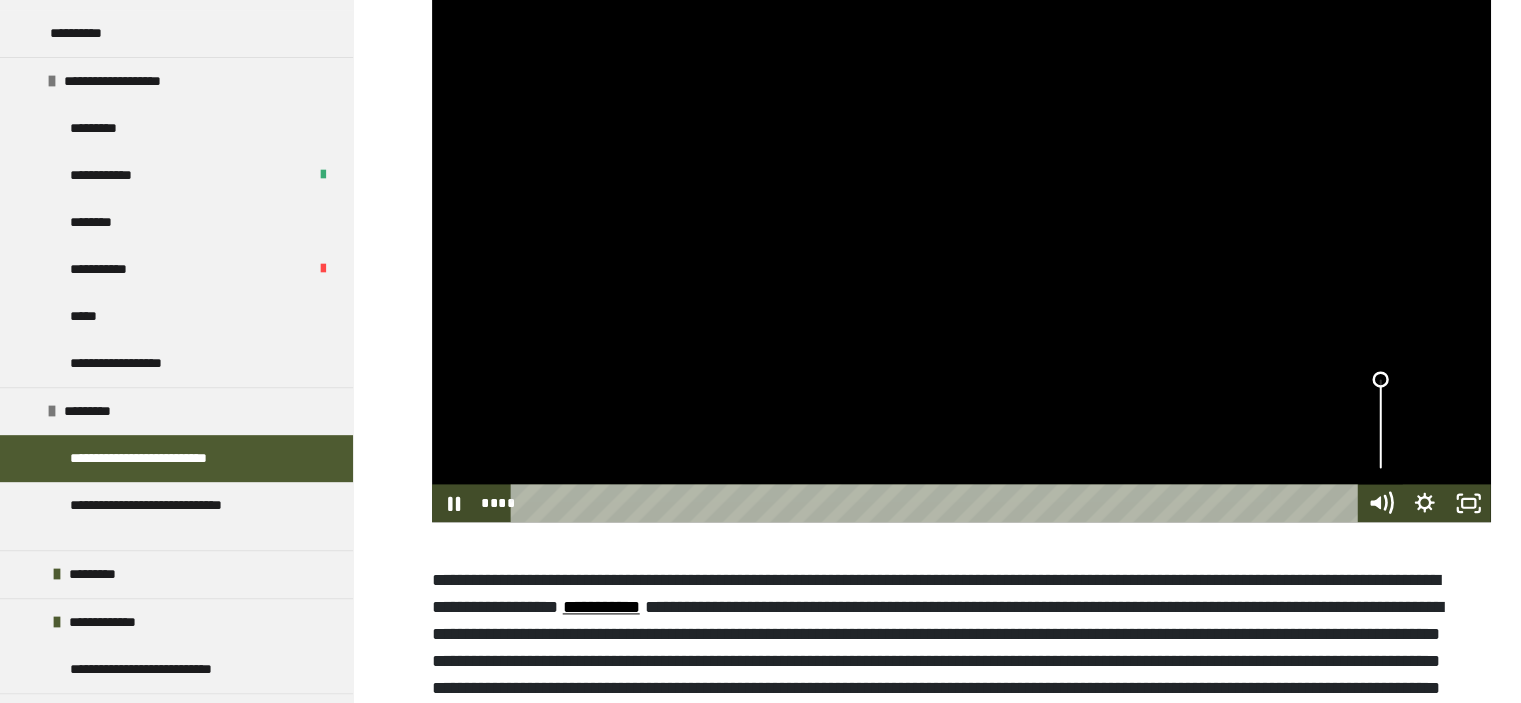 click at bounding box center [1380, 379] 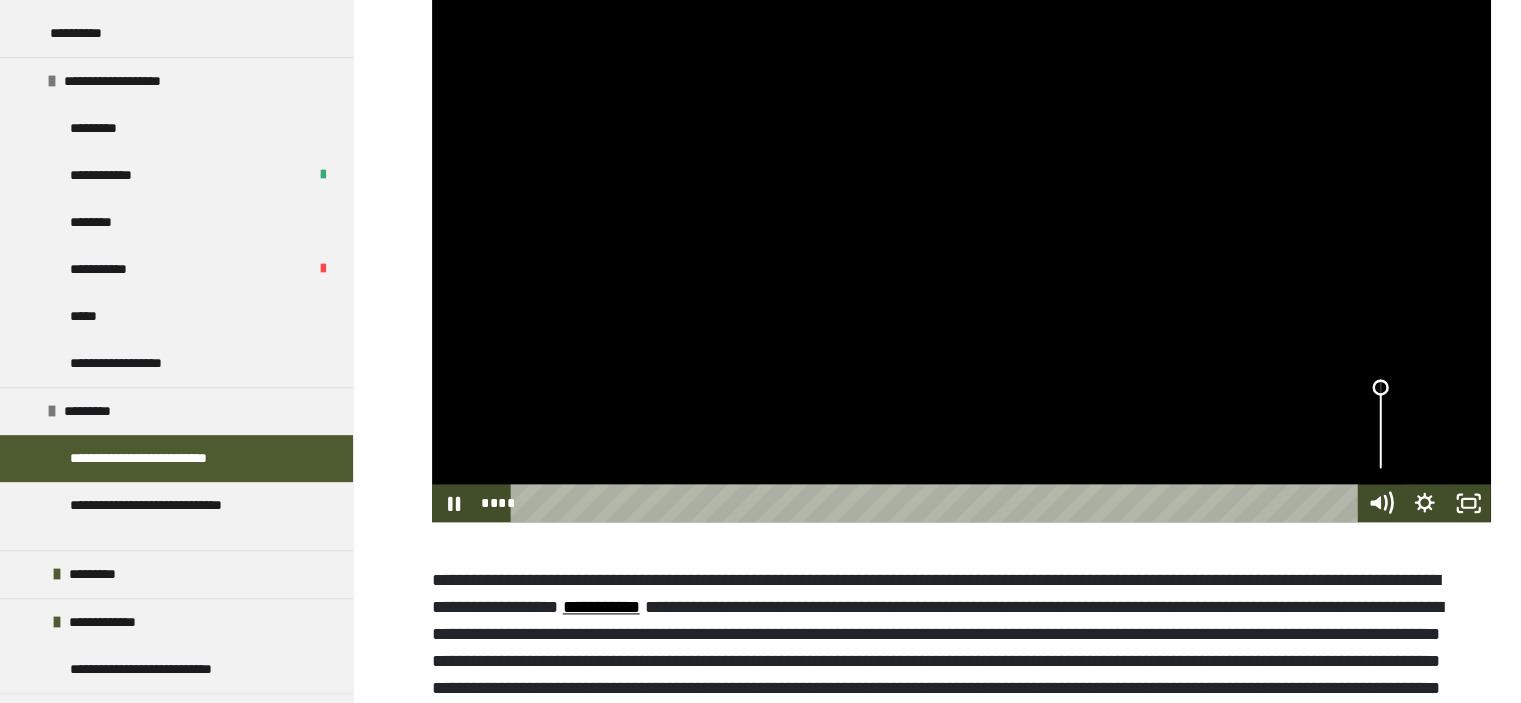 drag, startPoint x: 1381, startPoint y: 577, endPoint x: 1365, endPoint y: 499, distance: 79.624115 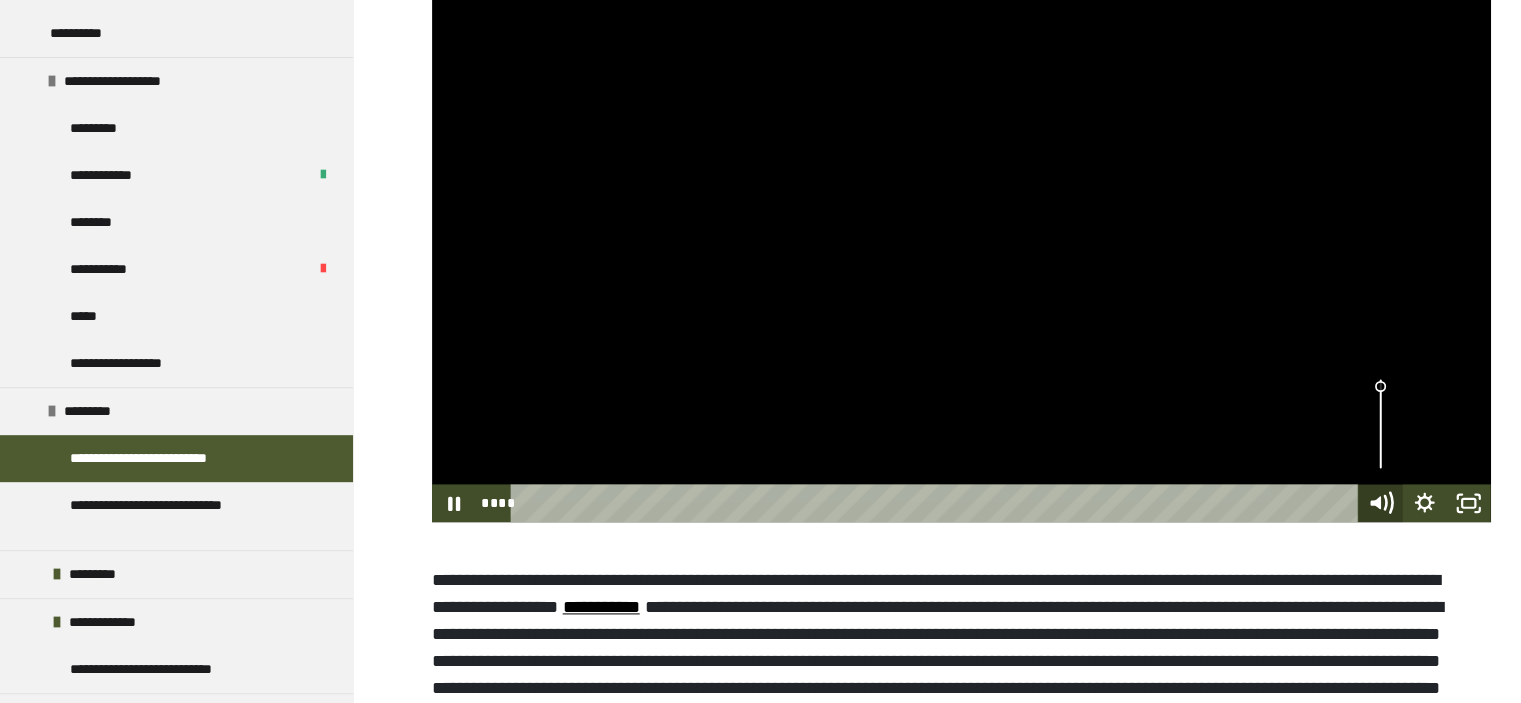 click 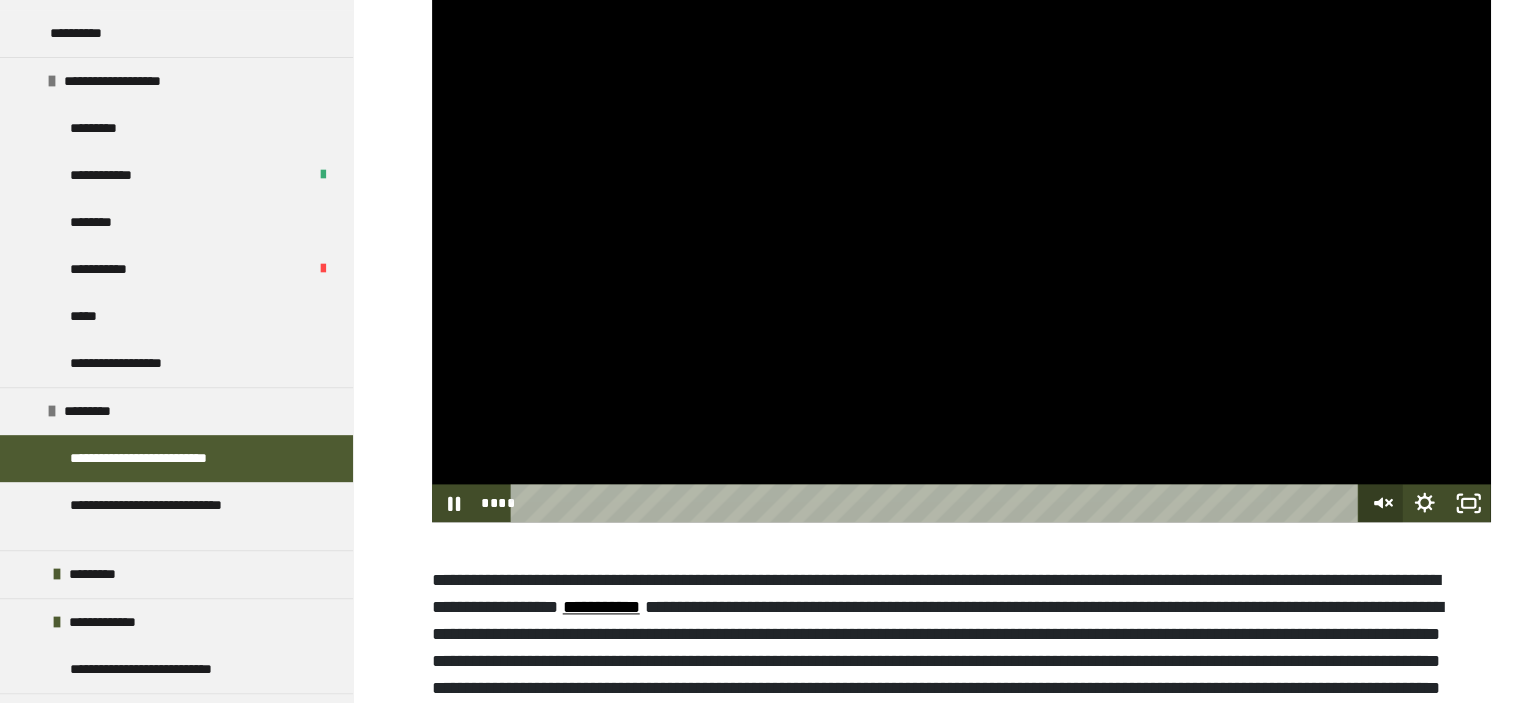 click 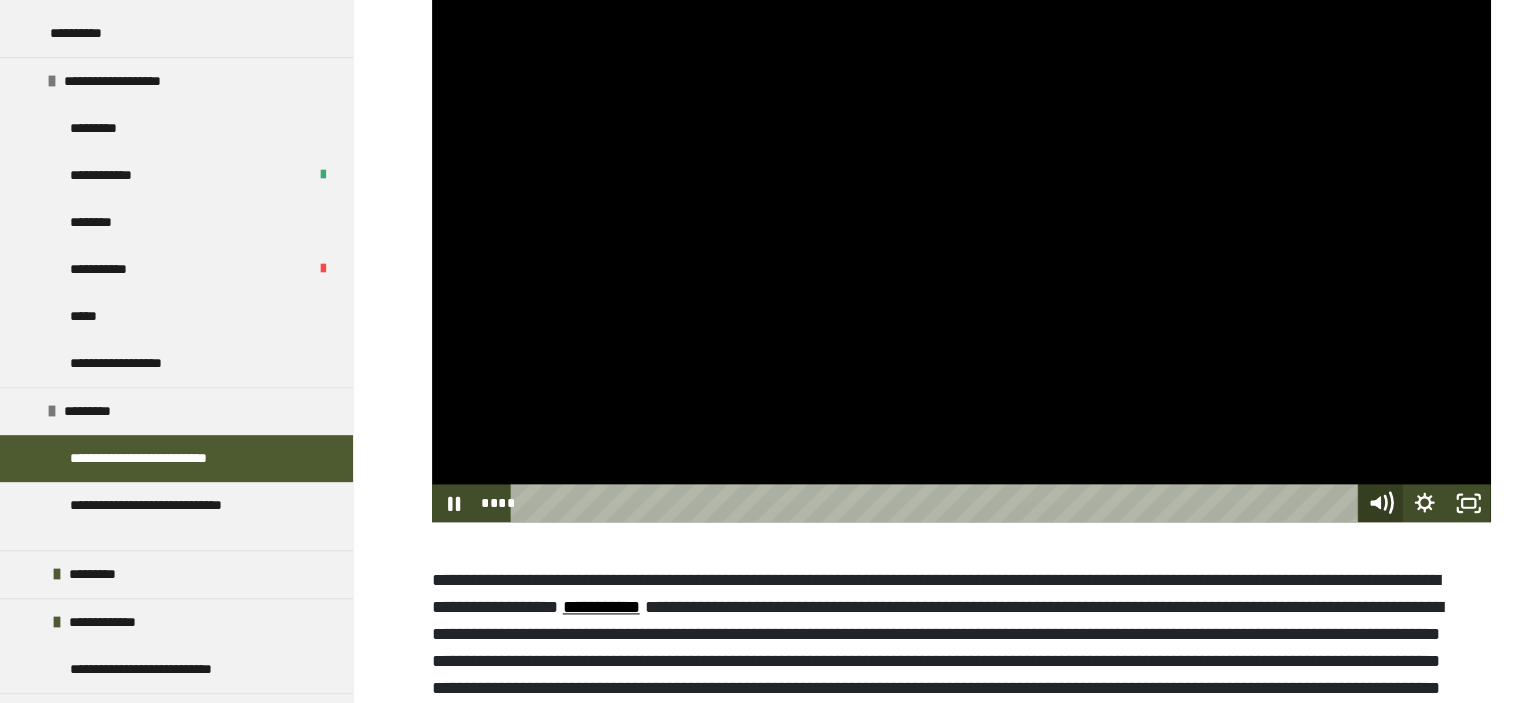 click 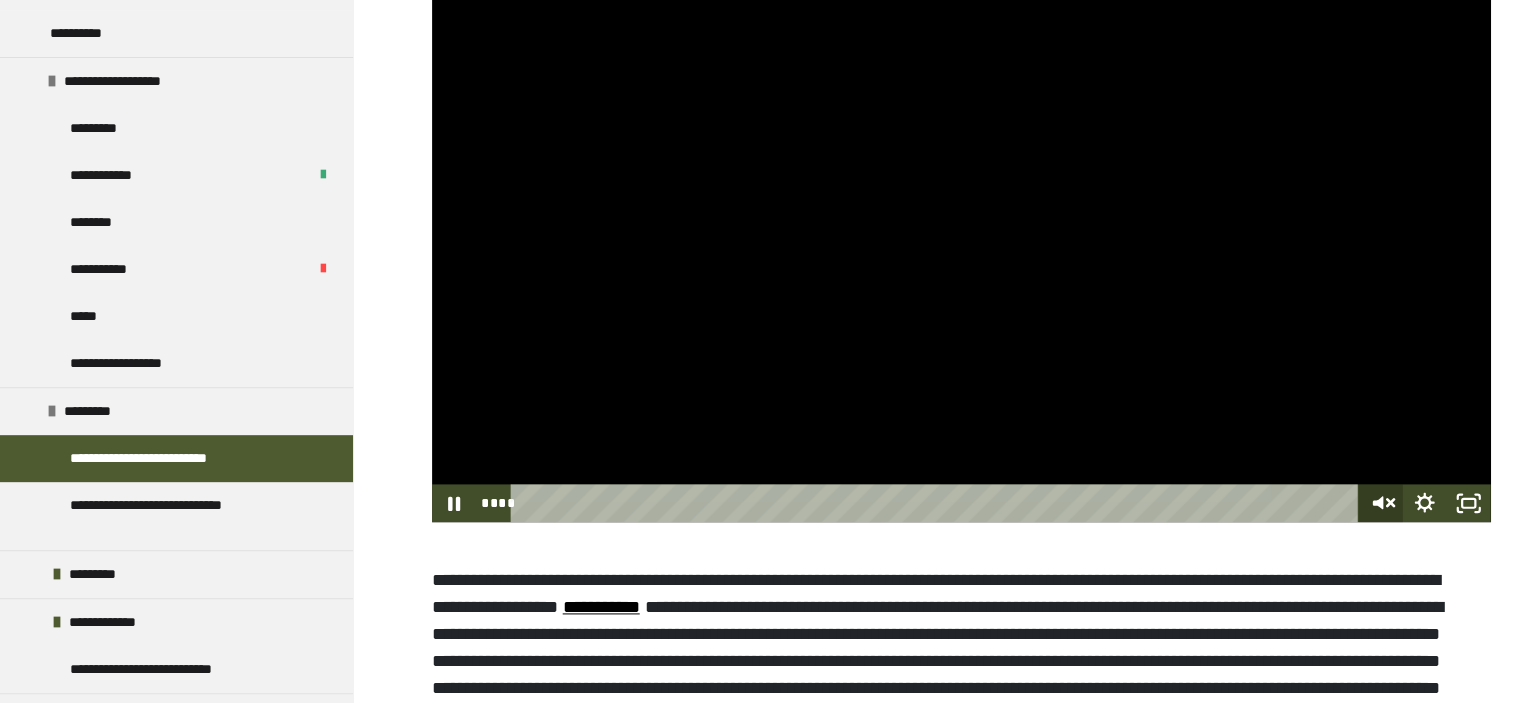 click 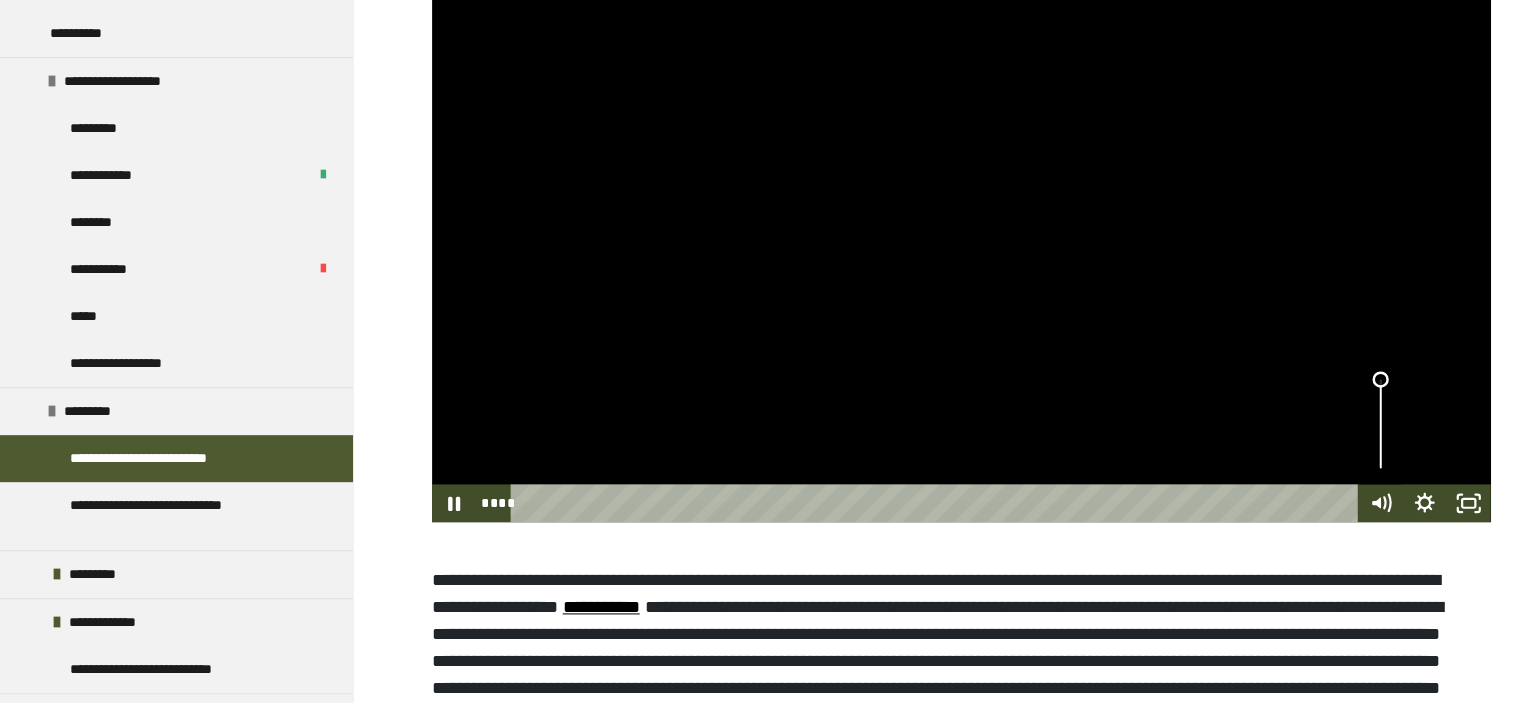 drag, startPoint x: 1379, startPoint y: 571, endPoint x: 1362, endPoint y: 474, distance: 98.478424 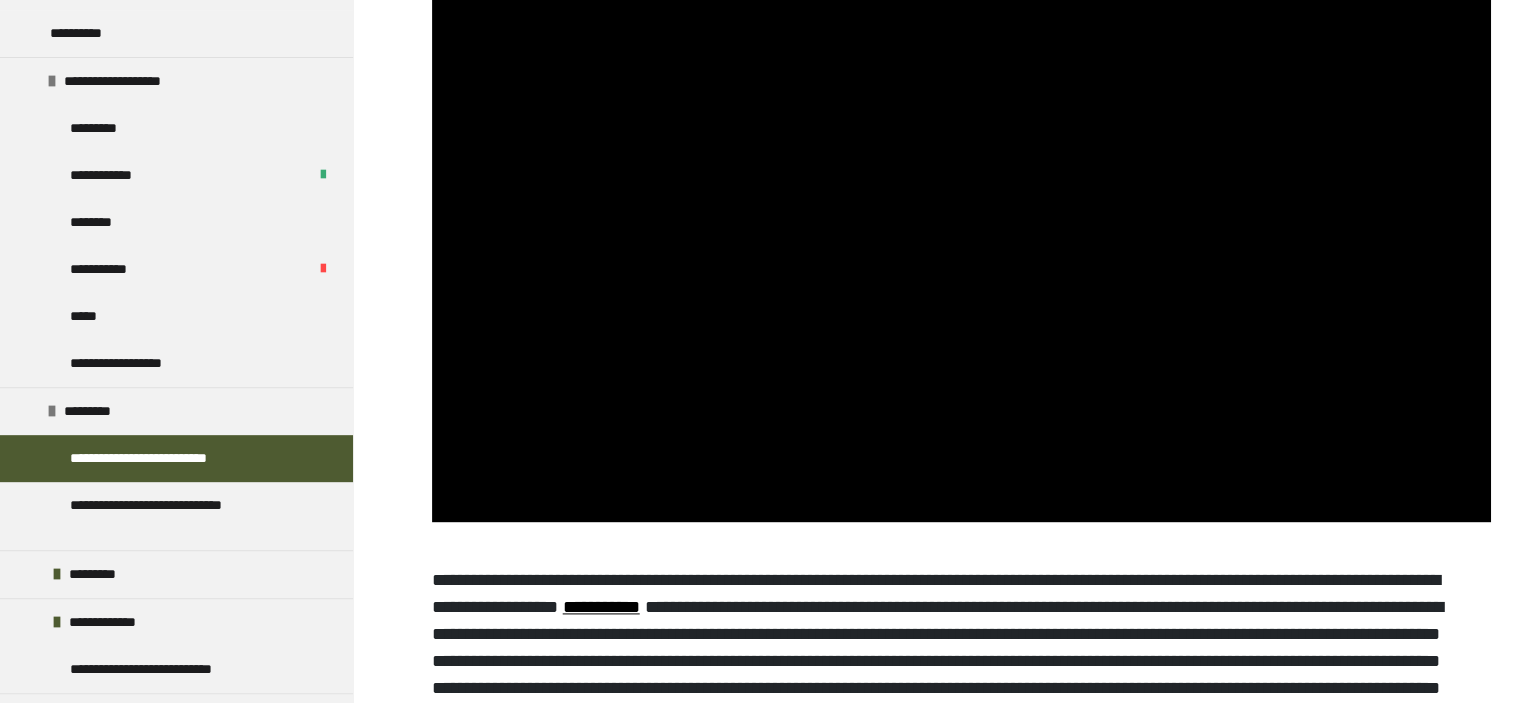 click on "**********" at bounding box center (760, 1959) 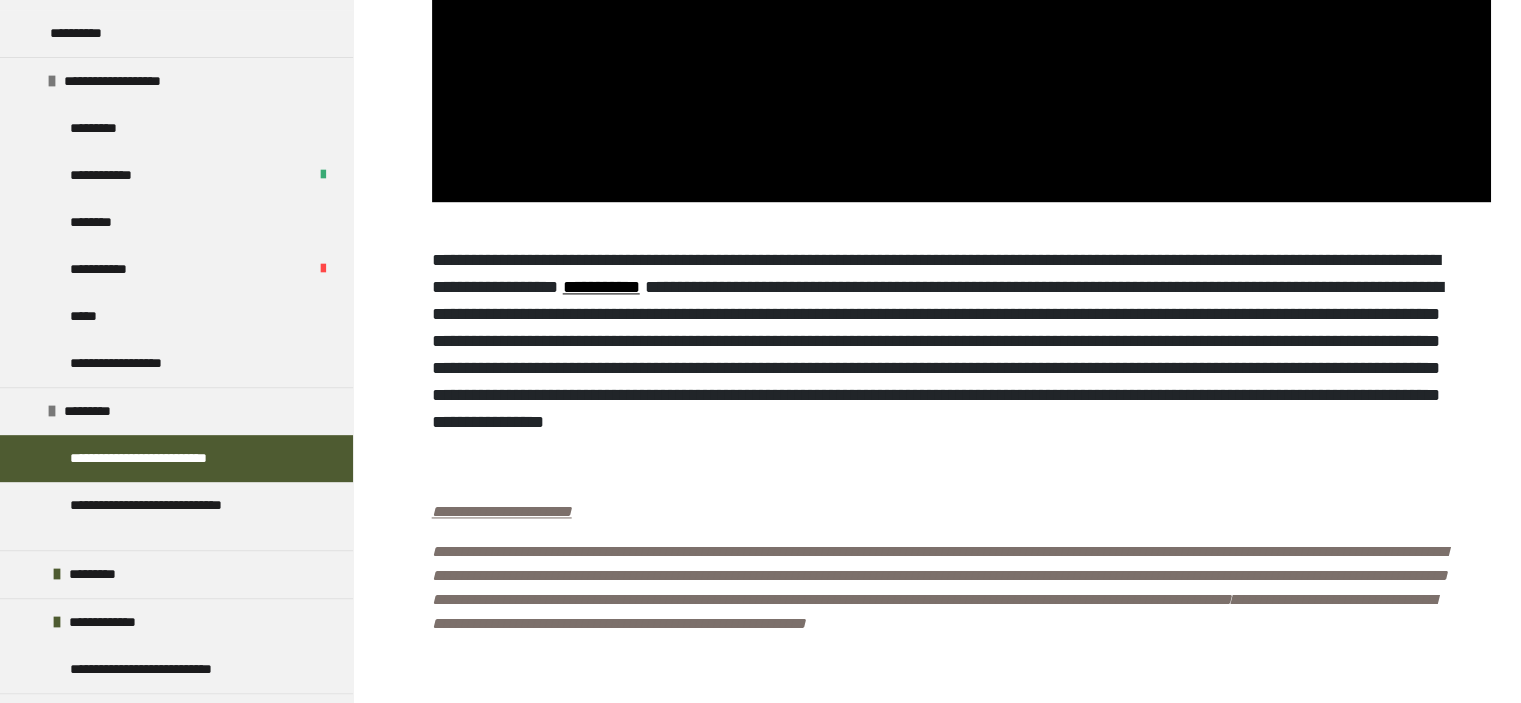 scroll, scrollTop: 2947, scrollLeft: 0, axis: vertical 